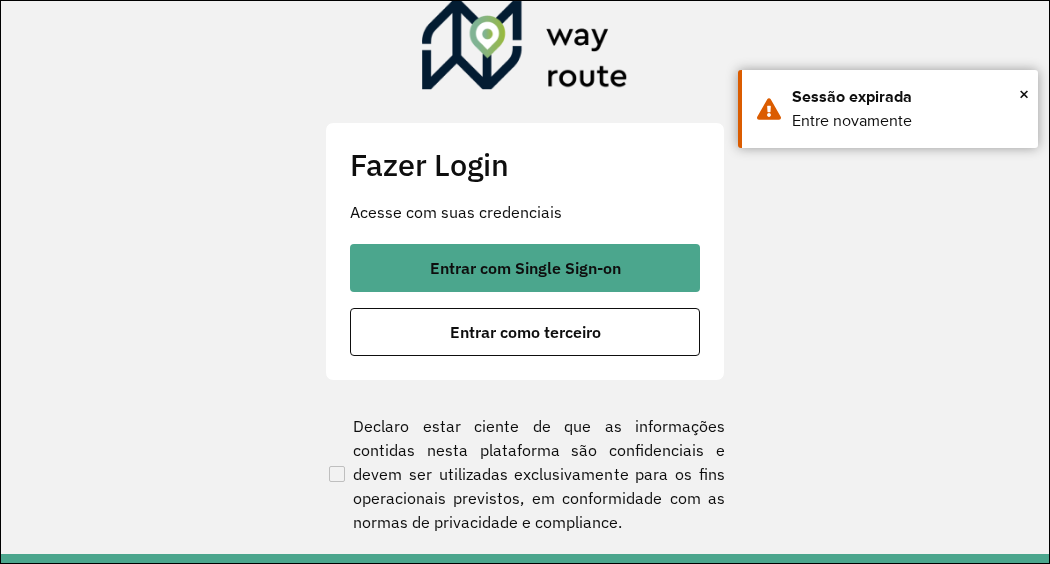 scroll, scrollTop: 0, scrollLeft: 0, axis: both 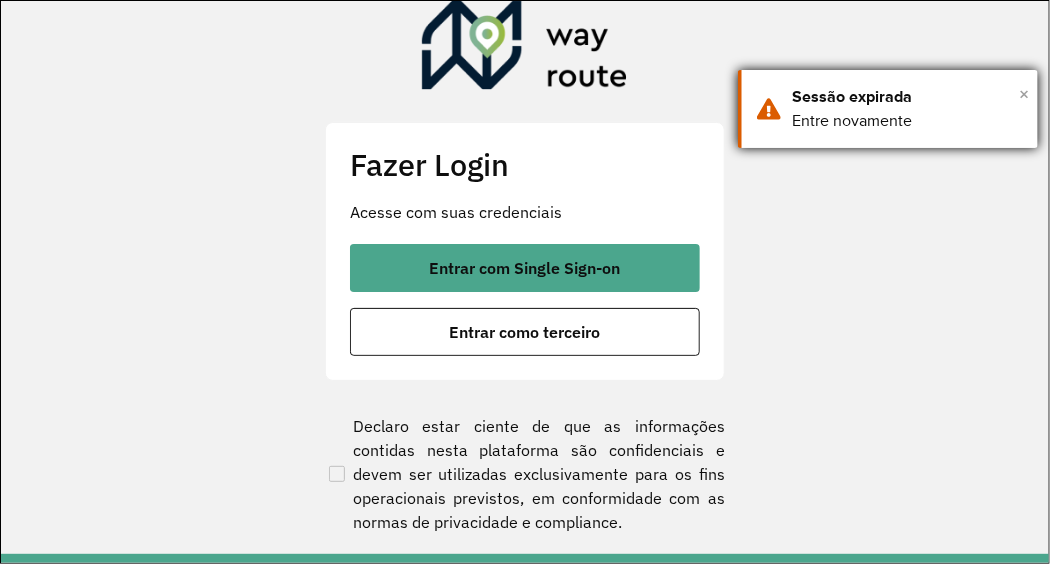 drag, startPoint x: 1025, startPoint y: 88, endPoint x: 1009, endPoint y: 87, distance: 16.03122 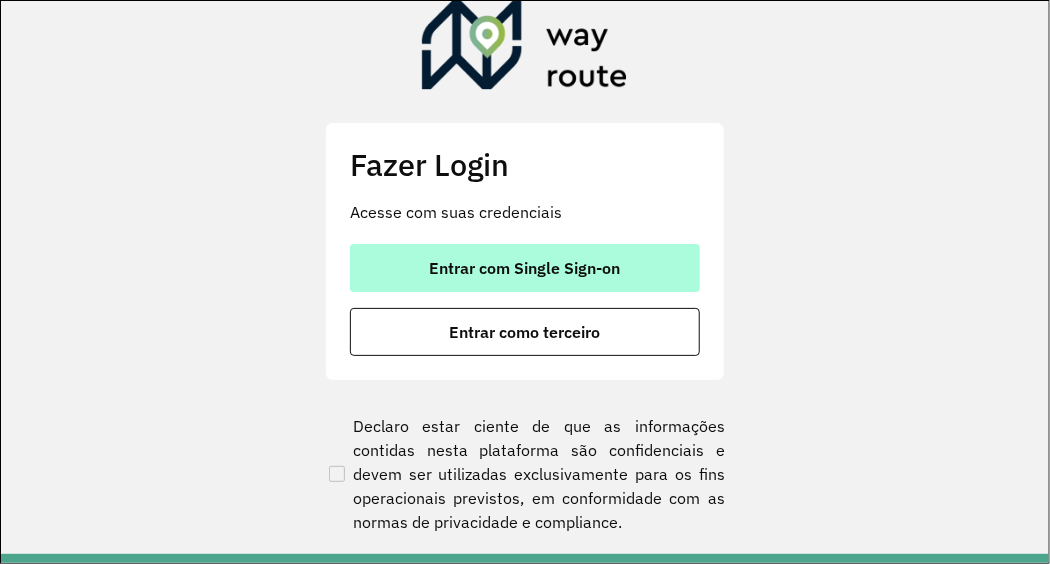 click on "Entrar com Single Sign-on" at bounding box center [525, 268] 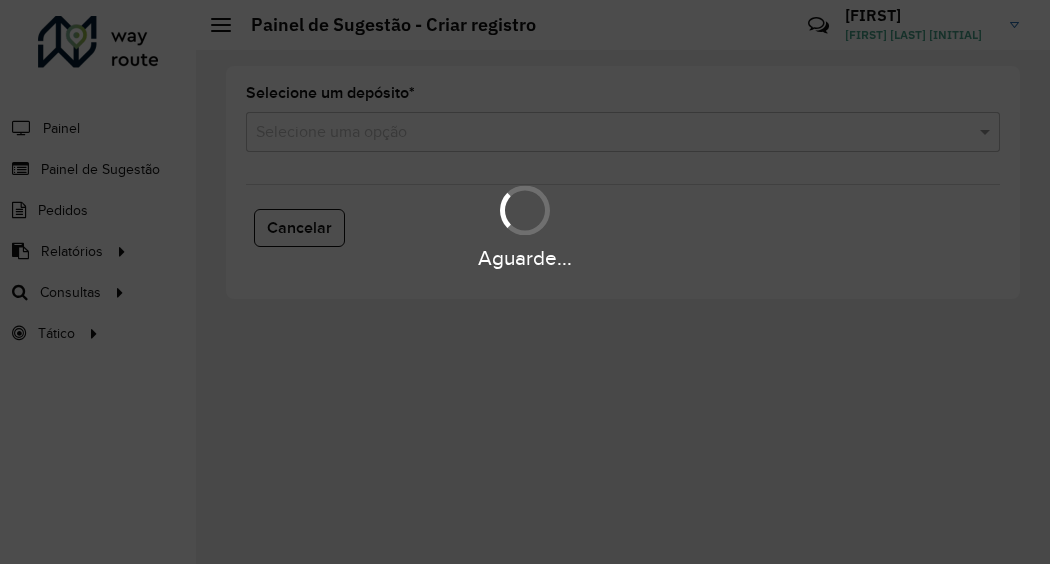 scroll, scrollTop: 0, scrollLeft: 0, axis: both 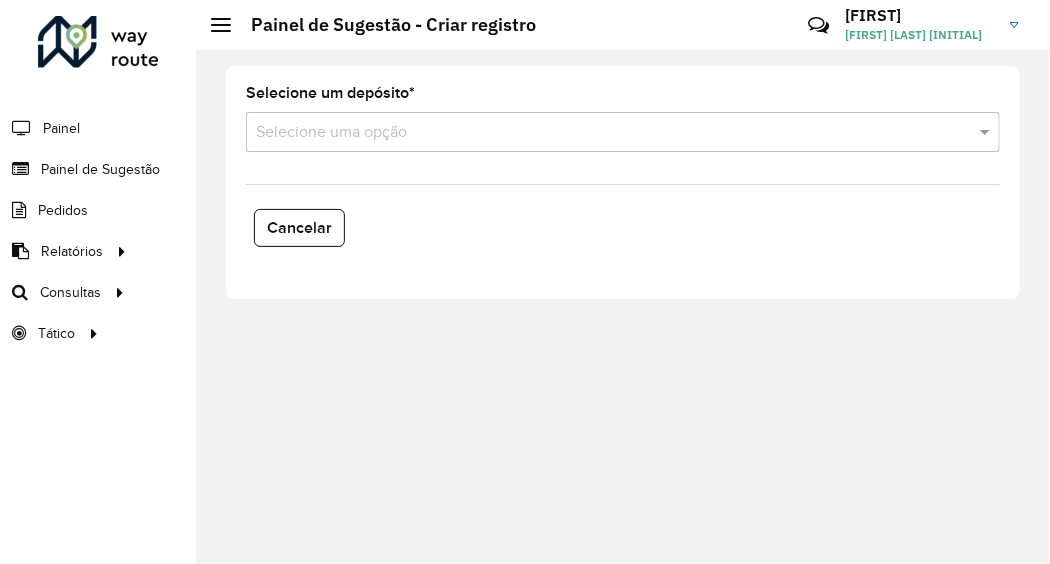 click at bounding box center (603, 133) 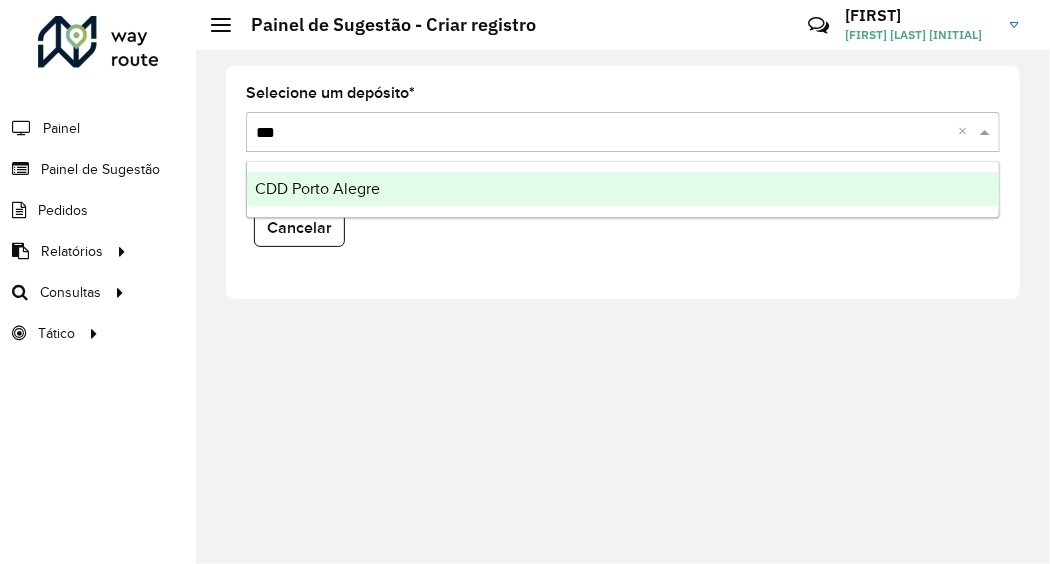 type on "****" 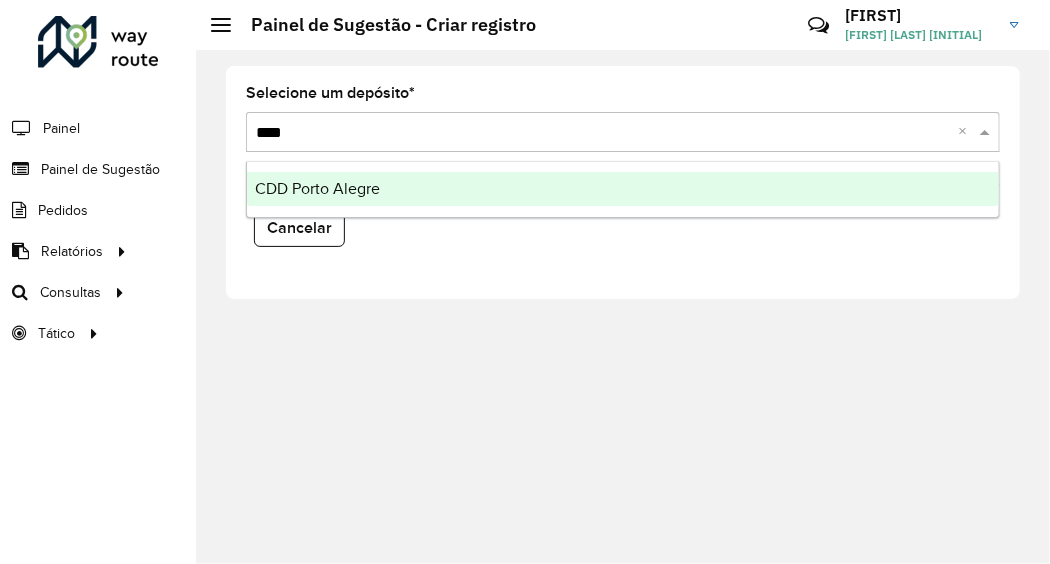 click on "CDD Porto Alegre" at bounding box center (623, 189) 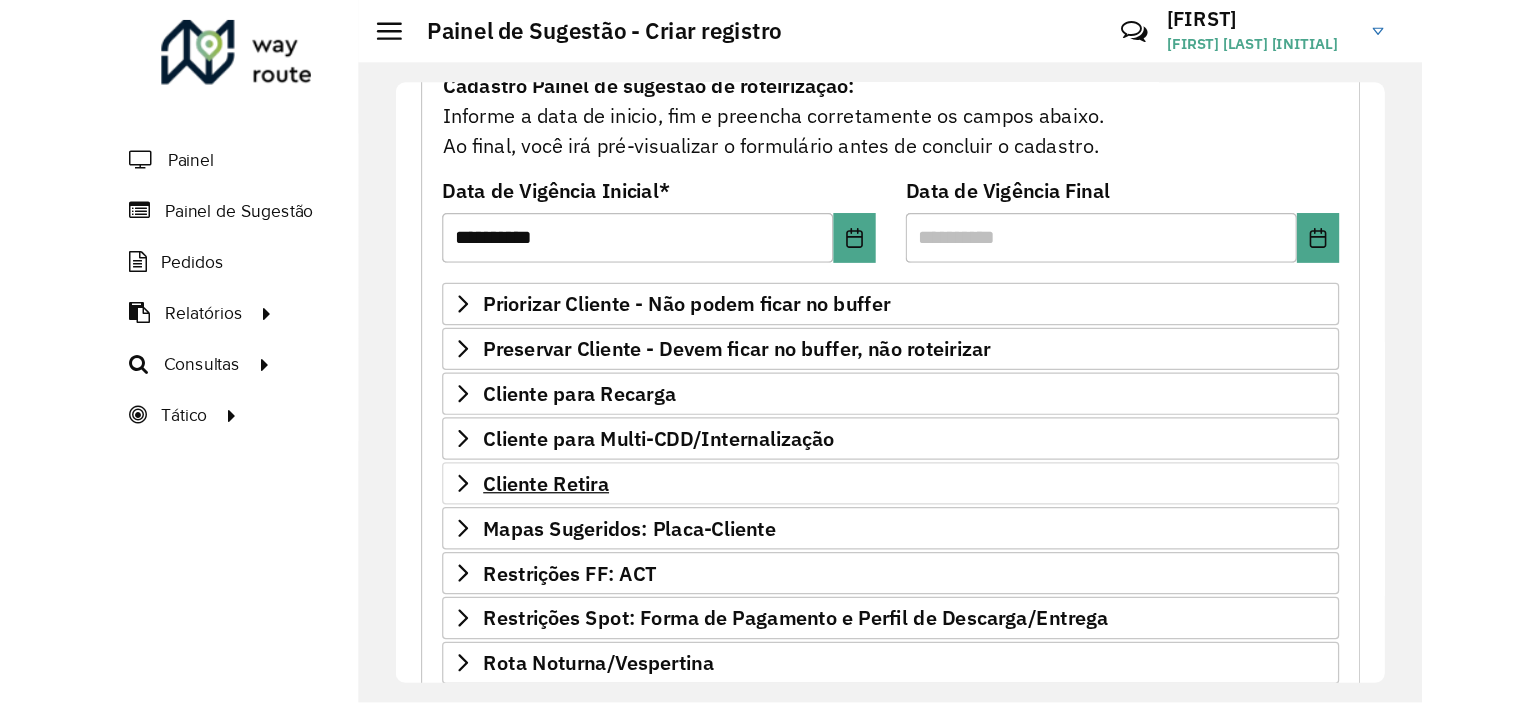 scroll, scrollTop: 400, scrollLeft: 0, axis: vertical 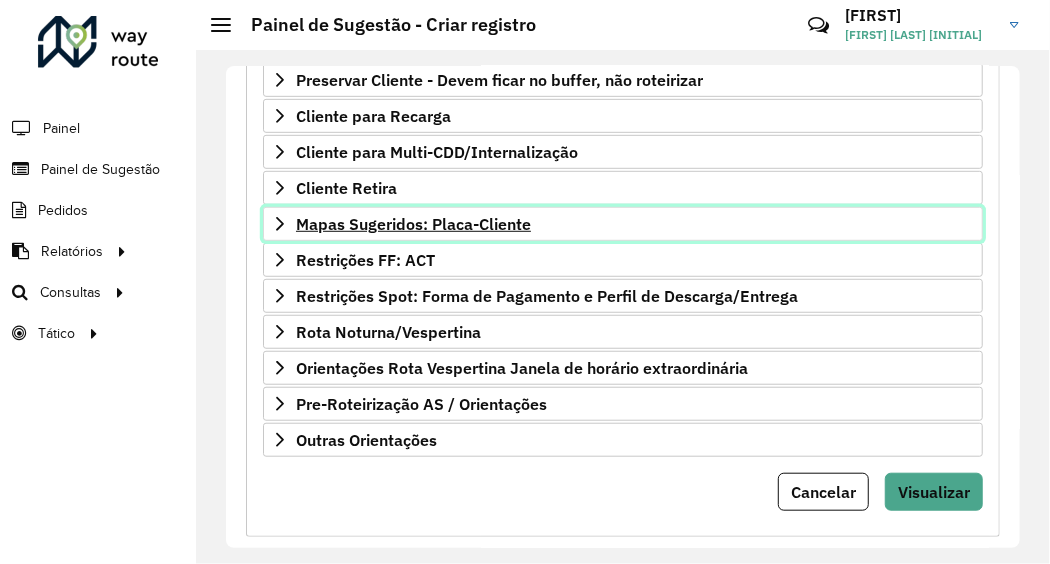 click on "Mapas Sugeridos: Placa-Cliente" at bounding box center [413, 224] 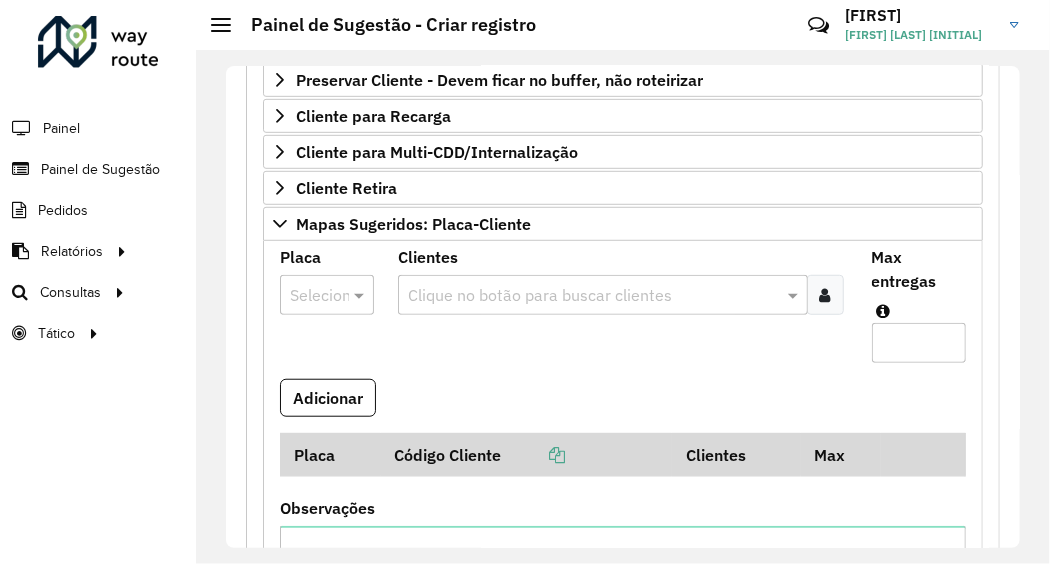 click at bounding box center [327, 295] 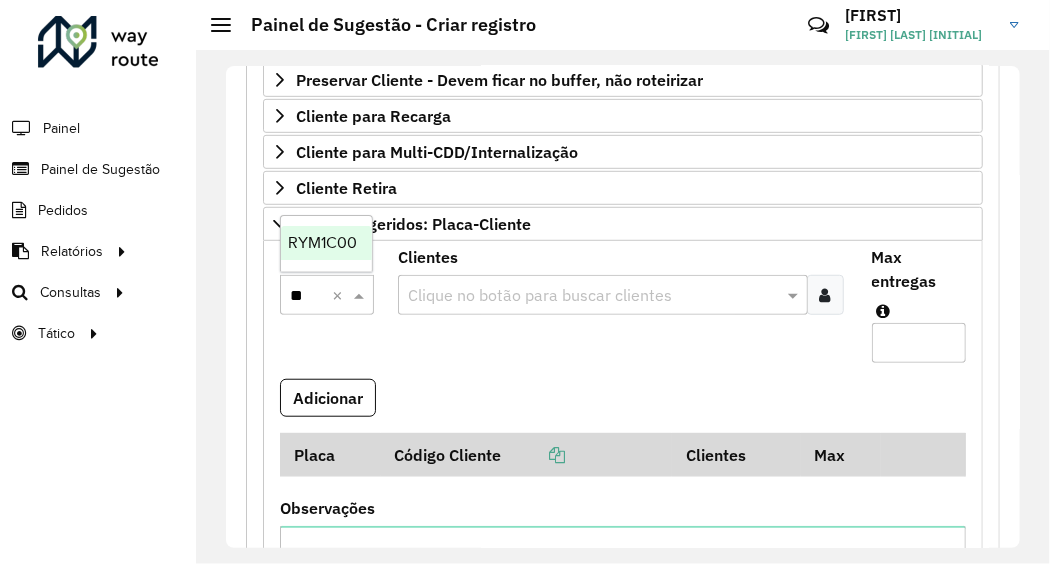 type on "***" 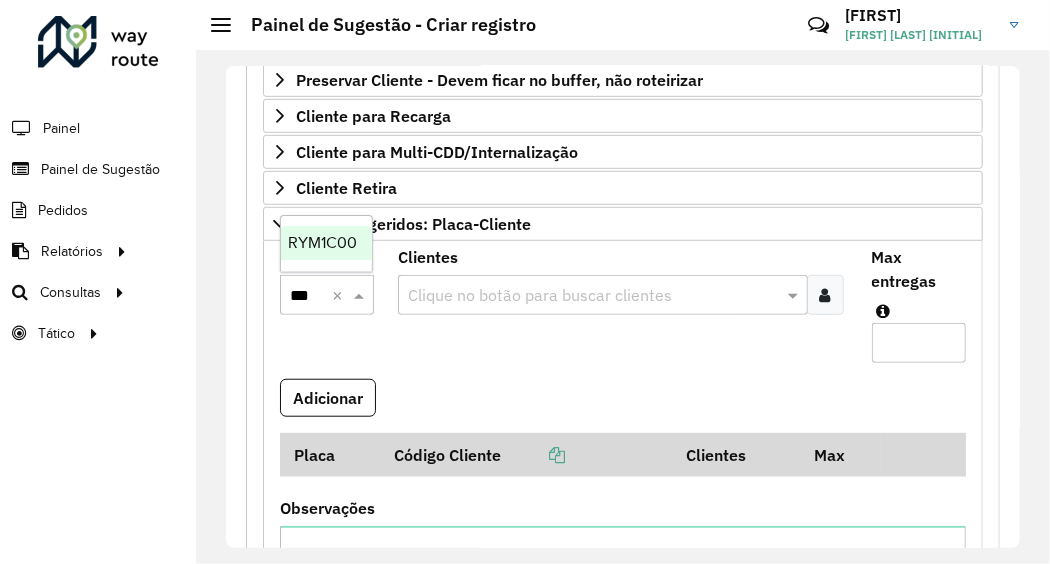 click on "RYM1C00" at bounding box center (323, 242) 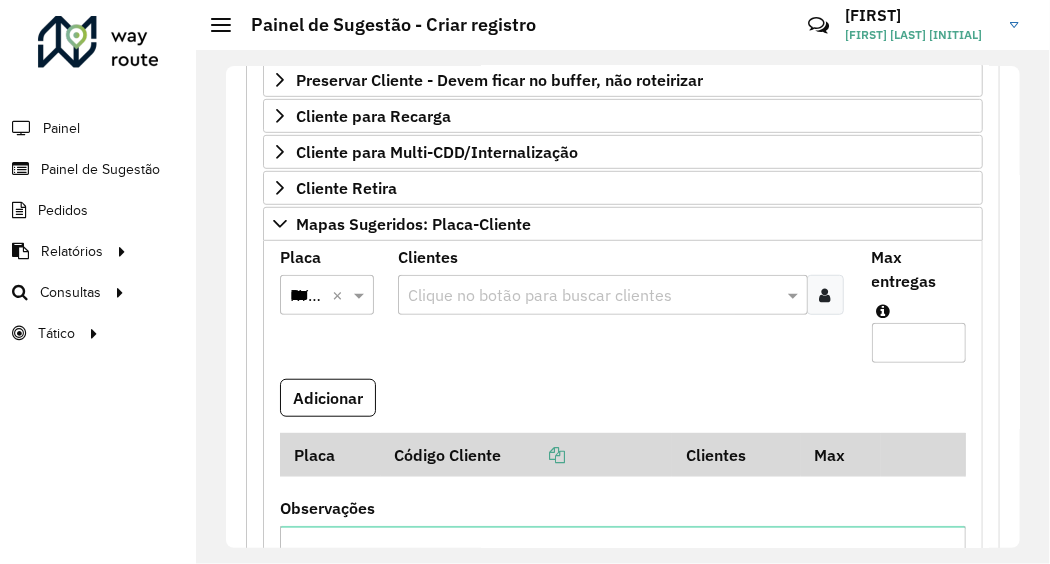 type 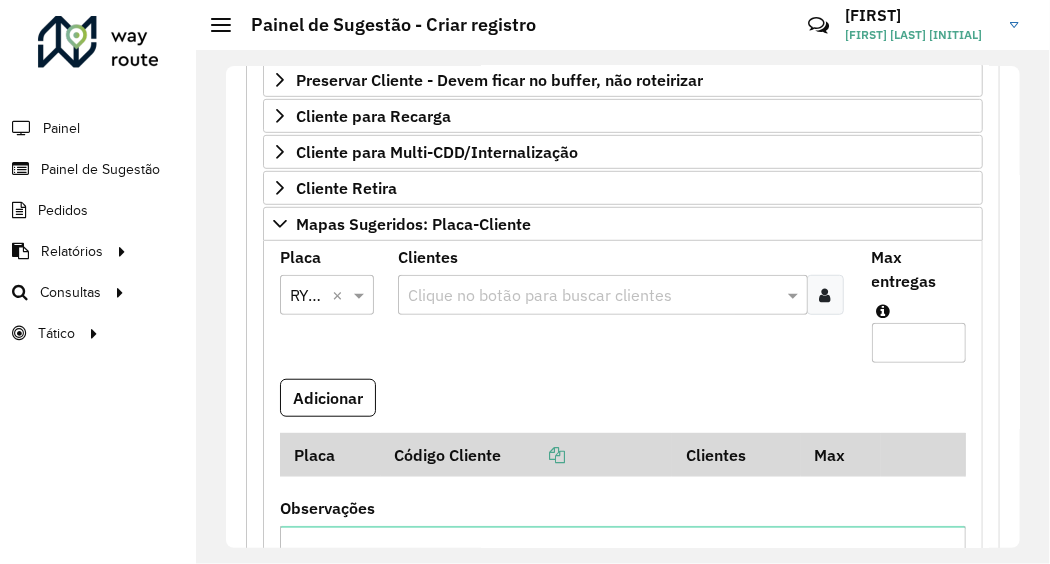 click at bounding box center [592, 296] 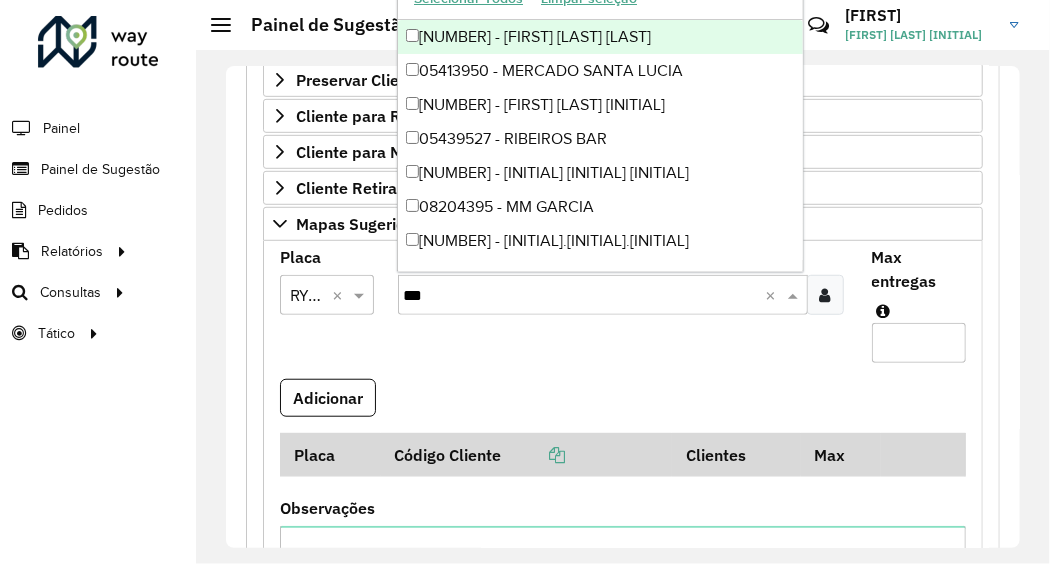 type on "****" 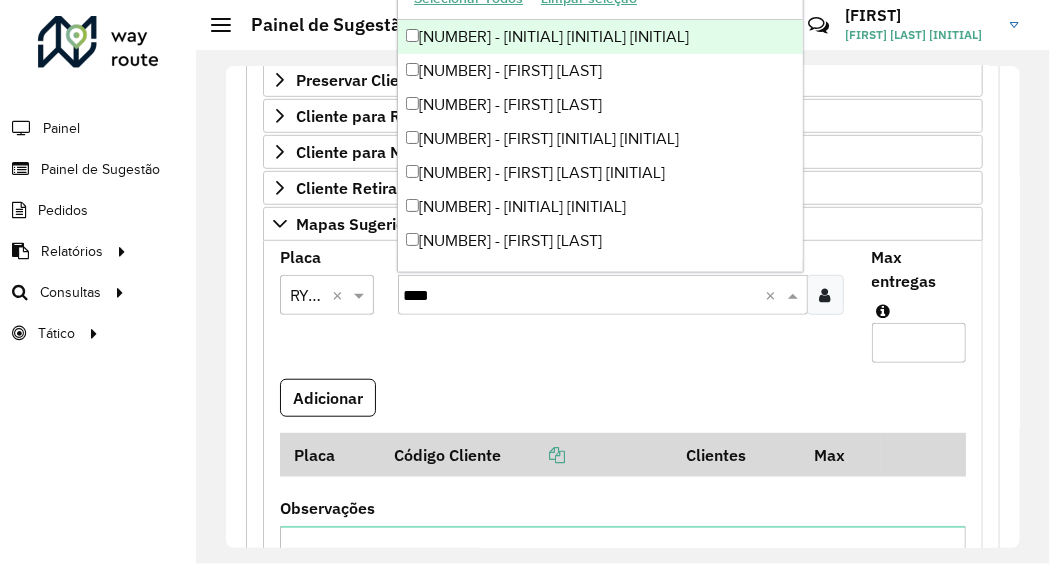 click on "[NUMBER] - [INITIAL] [INITIAL] [INITIAL]" at bounding box center (600, 37) 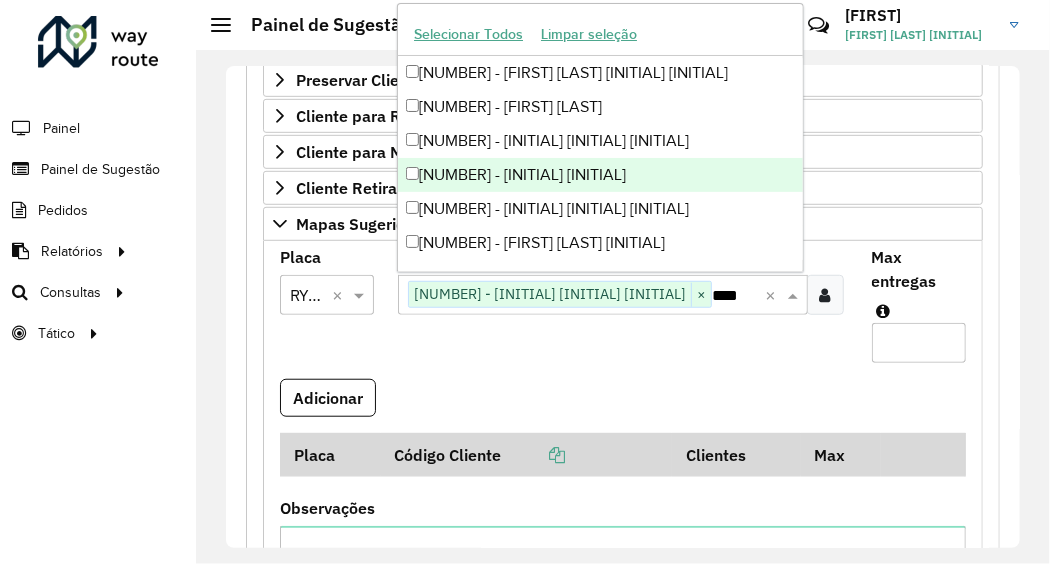 type on "*****" 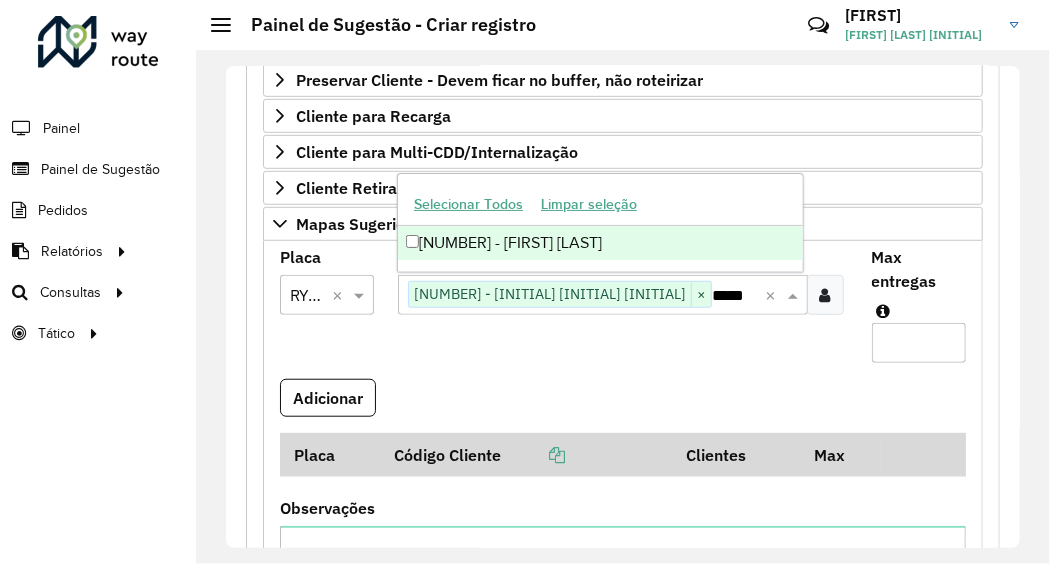 click on "[NUMBER] - [FIRST] [LAST]" at bounding box center [600, 243] 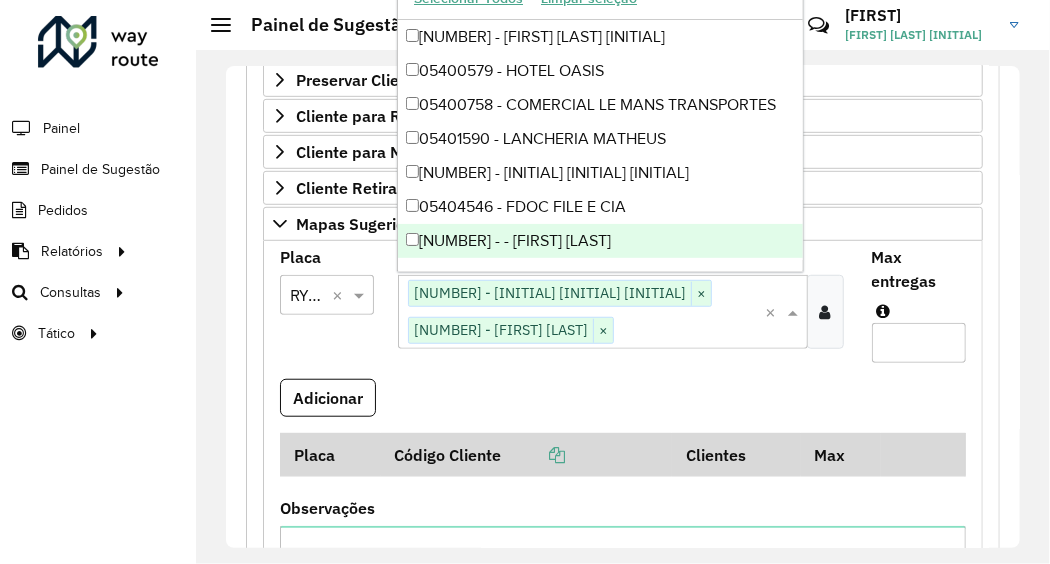 click on "Max entregas" at bounding box center (919, 343) 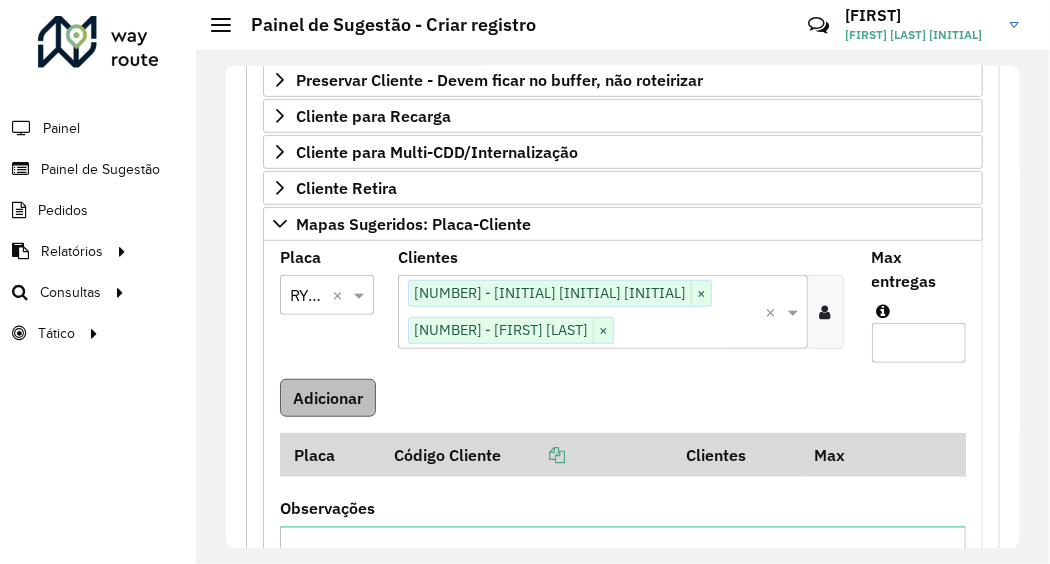 type on "*" 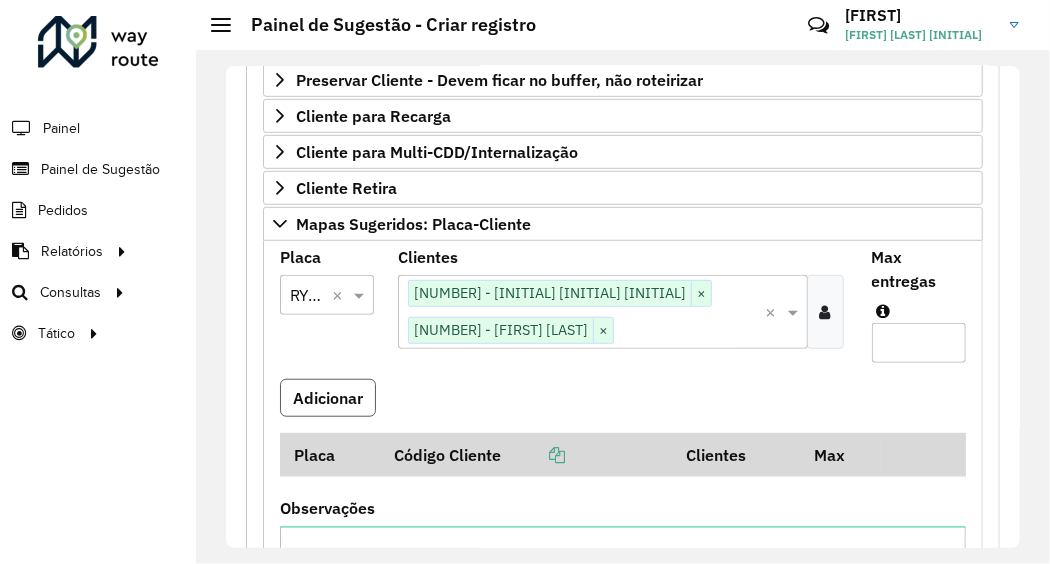 click on "Adicionar" at bounding box center [328, 398] 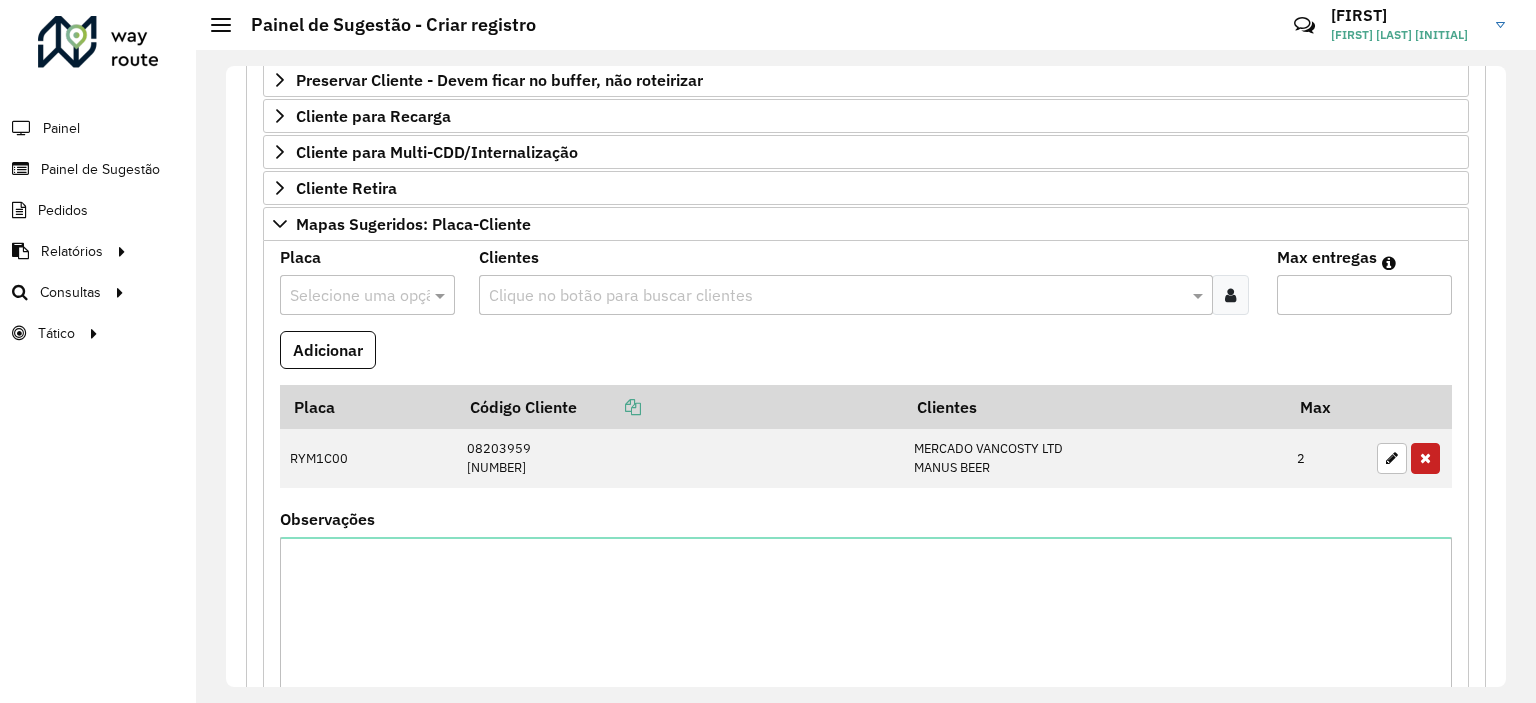 click at bounding box center [347, 296] 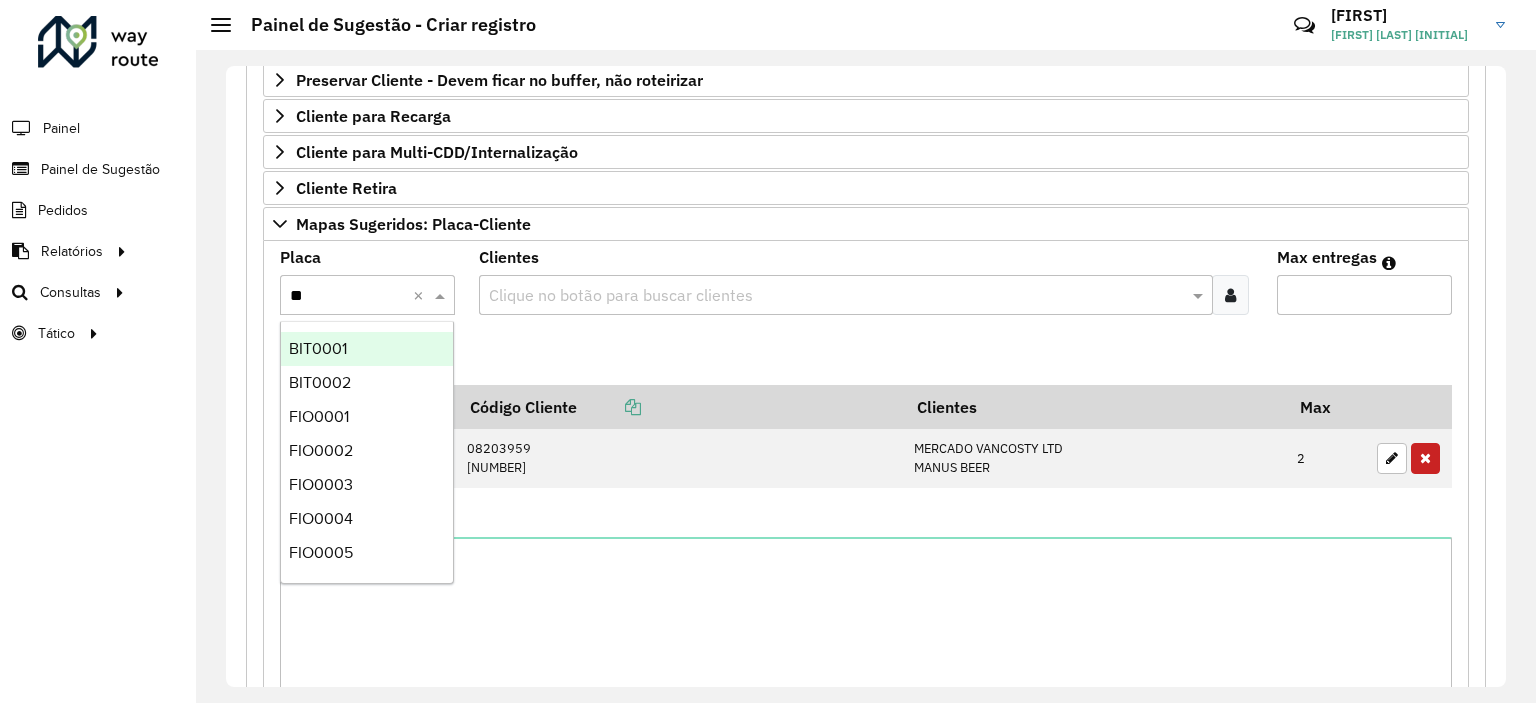 type on "***" 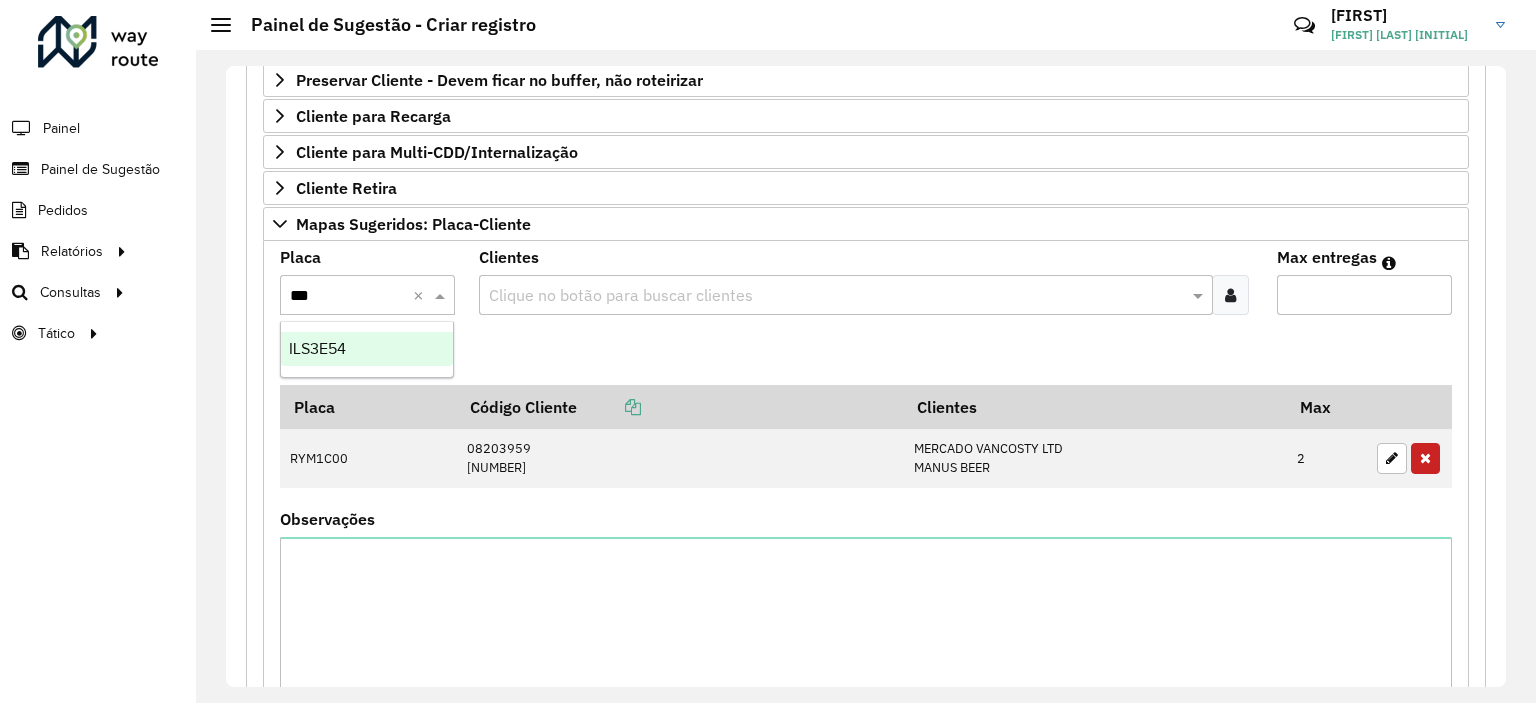 click on "ILS3E54" at bounding box center [367, 349] 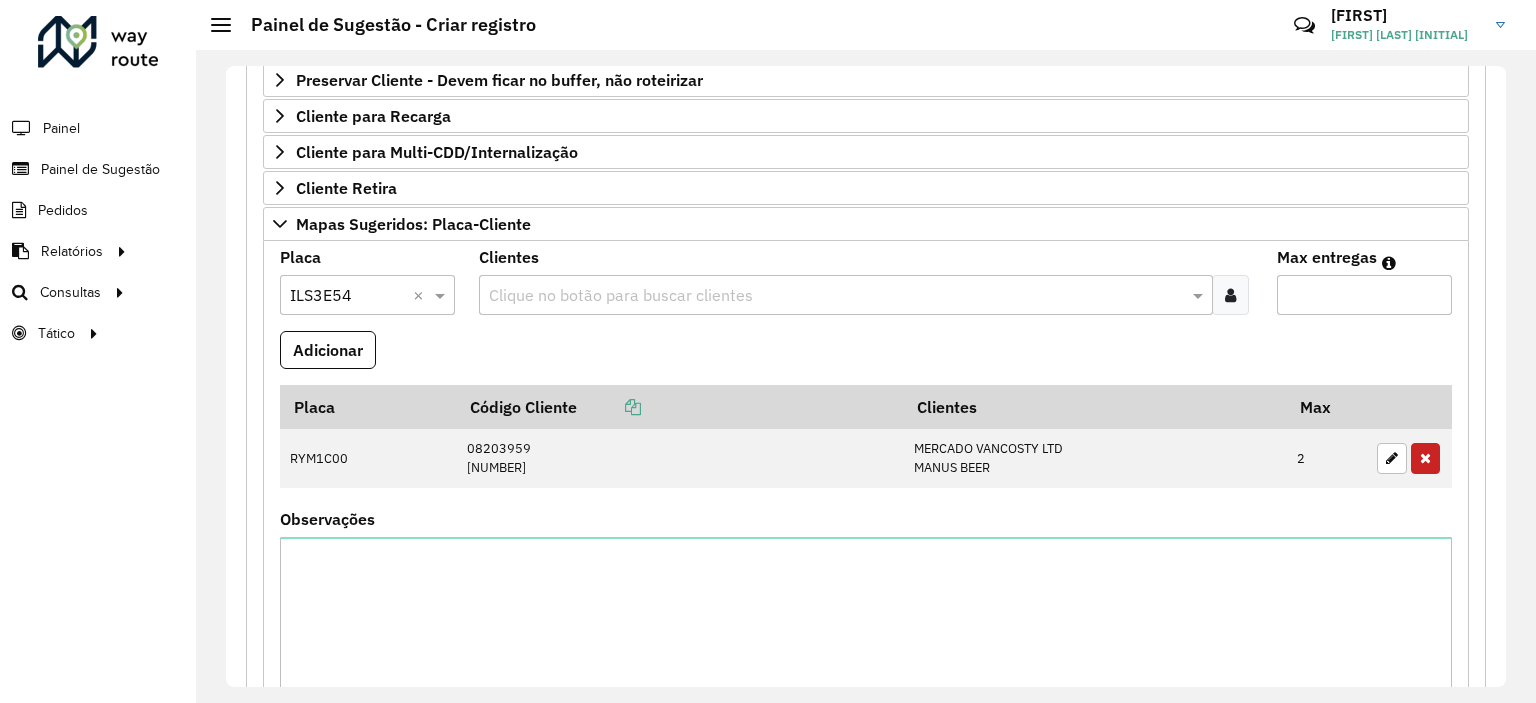 click at bounding box center (835, 296) 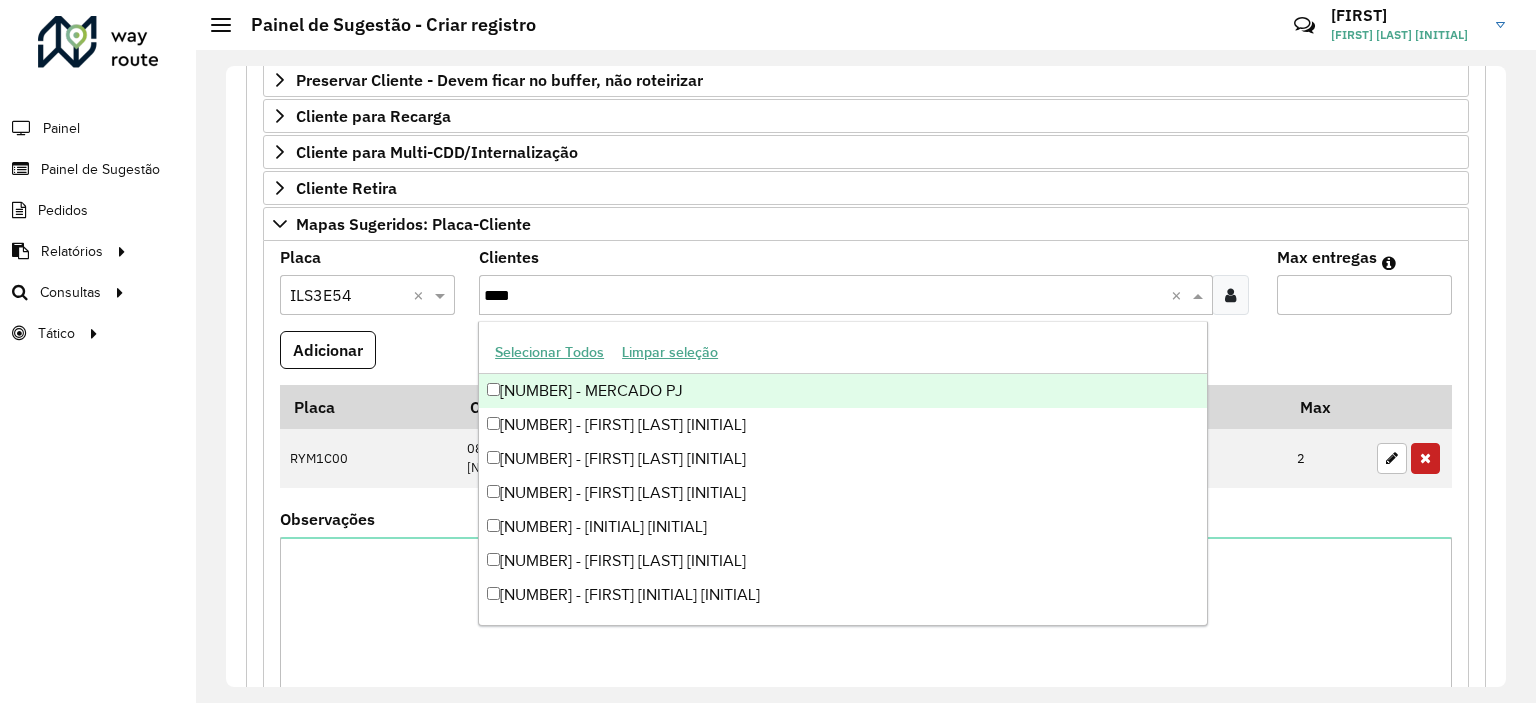type on "*****" 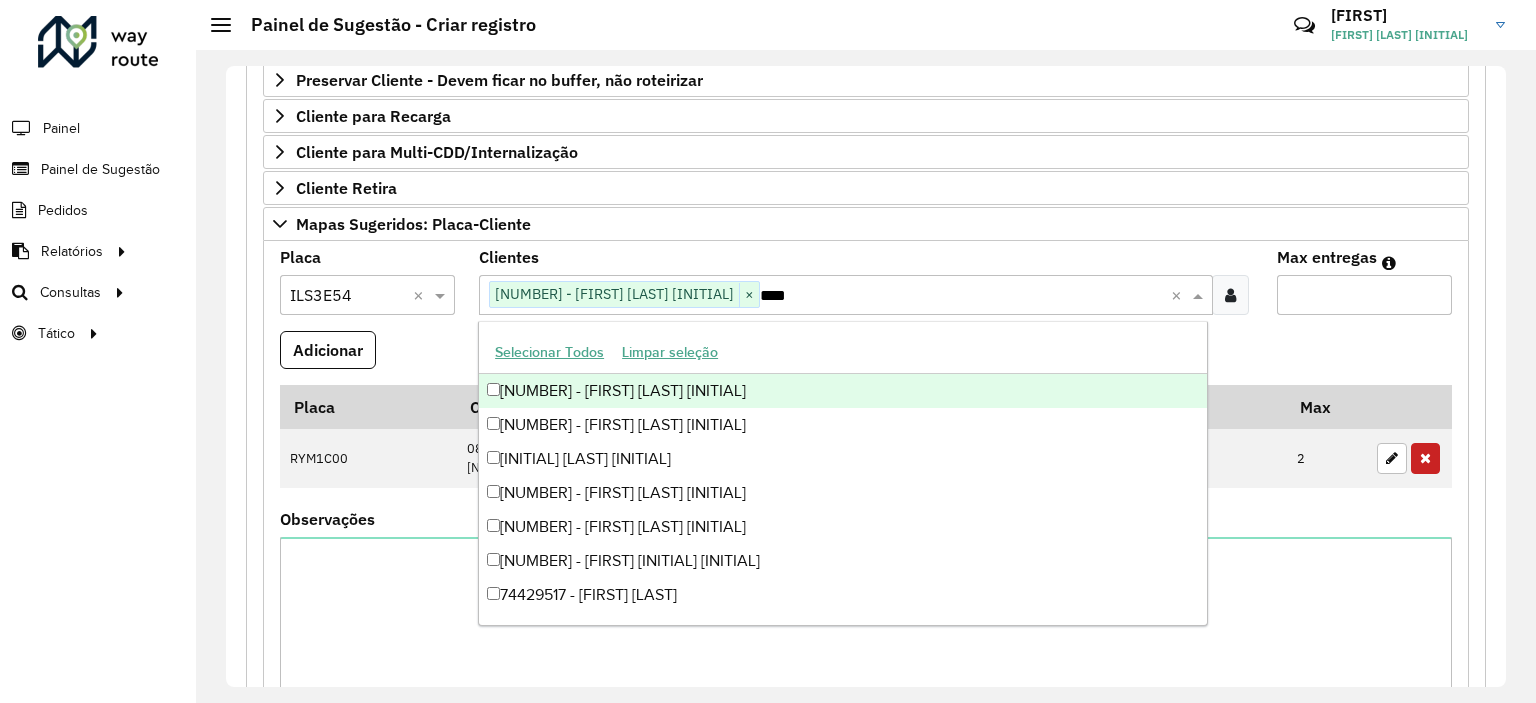 type on "*****" 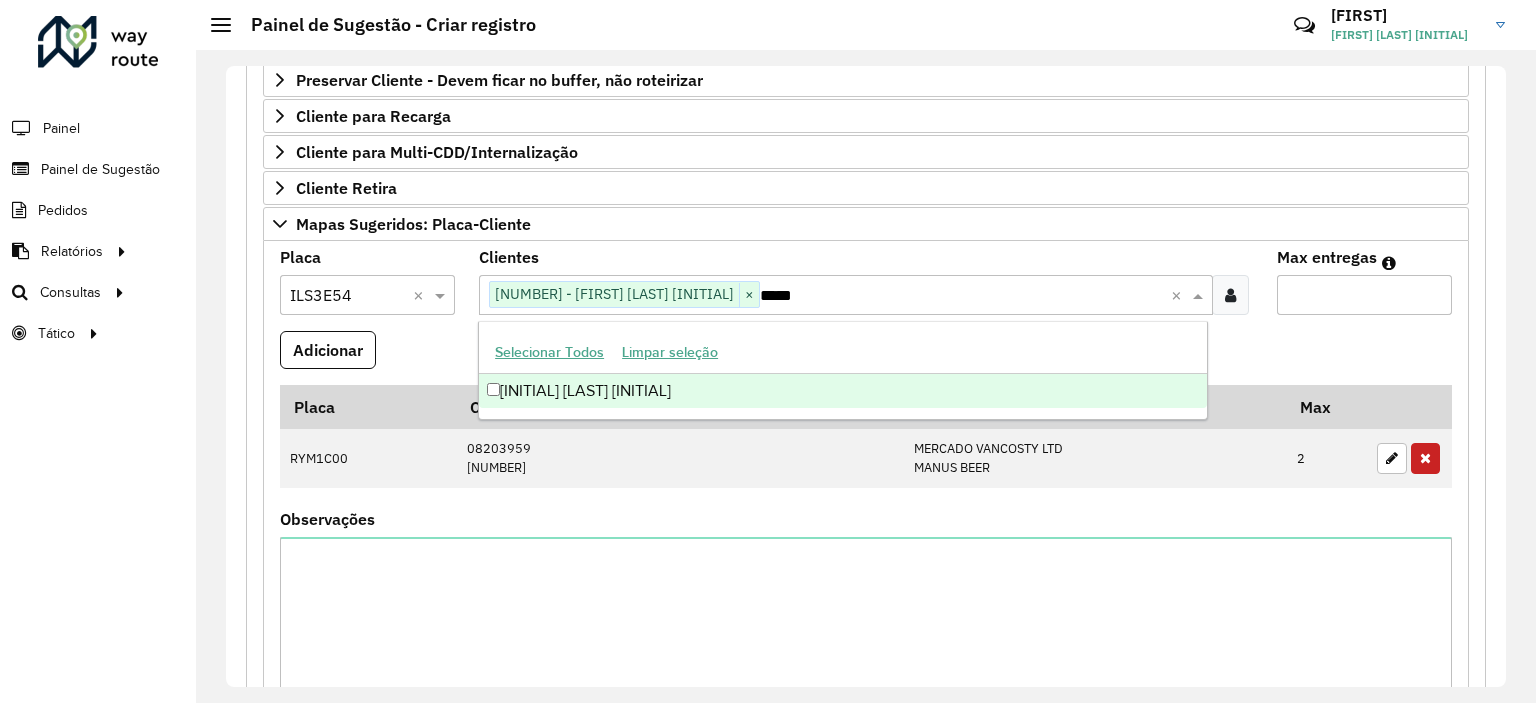 type 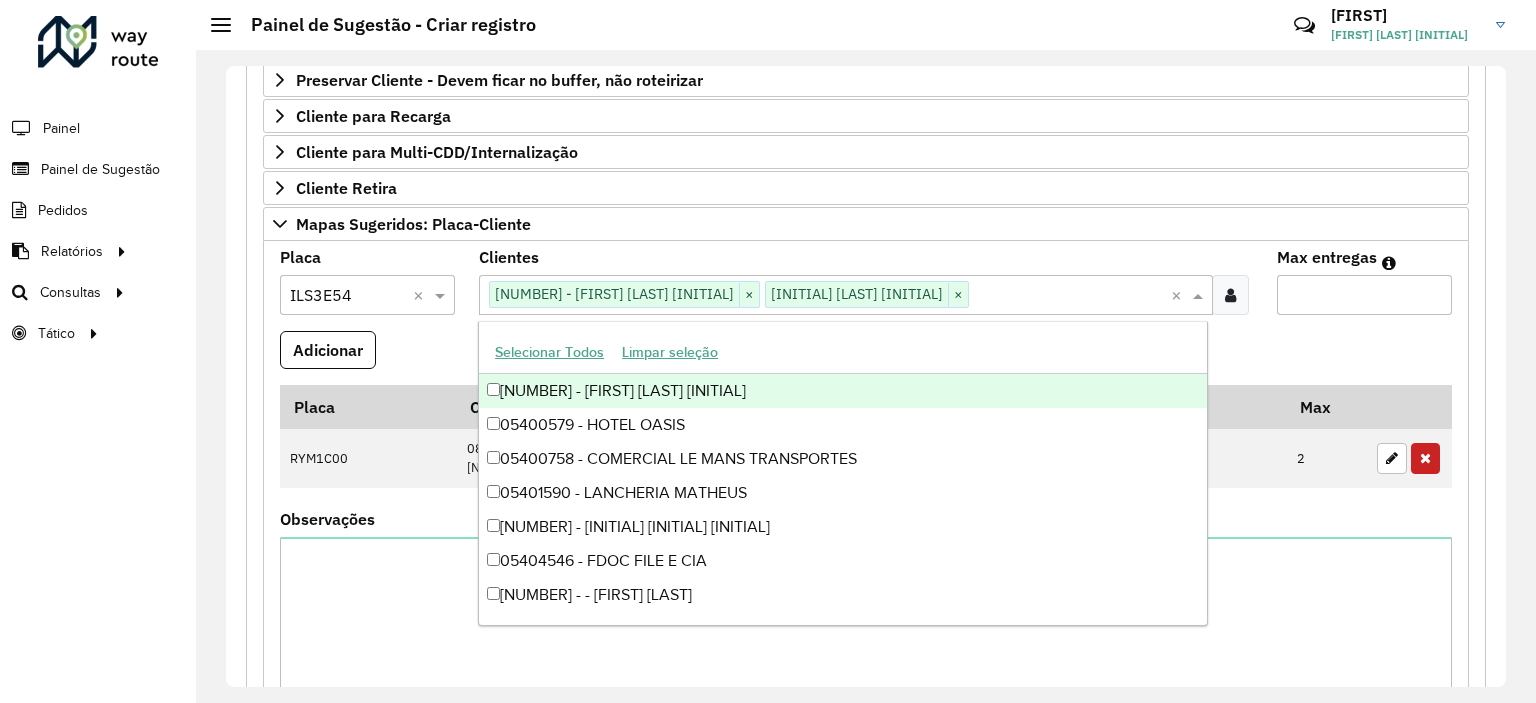 click on "Max entregas" at bounding box center [1364, 295] 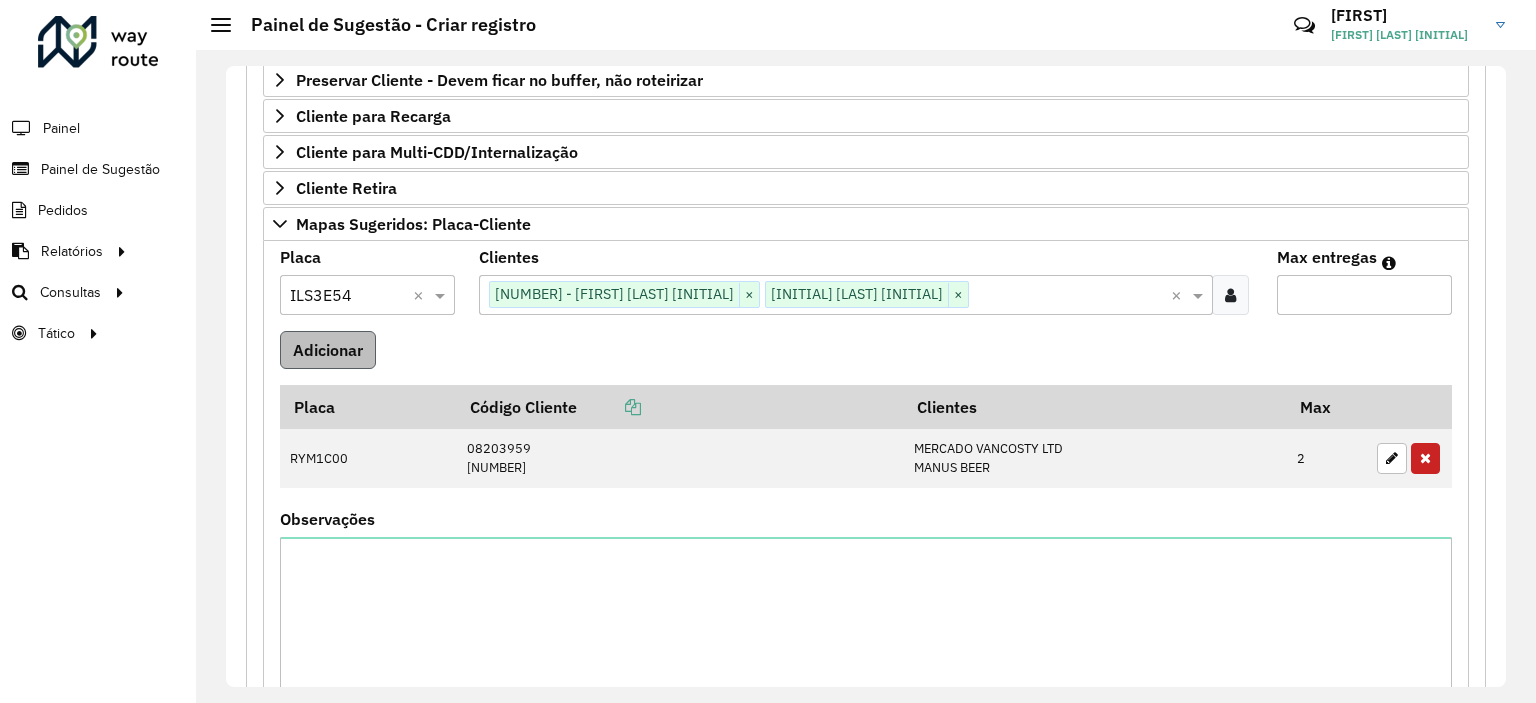 type on "*" 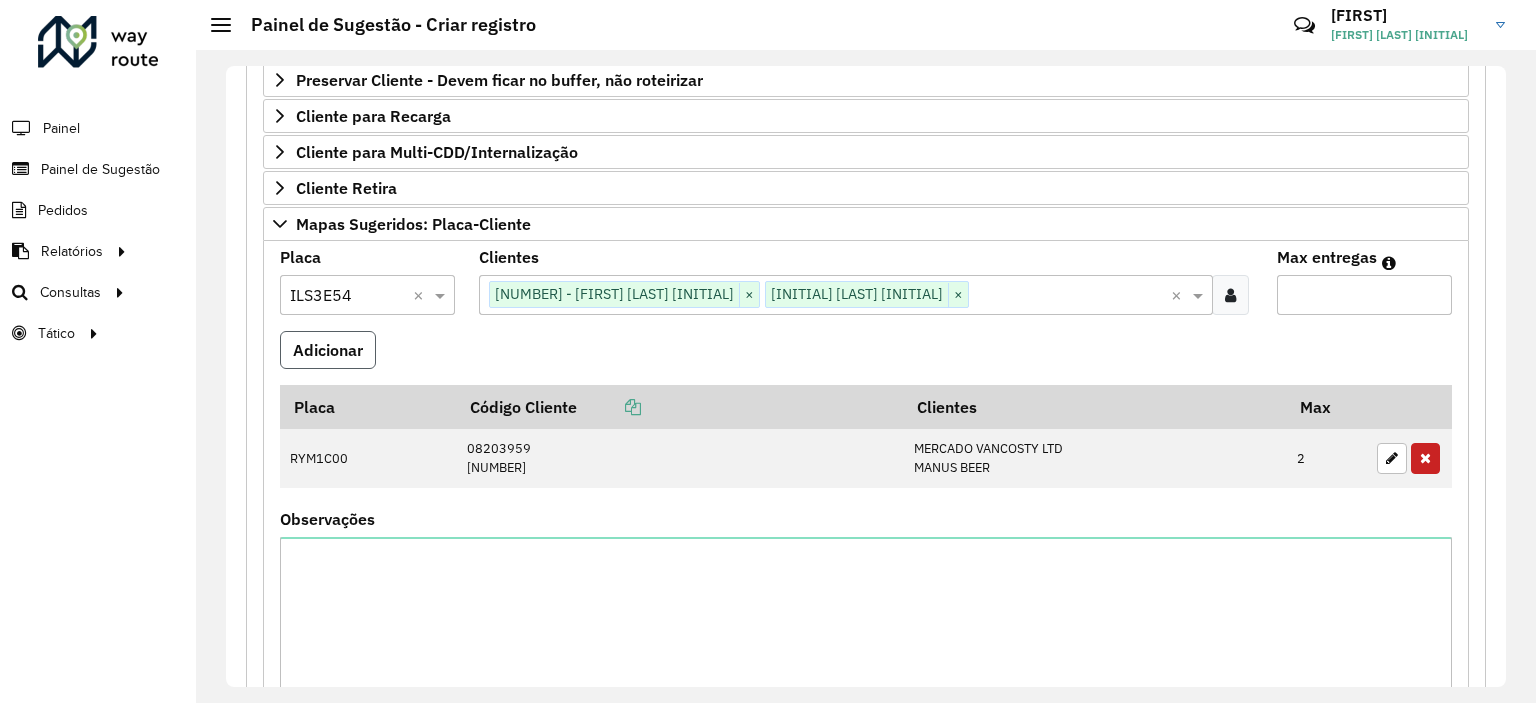 click on "Adicionar" at bounding box center [328, 350] 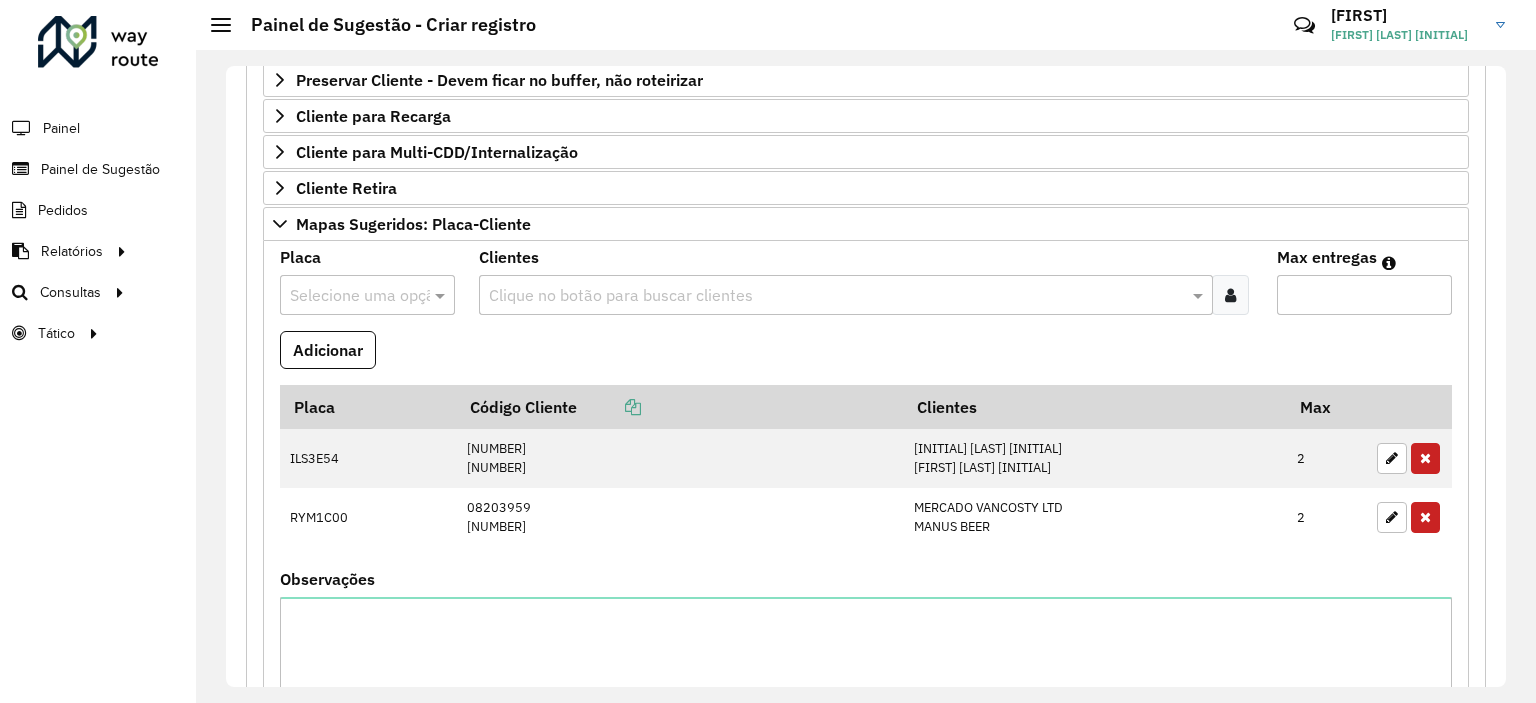 click at bounding box center [347, 296] 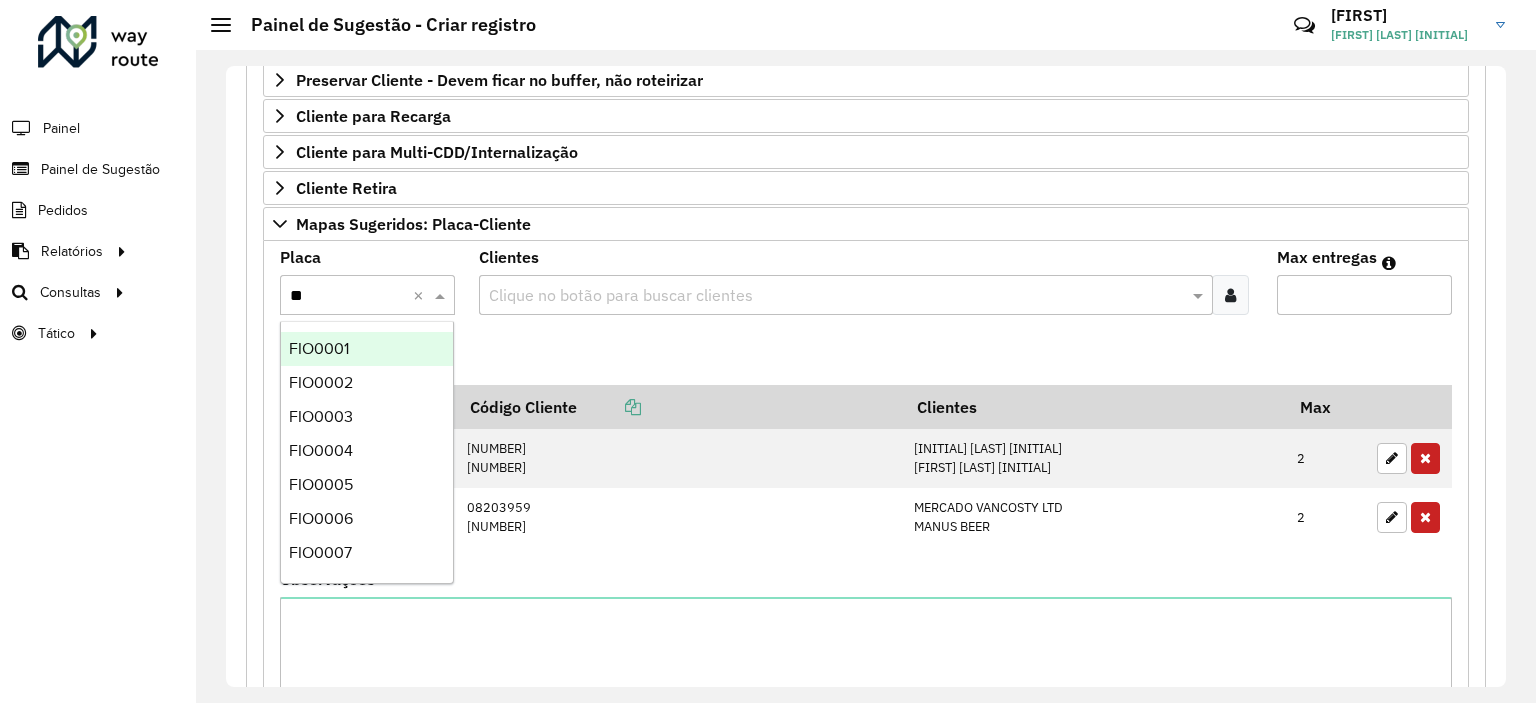 type on "***" 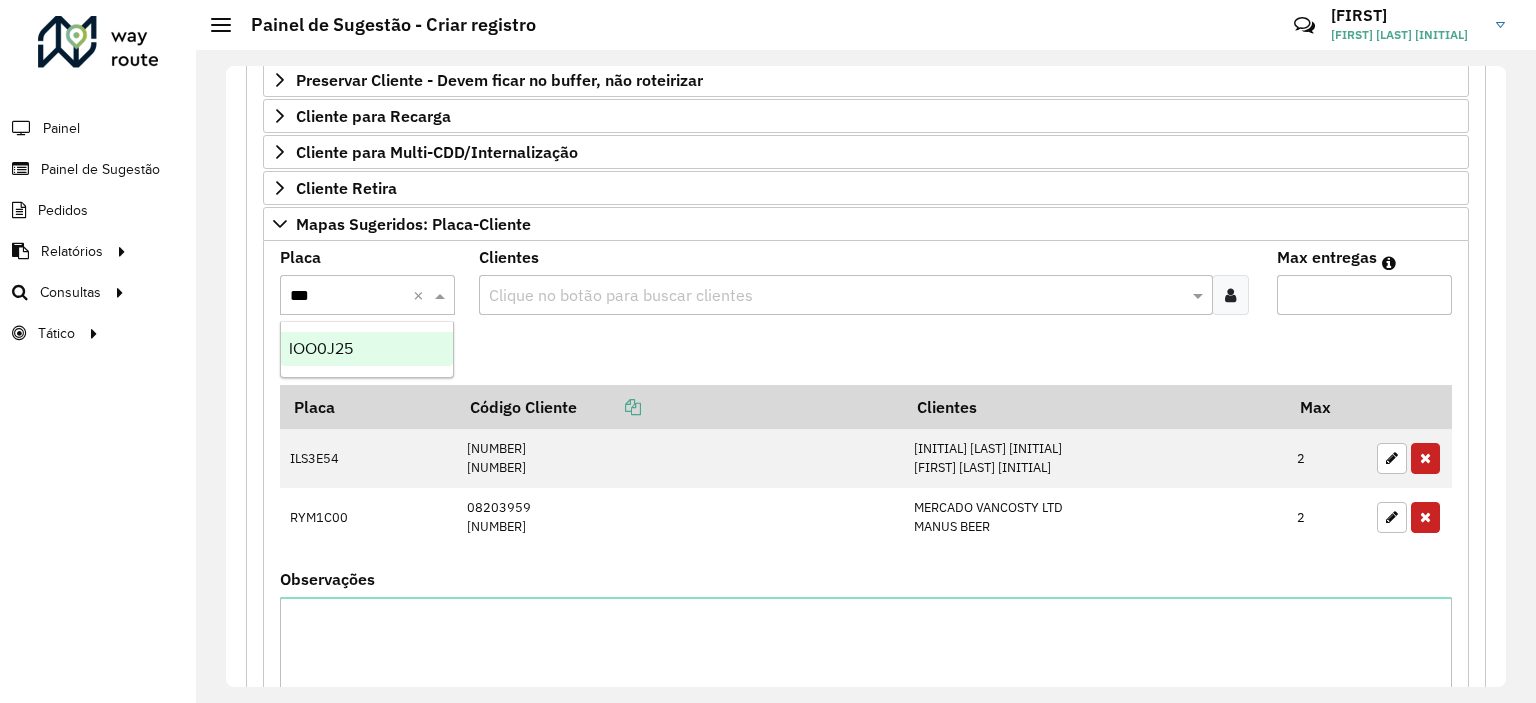 click on "IOO0J25" at bounding box center [367, 349] 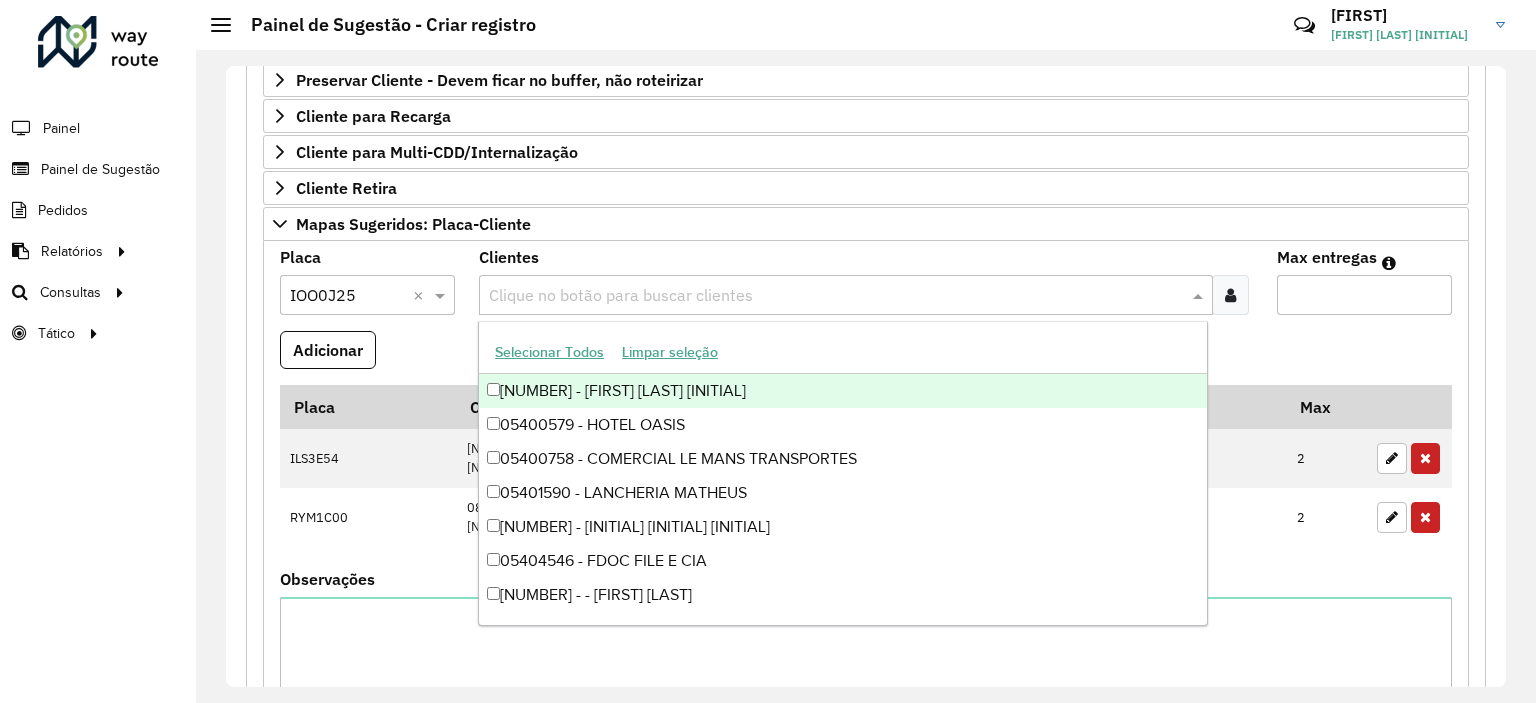 click at bounding box center [835, 296] 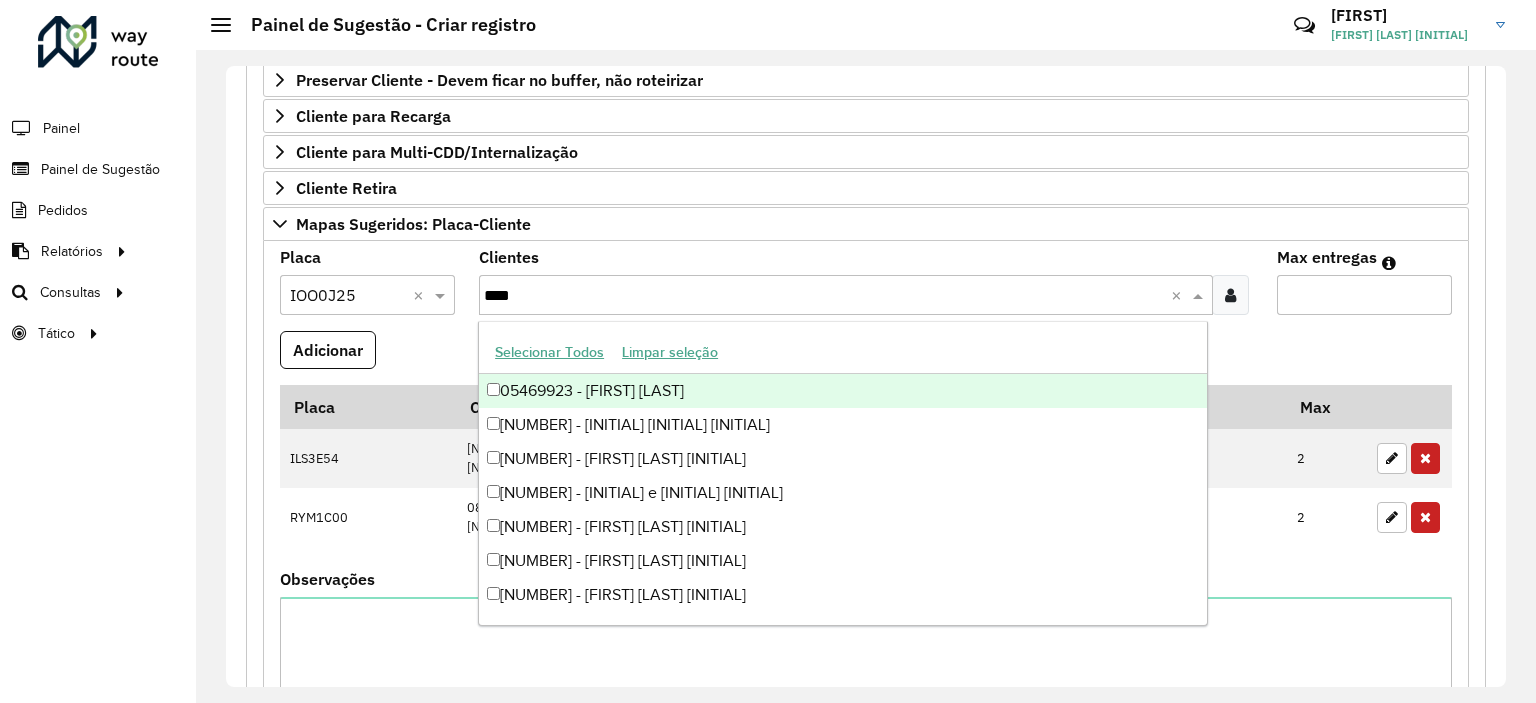 type on "*****" 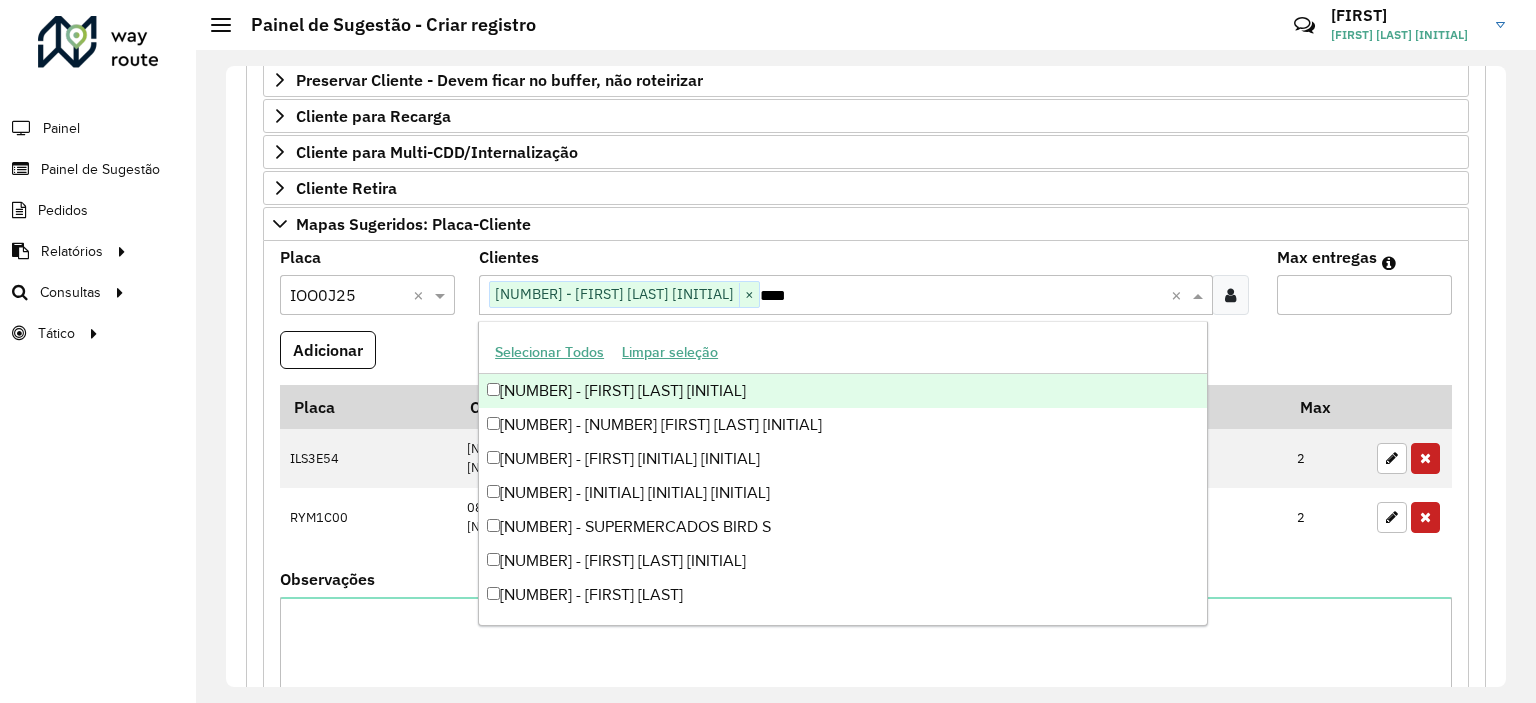 type on "*****" 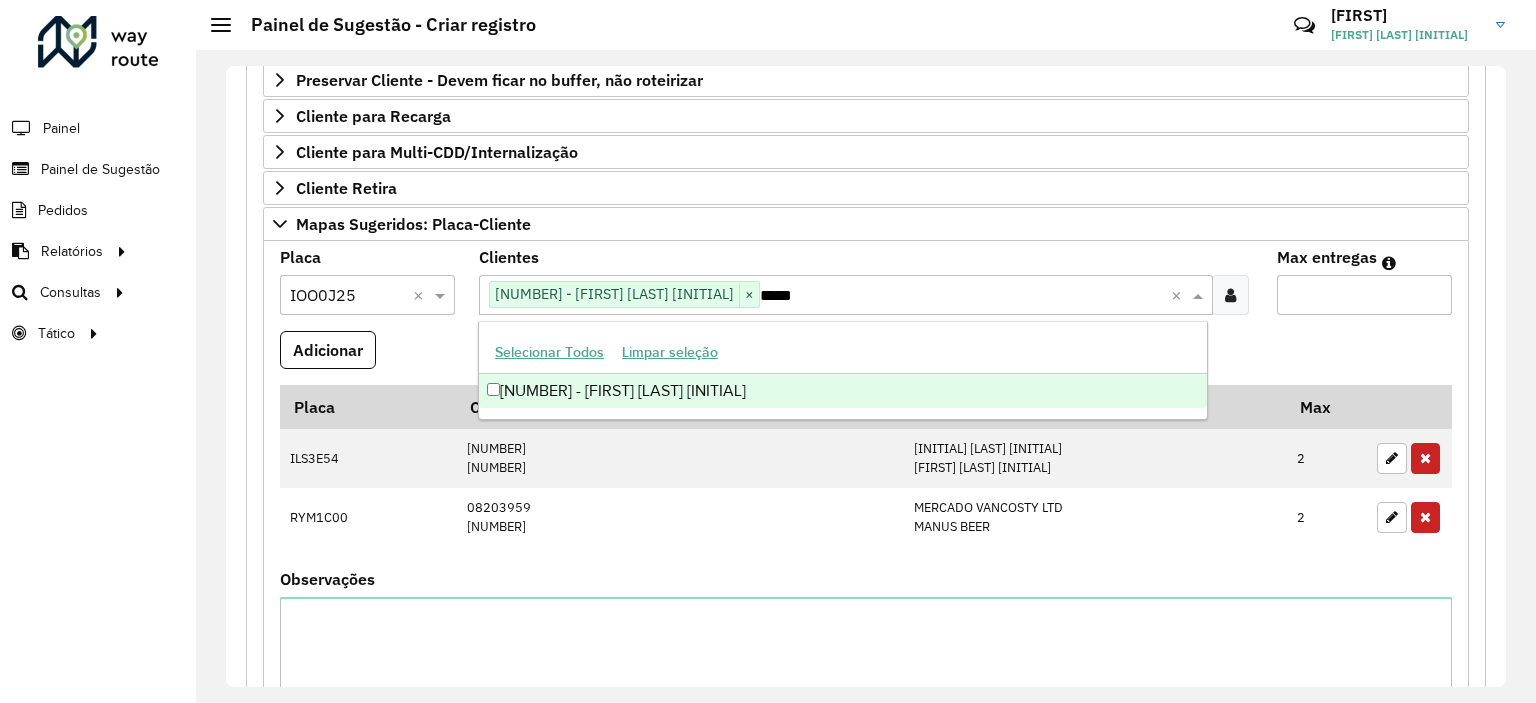 click on "[NUMBER] - [FIRST] [LAST] [INITIAL]" at bounding box center (843, 391) 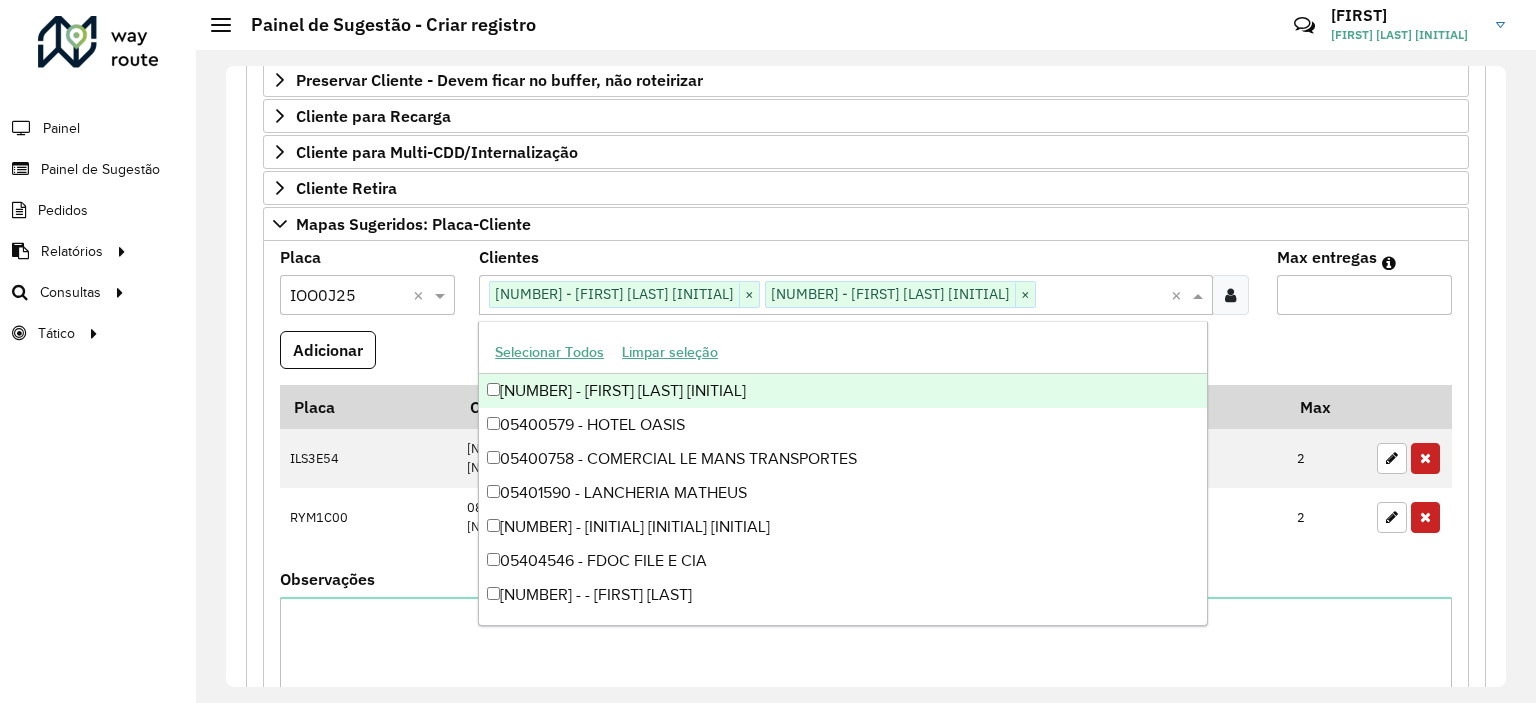 click on "Max entregas" at bounding box center (1364, 295) 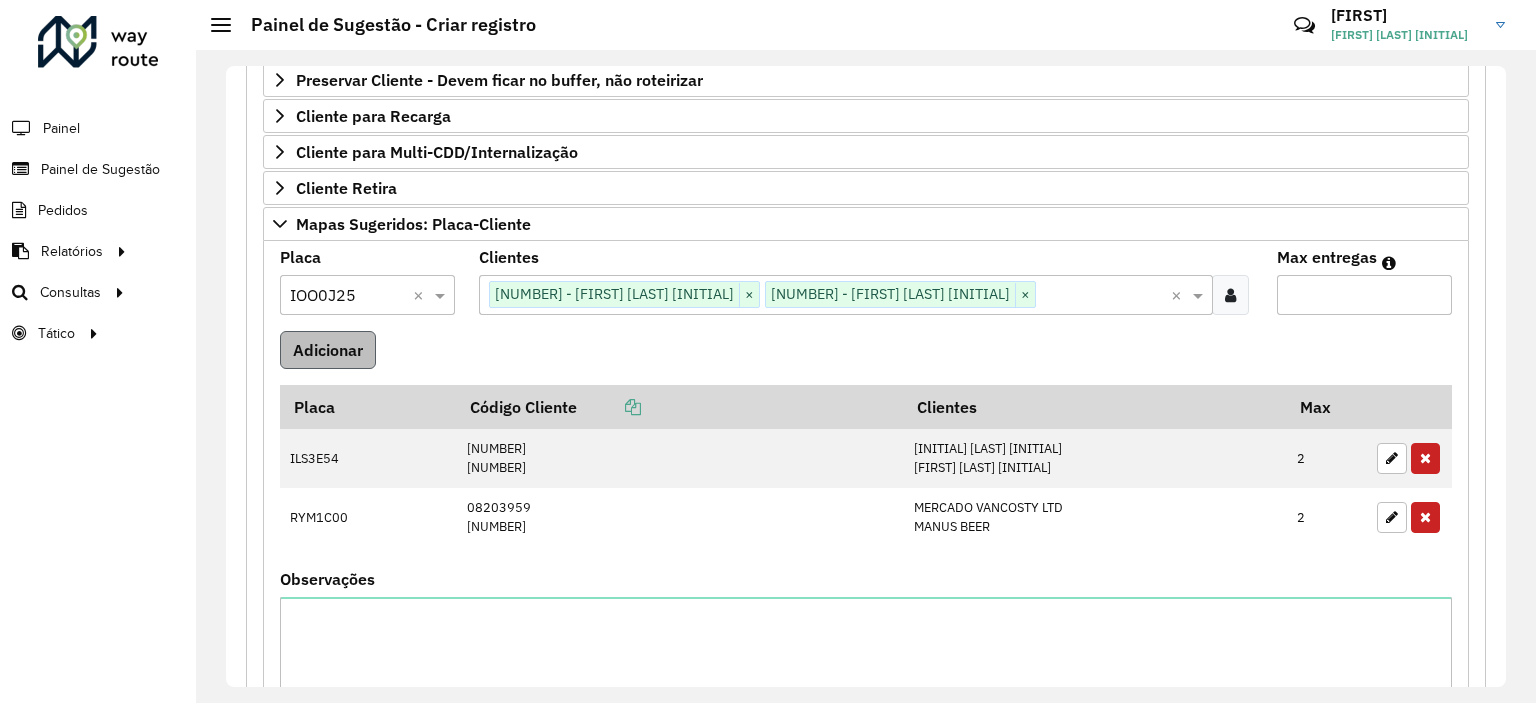 type on "*" 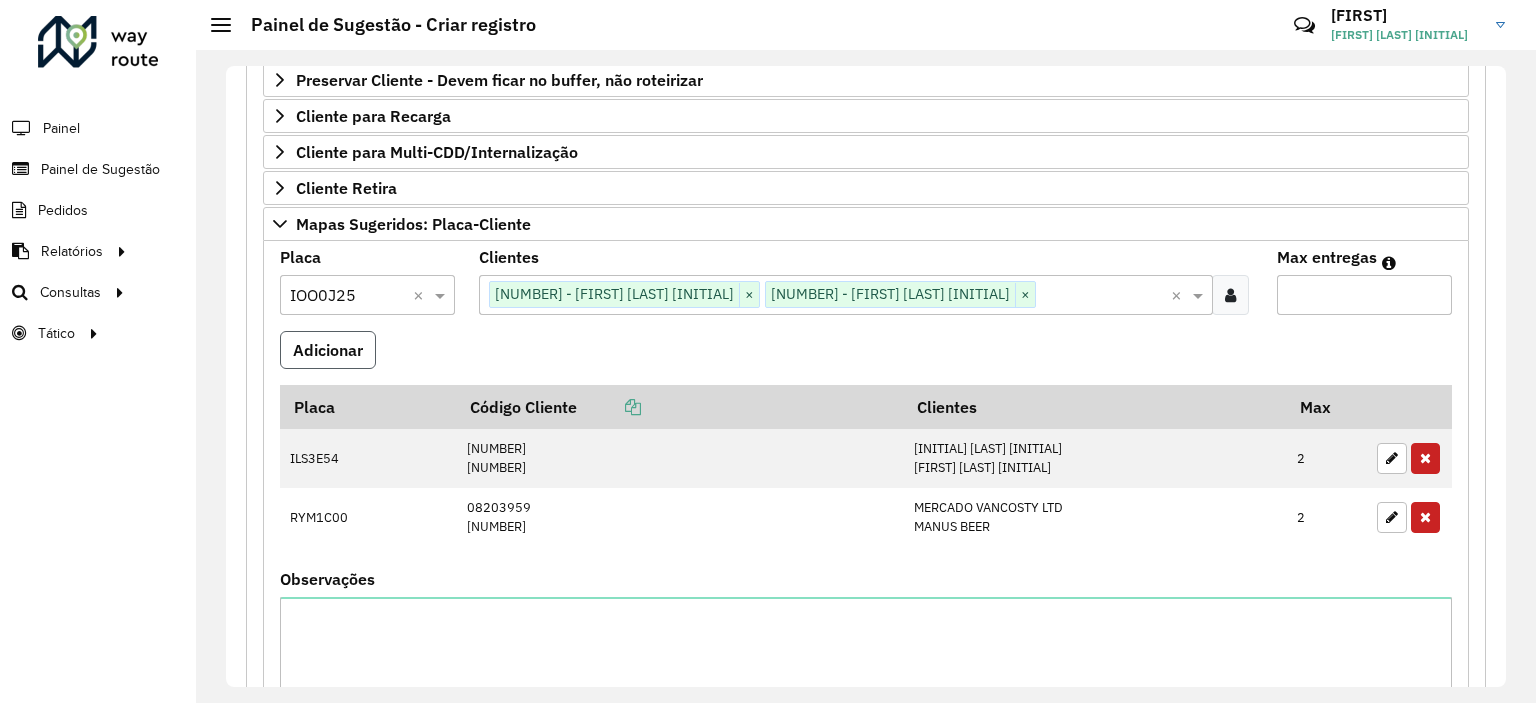 click on "Adicionar" at bounding box center [328, 350] 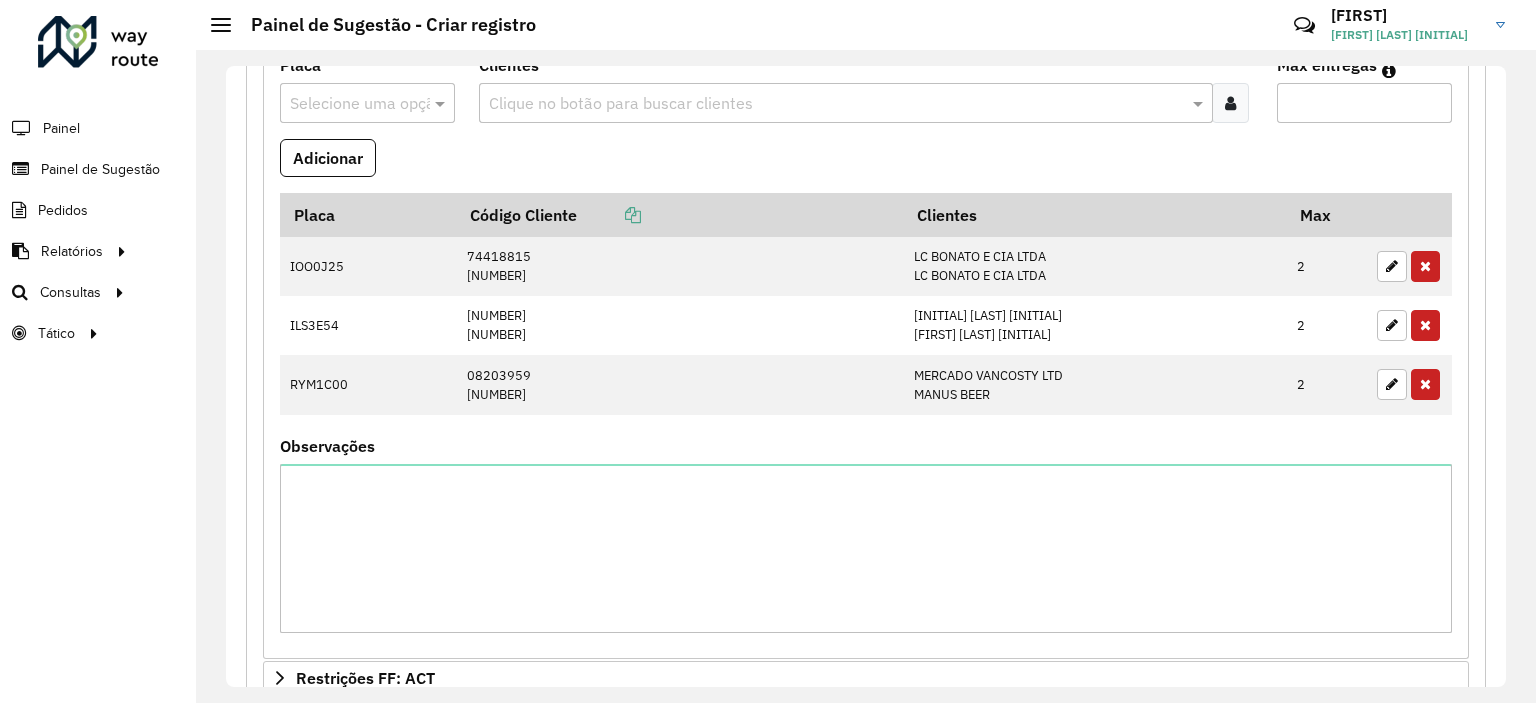 scroll, scrollTop: 600, scrollLeft: 0, axis: vertical 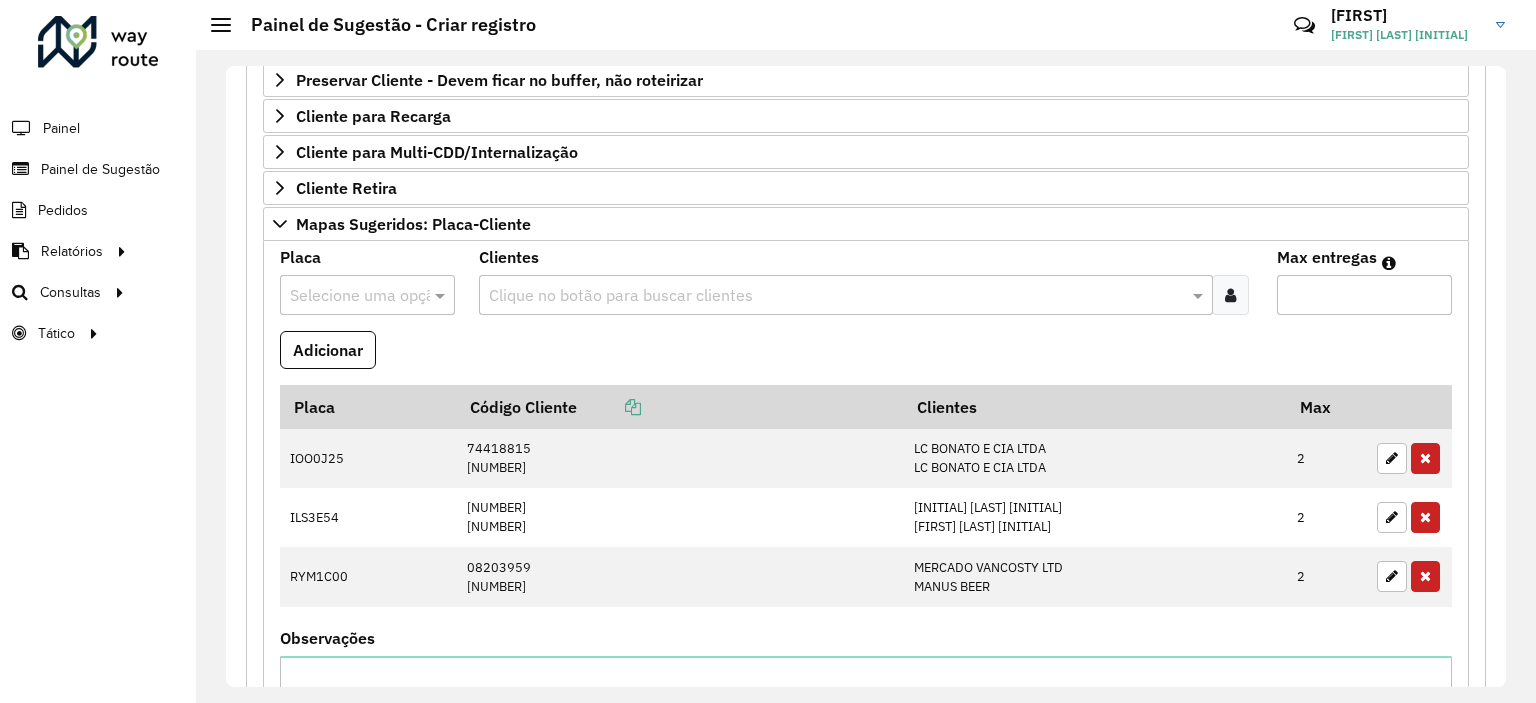 click at bounding box center (347, 296) 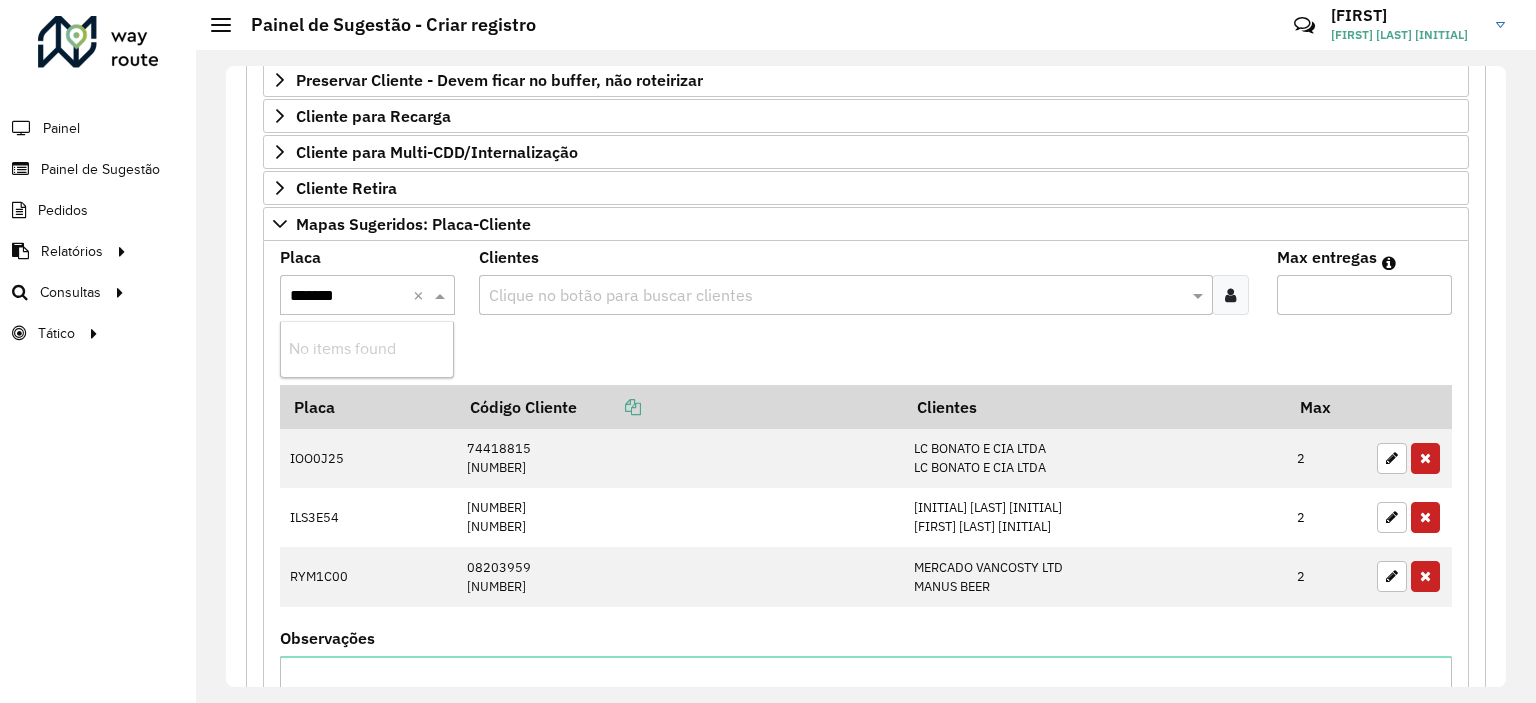 type on "*******" 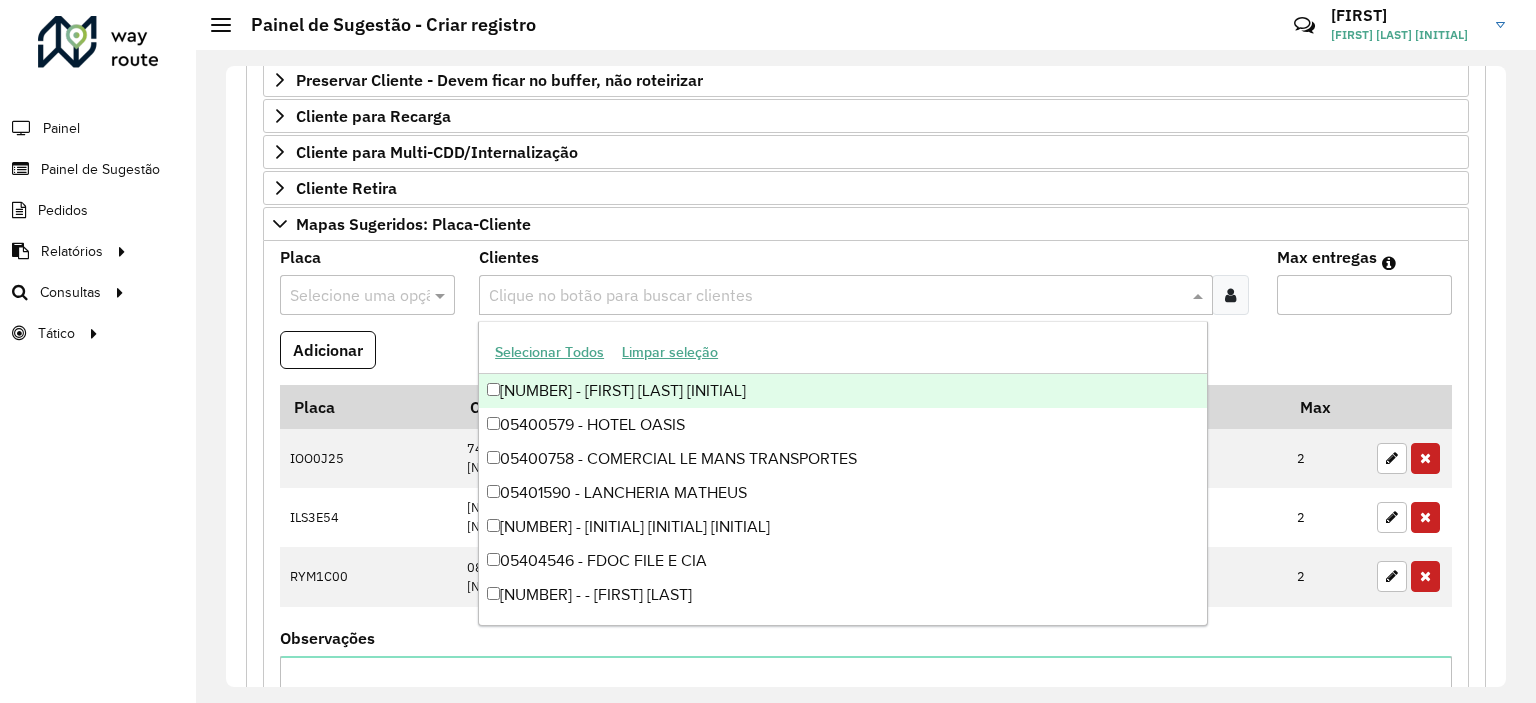 click at bounding box center [347, 296] 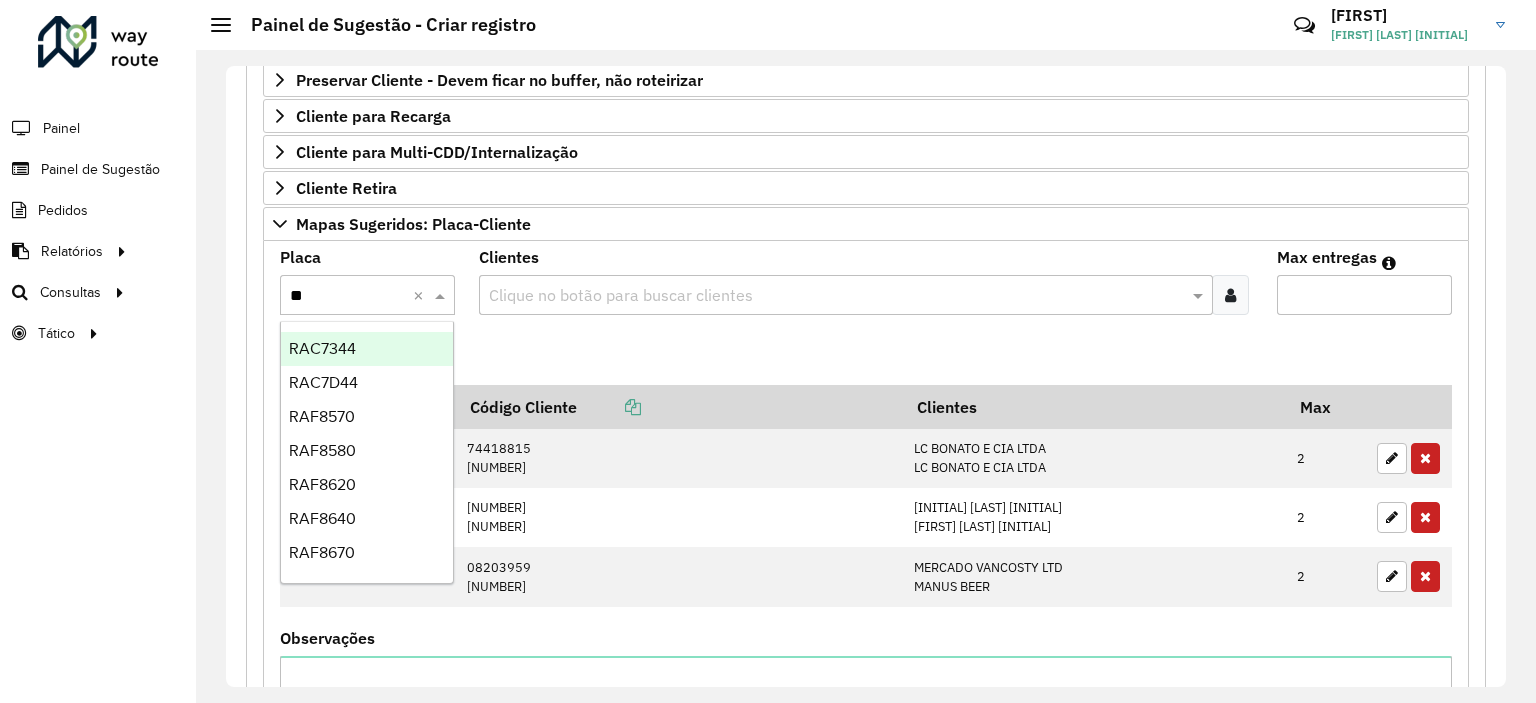 type on "***" 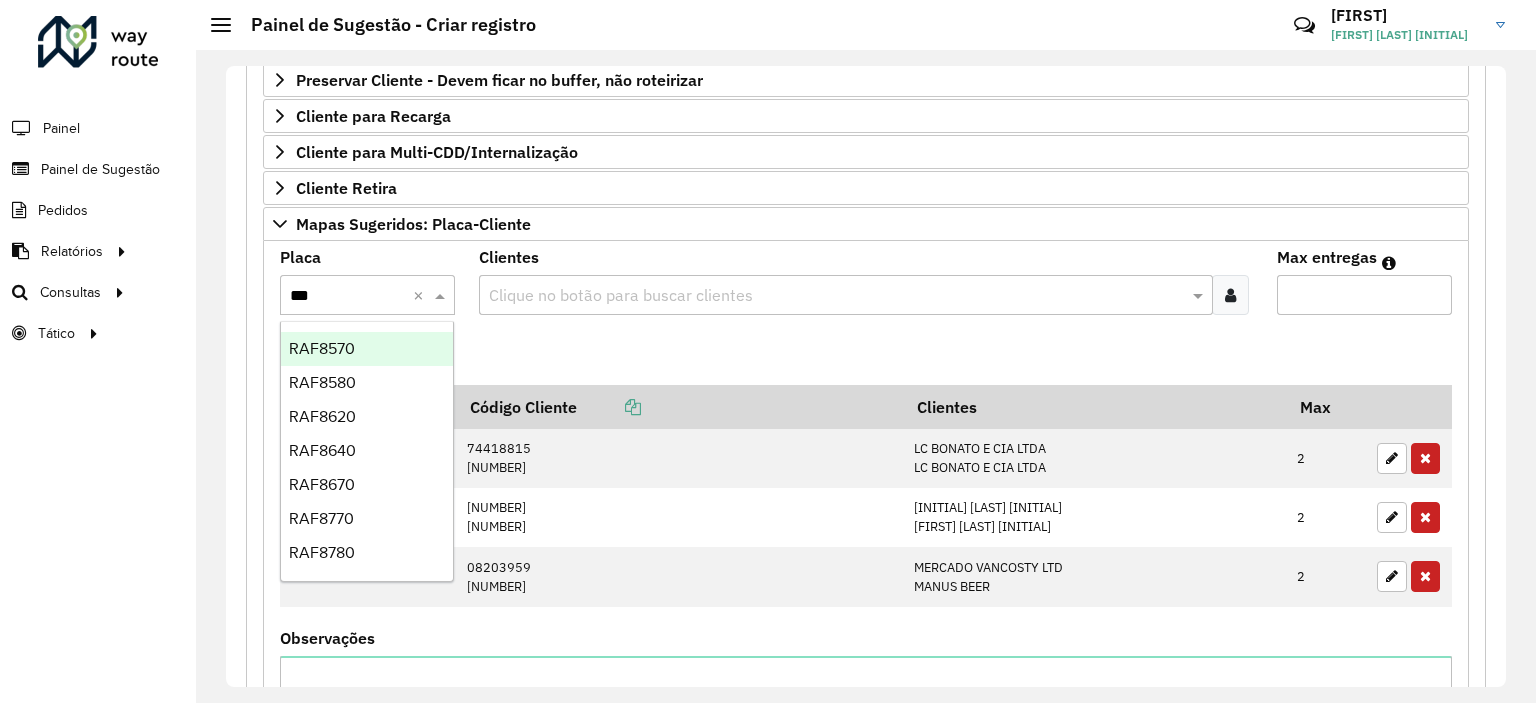 click on "RAF8570" at bounding box center (367, 349) 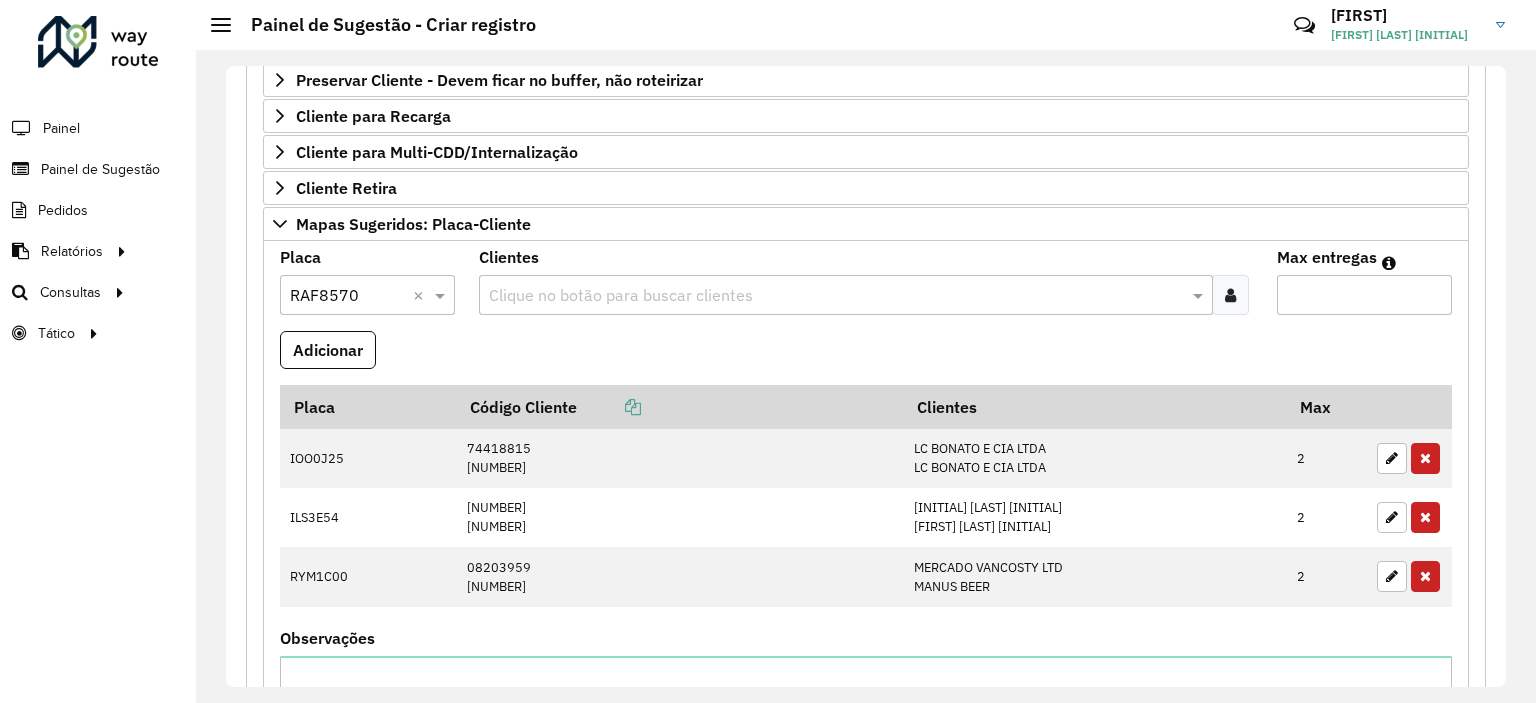click at bounding box center (835, 296) 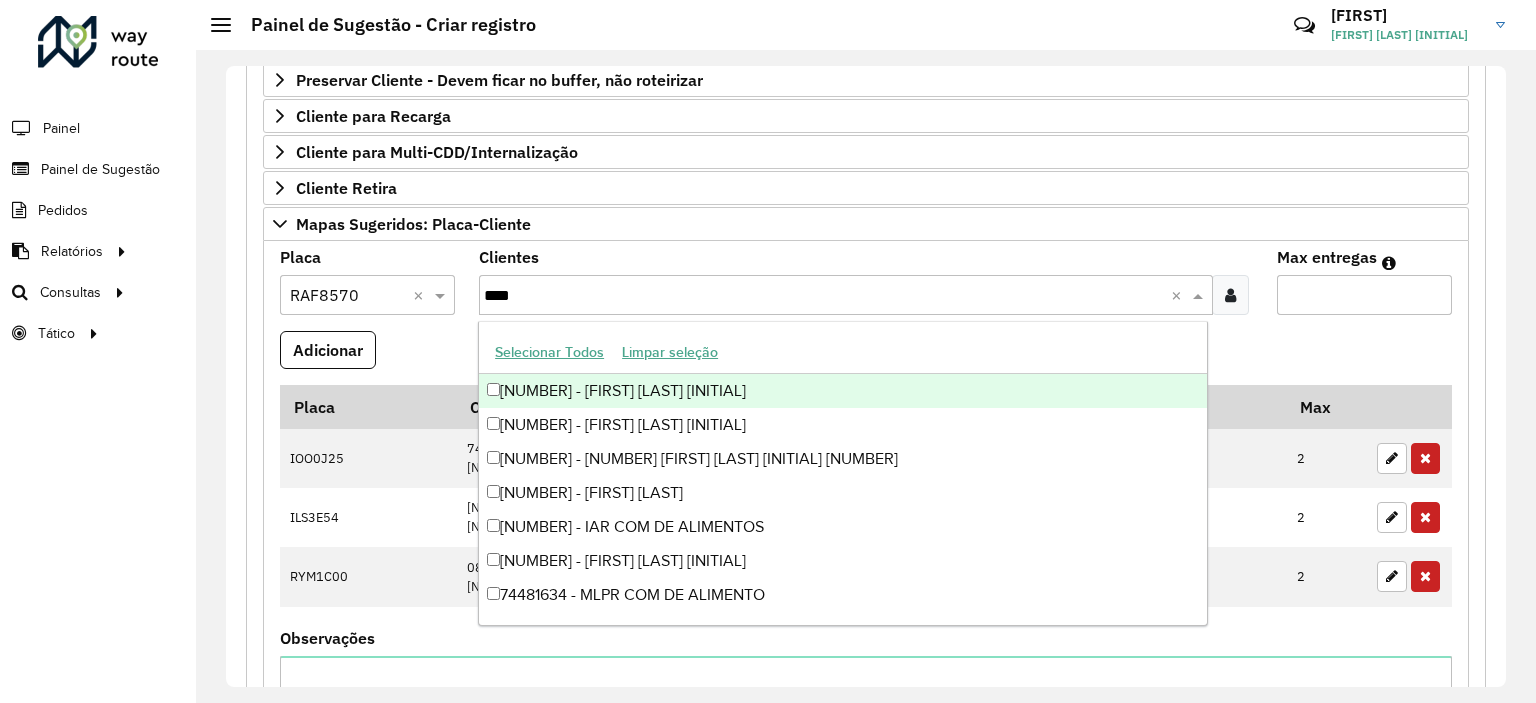 type on "*****" 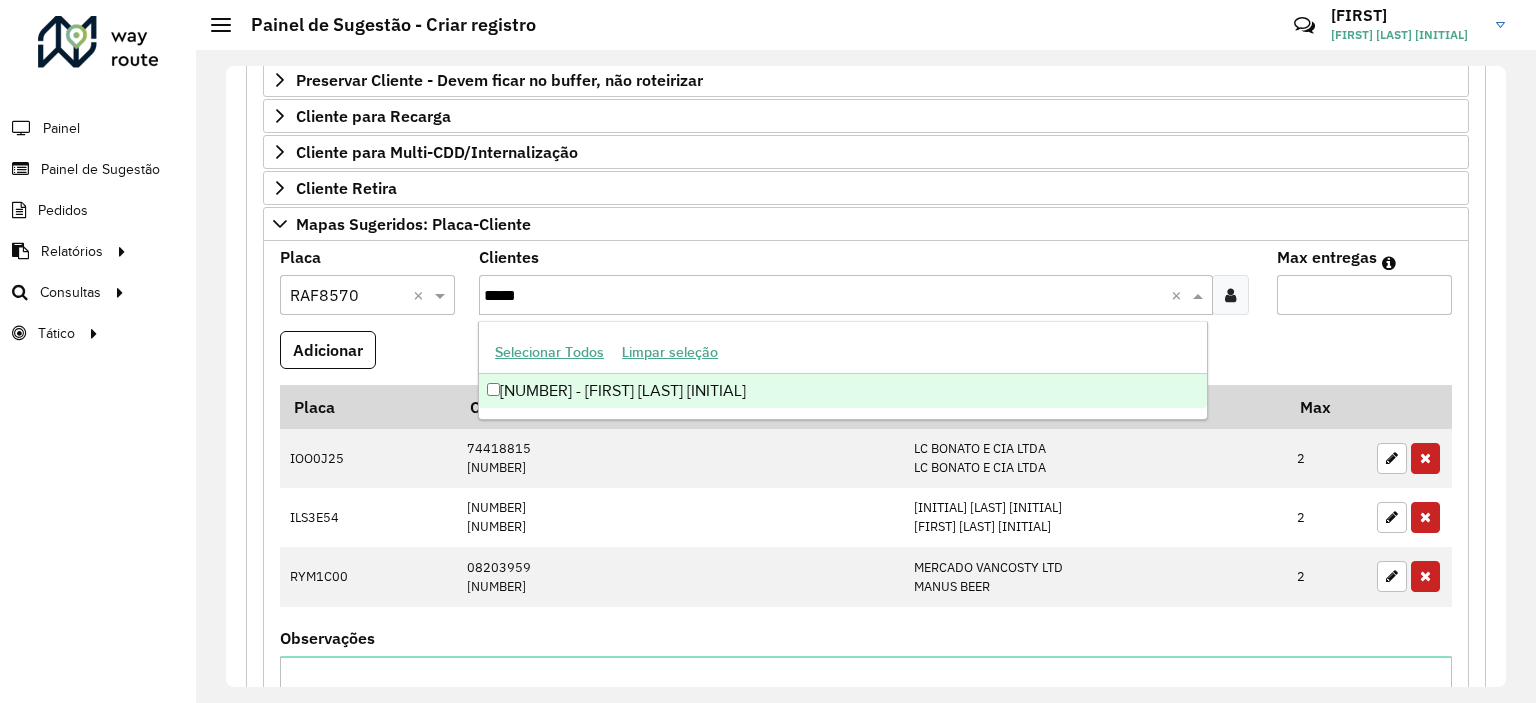 click on "[NUMBER] - [FIRST] [LAST] [INITIAL]" at bounding box center [843, 391] 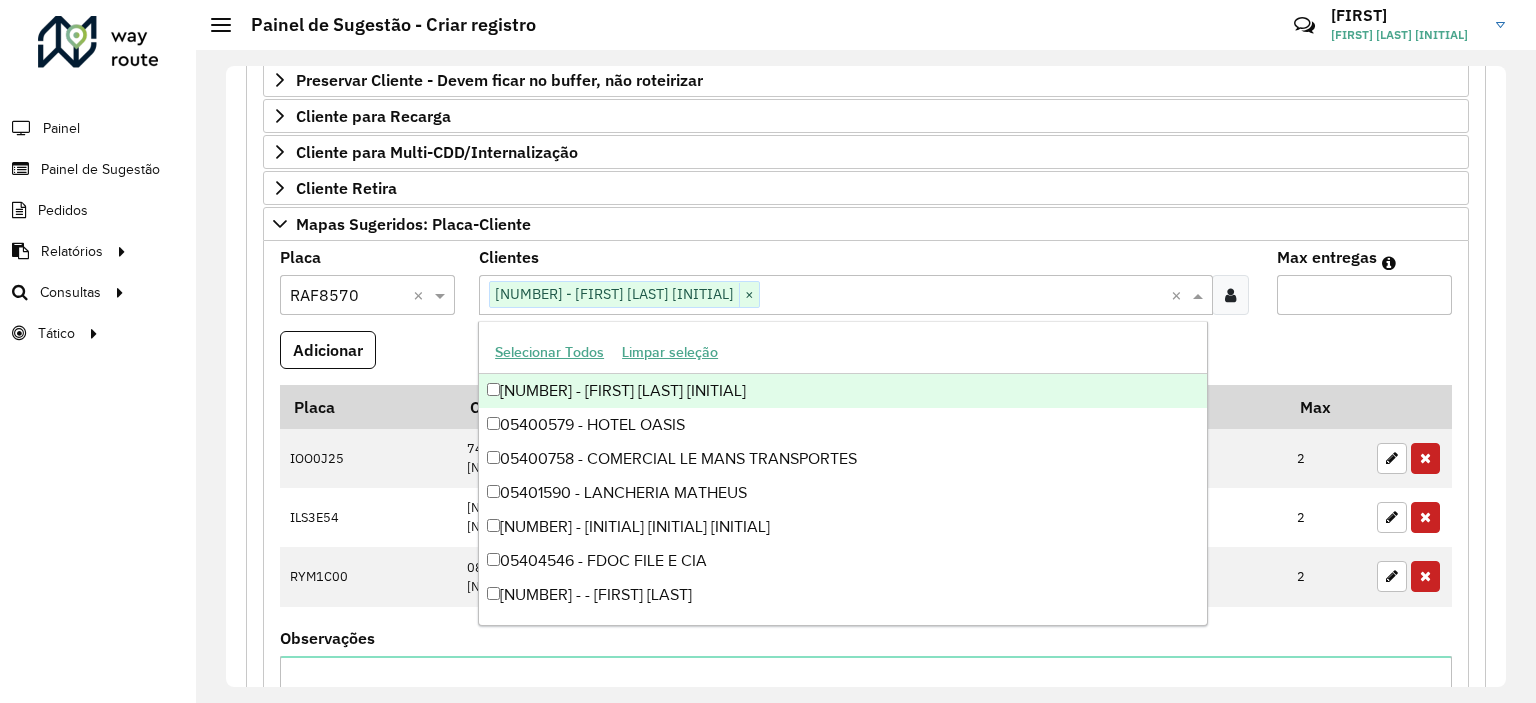 click on "Max entregas" at bounding box center [1364, 295] 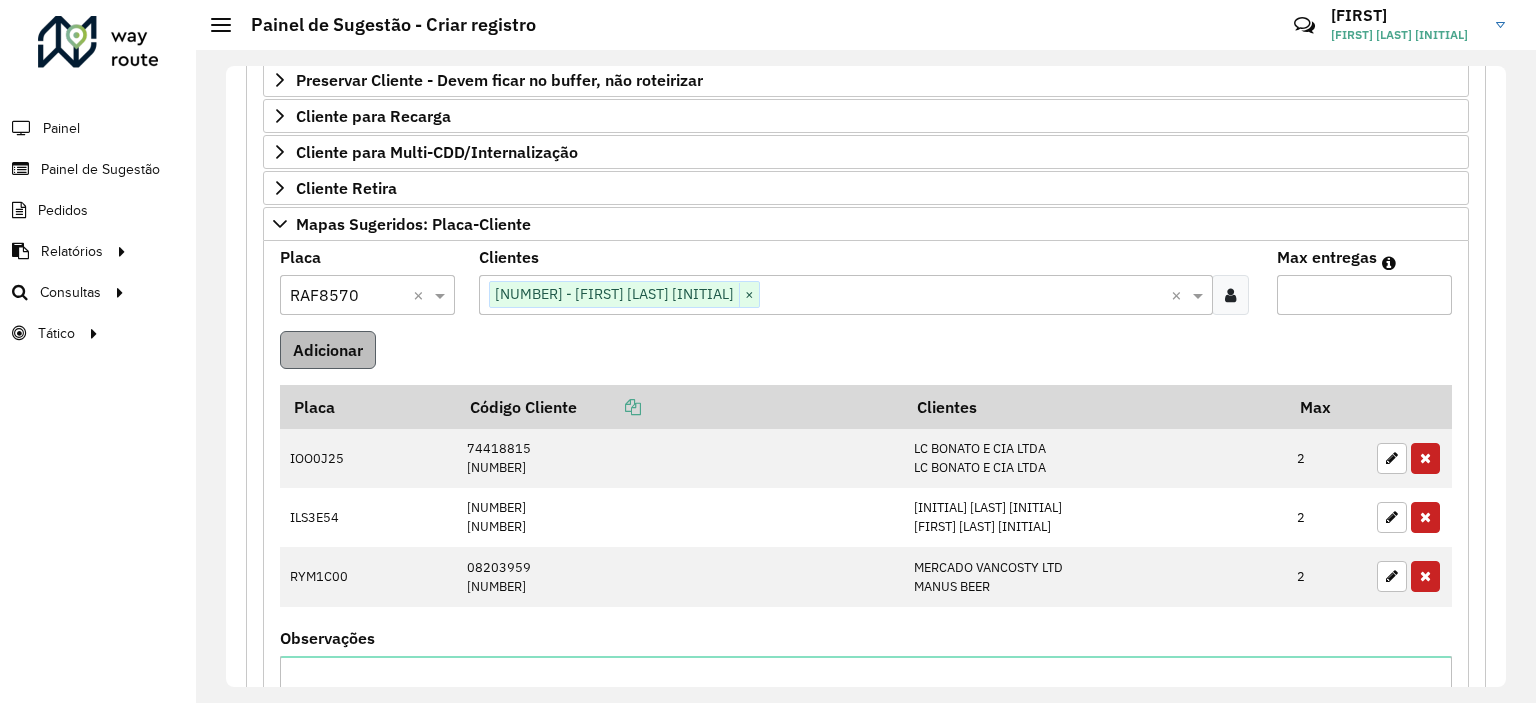 type on "*" 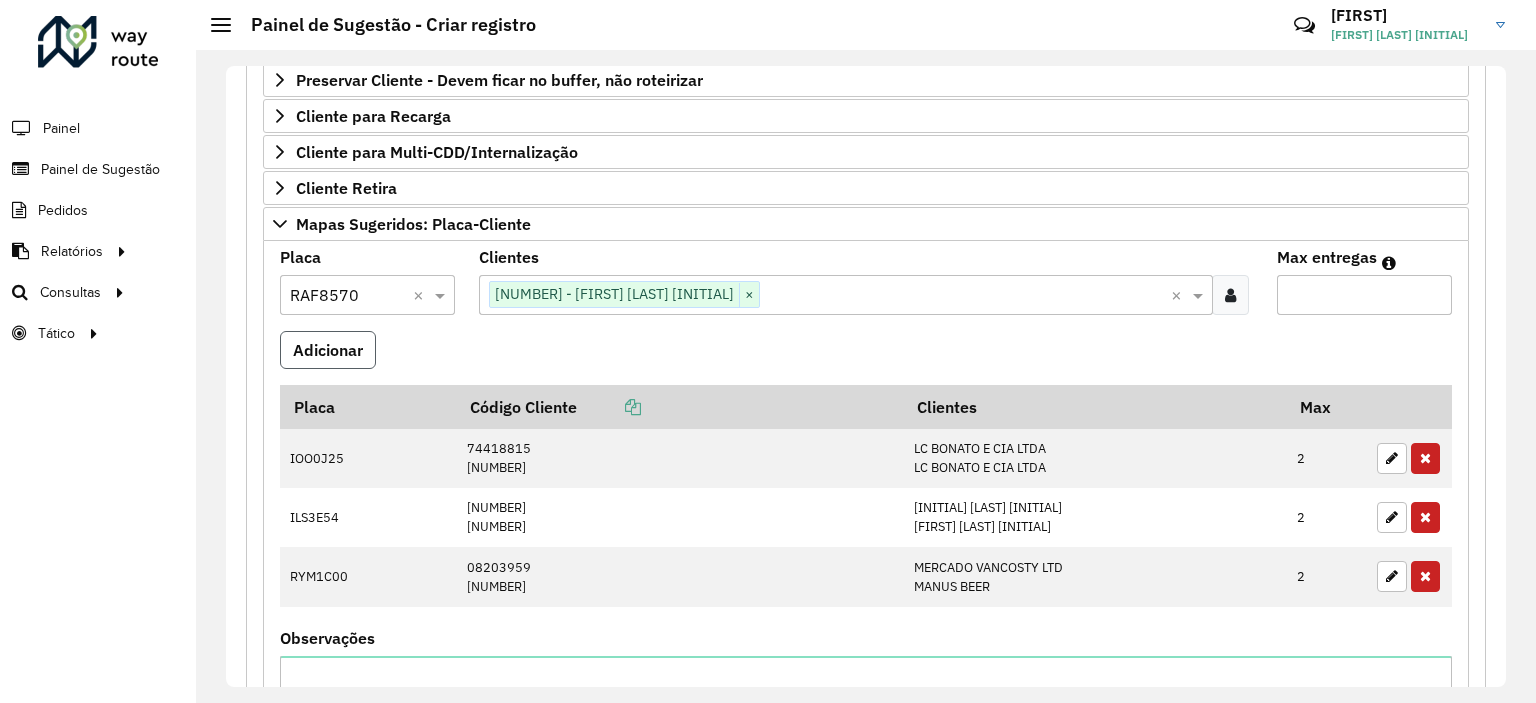 click on "Adicionar" at bounding box center (328, 350) 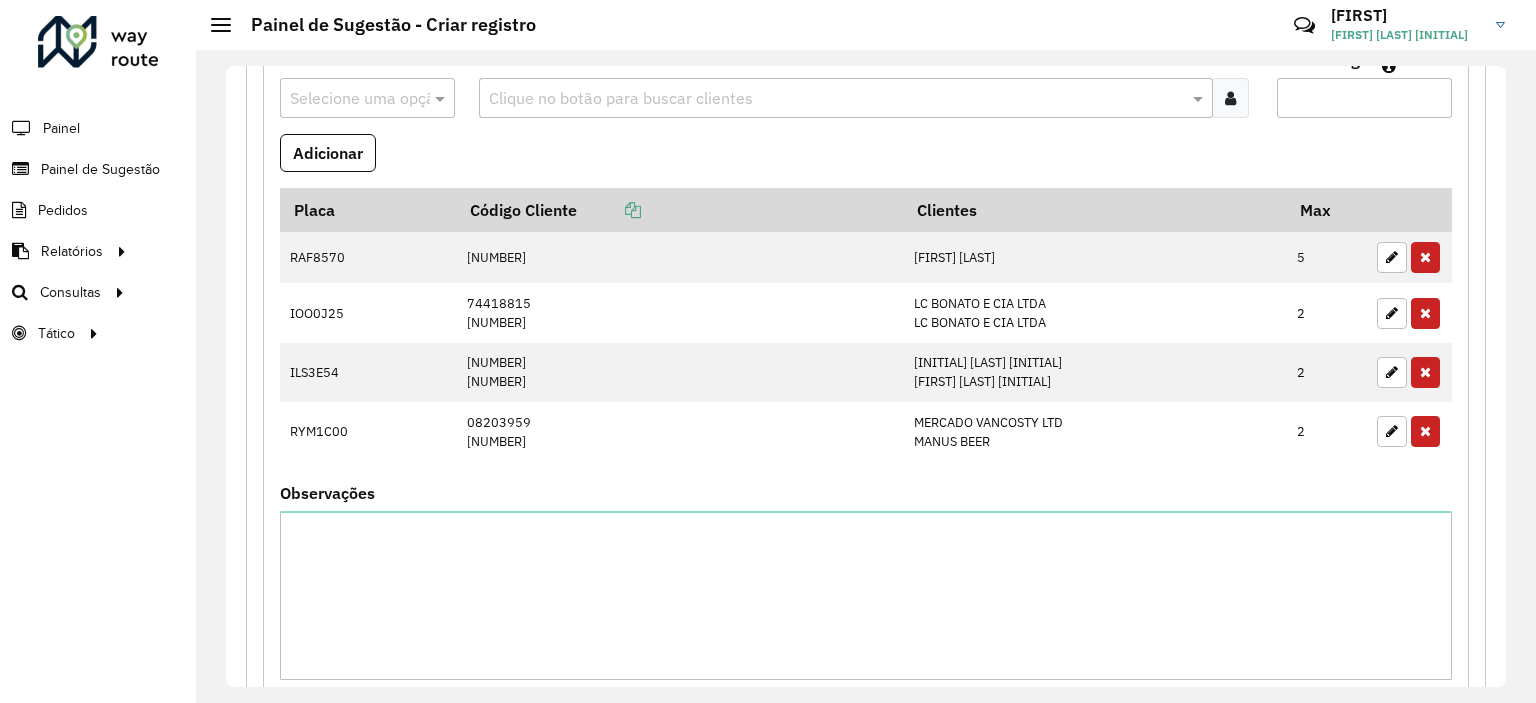 scroll, scrollTop: 600, scrollLeft: 0, axis: vertical 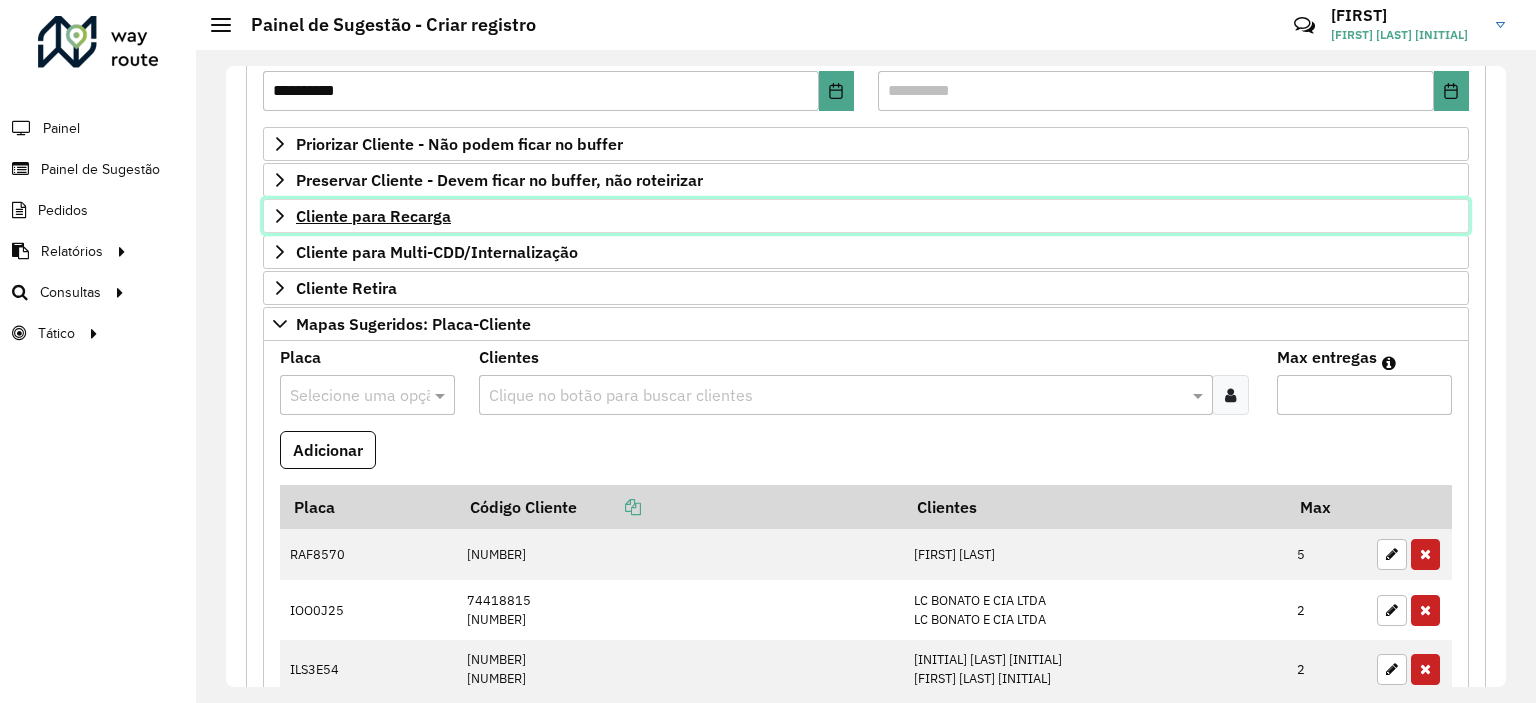 click on "Cliente para Recarga" at bounding box center (373, 216) 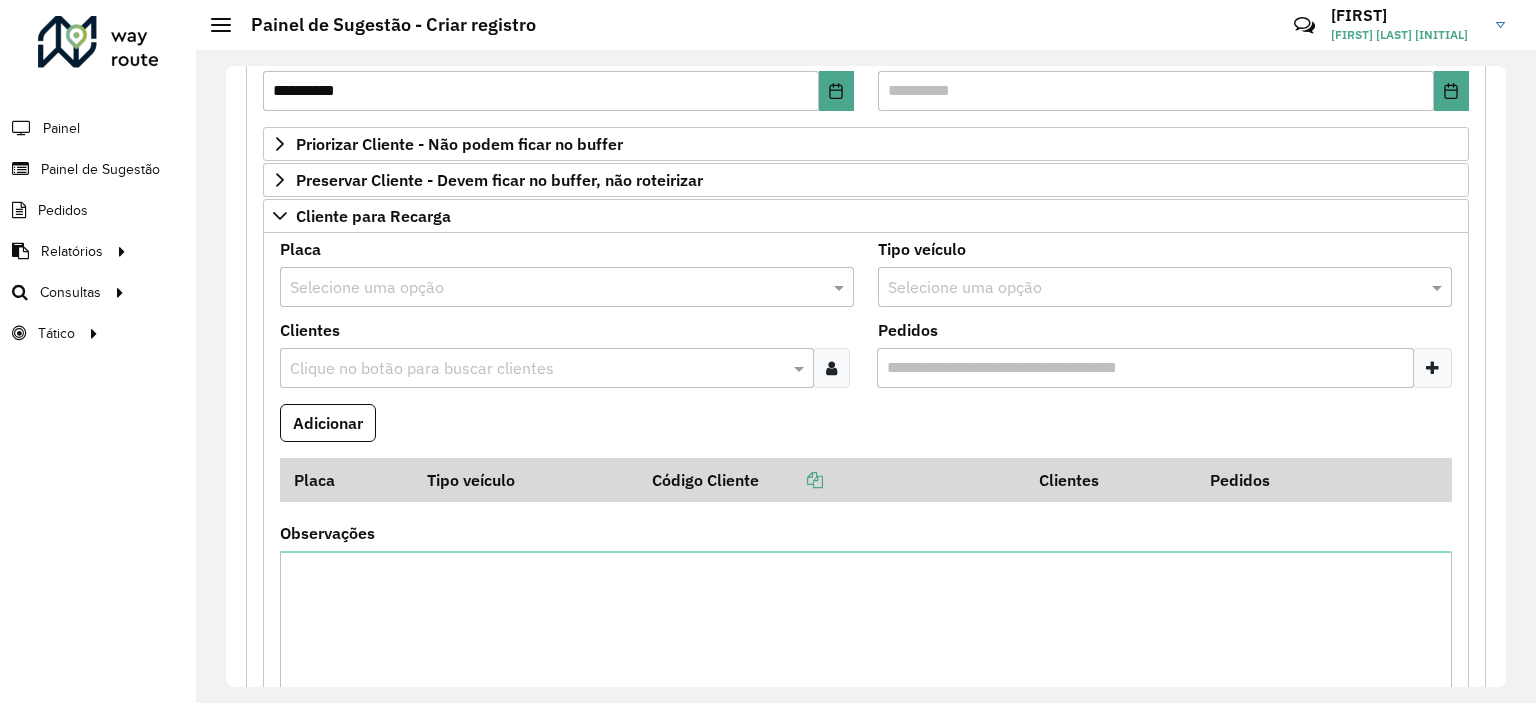 click at bounding box center (547, 288) 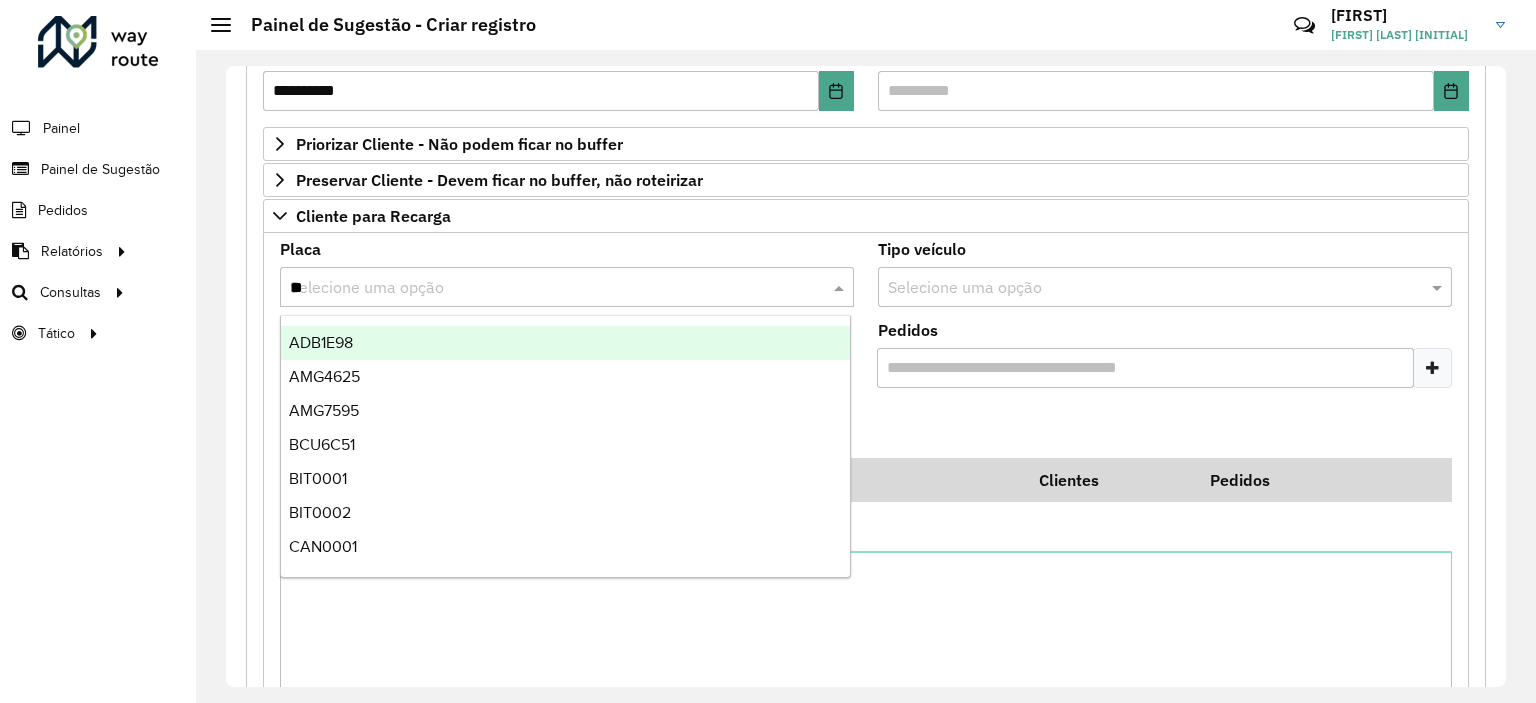 type on "***" 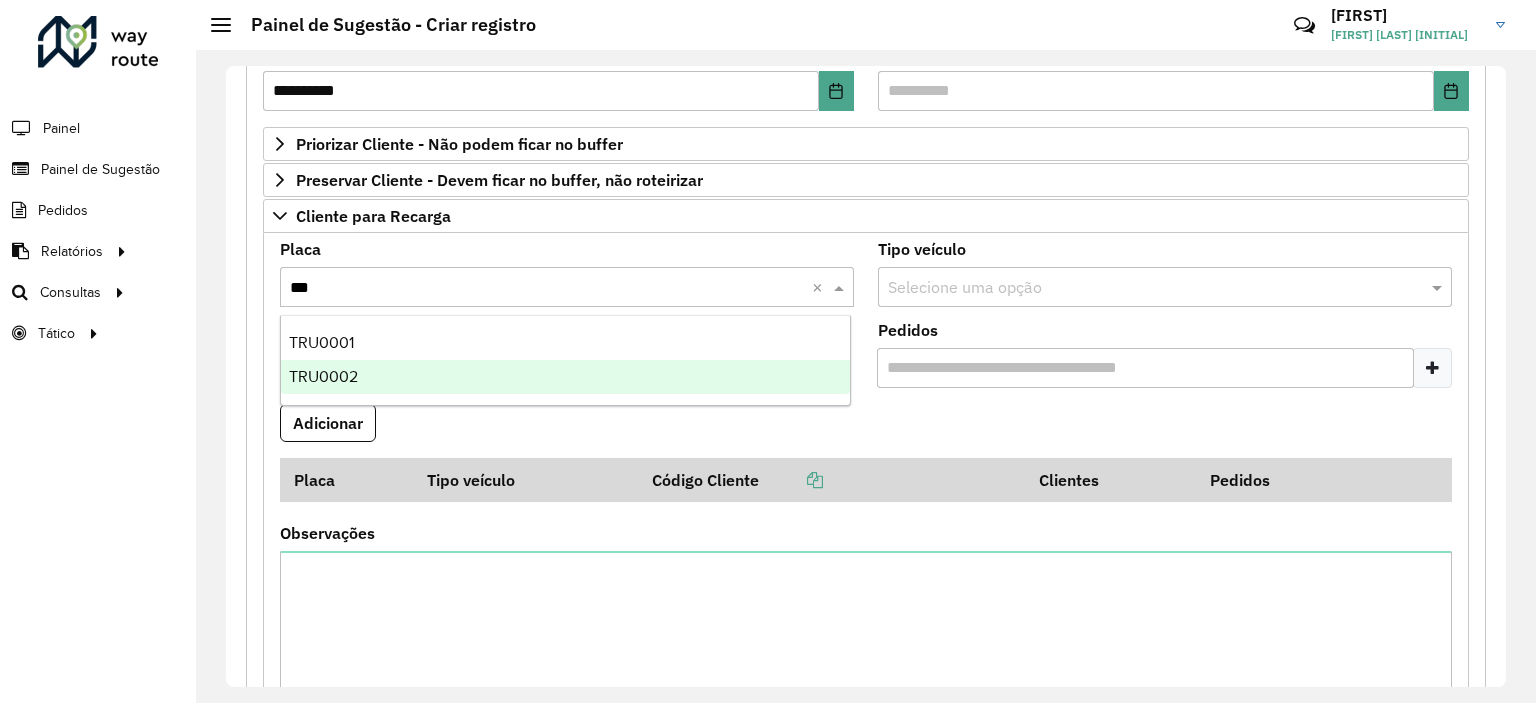 click on "TRU0002" at bounding box center [566, 377] 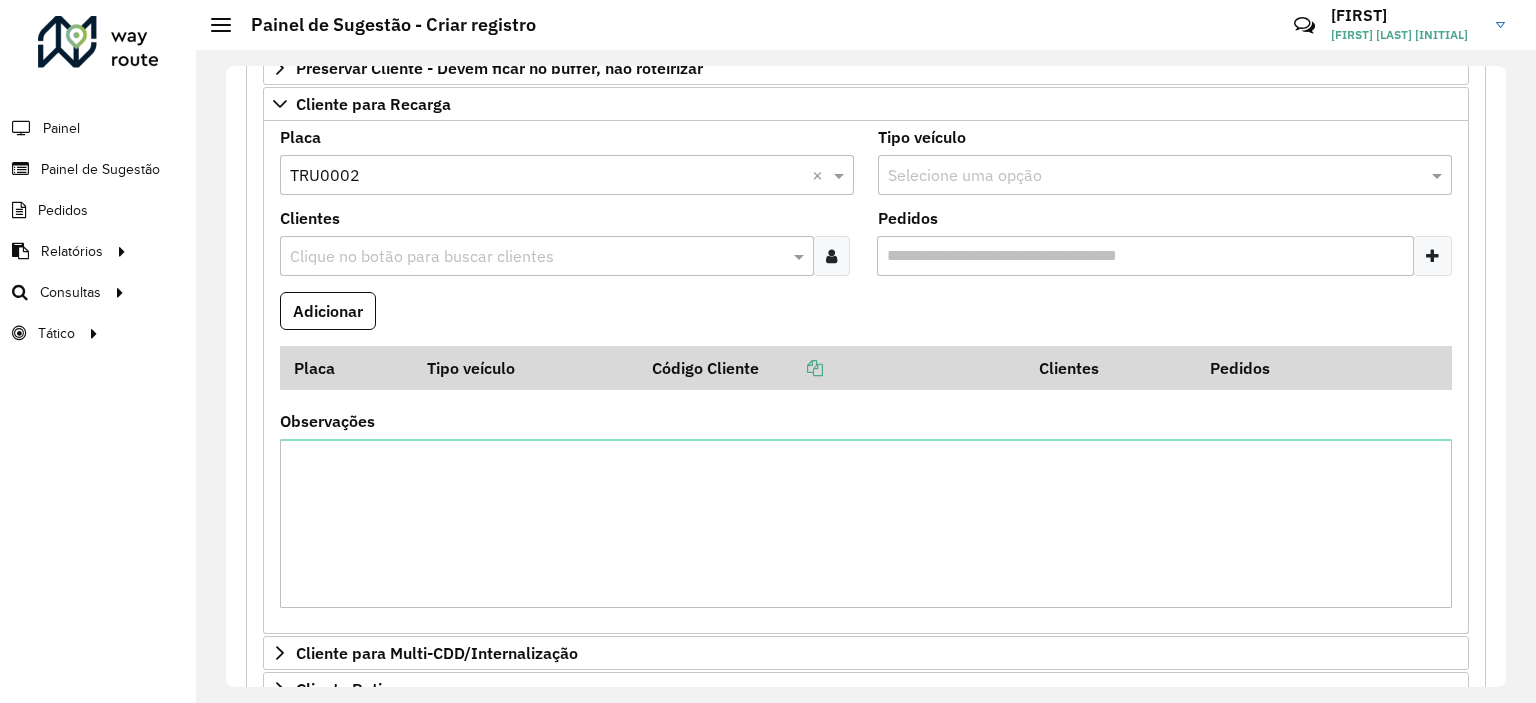 scroll, scrollTop: 400, scrollLeft: 0, axis: vertical 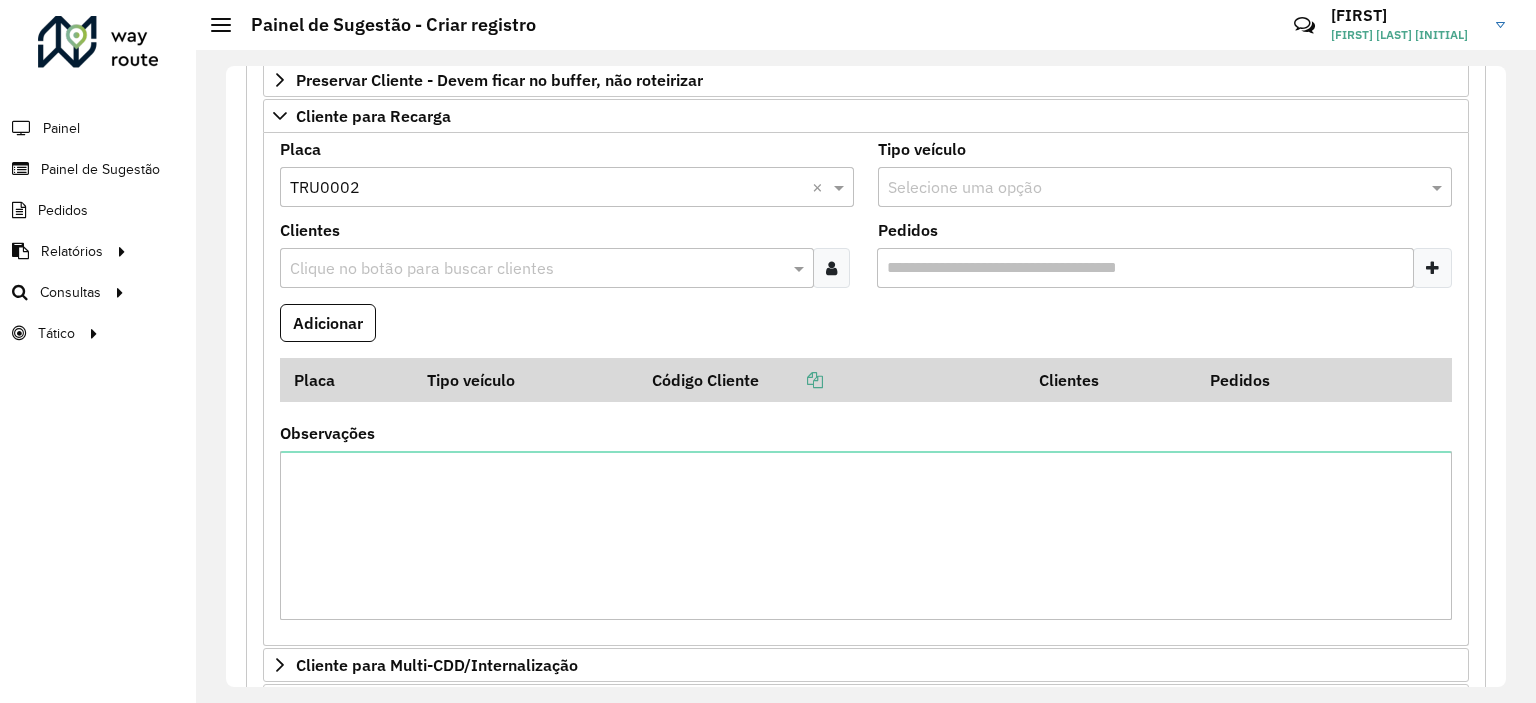 click at bounding box center [537, 269] 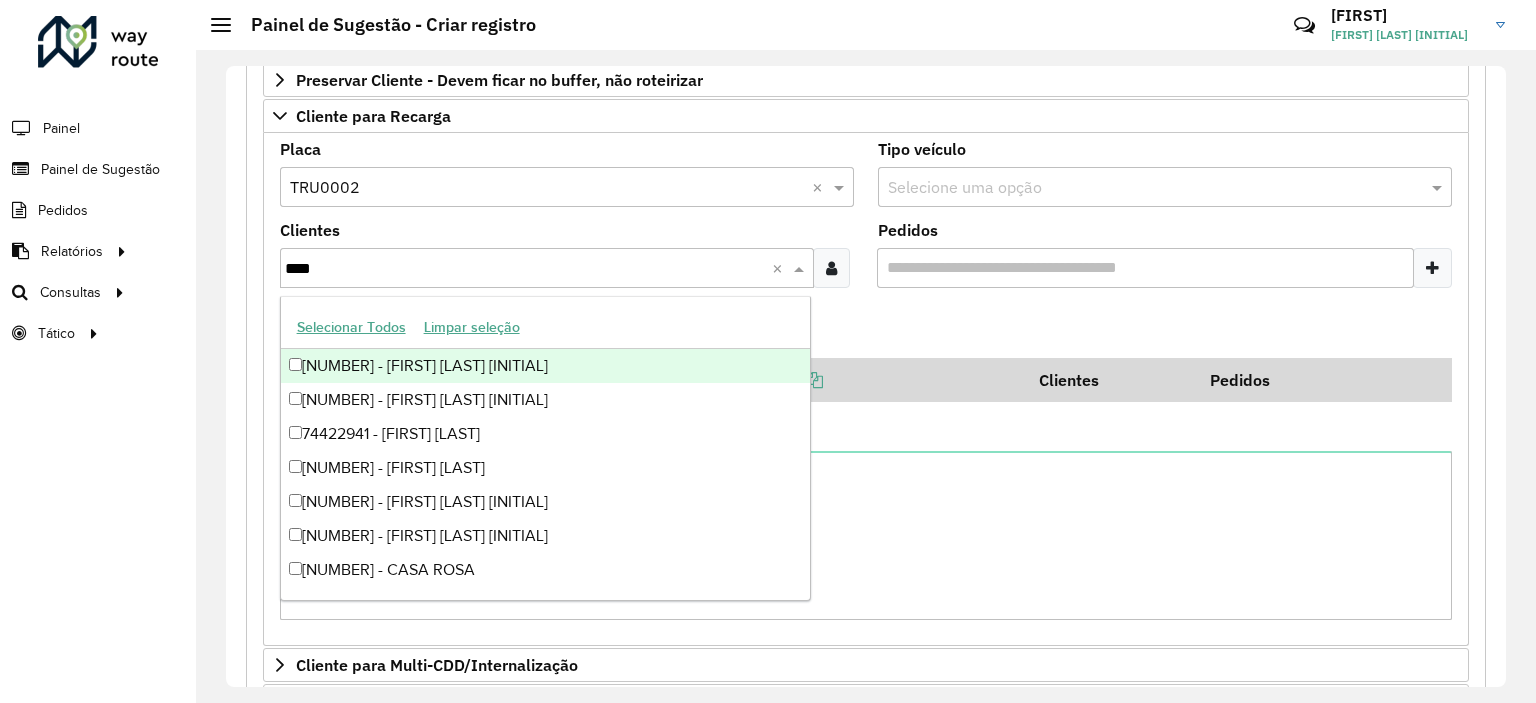 type on "*****" 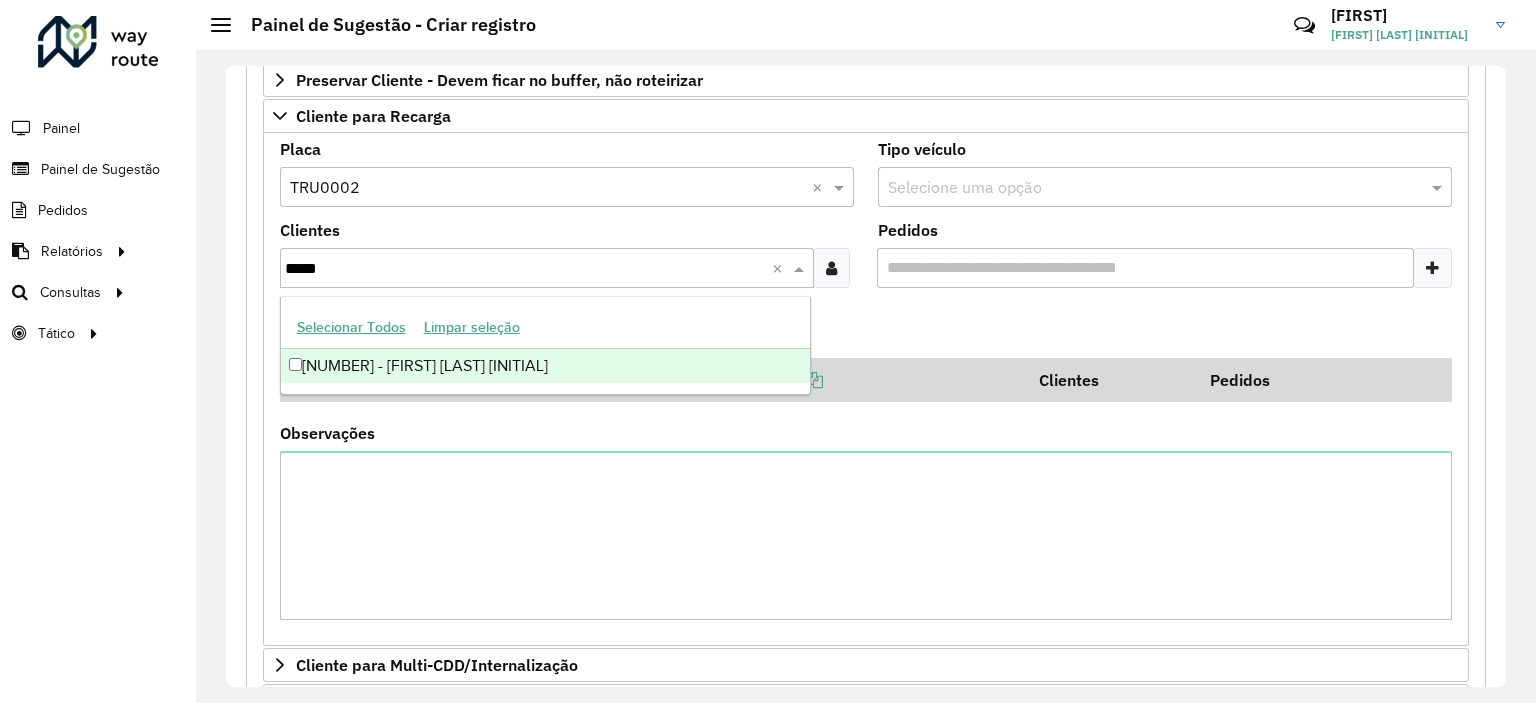 click on "[NUMBER] - [FIRST] [LAST] [INITIAL]" at bounding box center (546, 366) 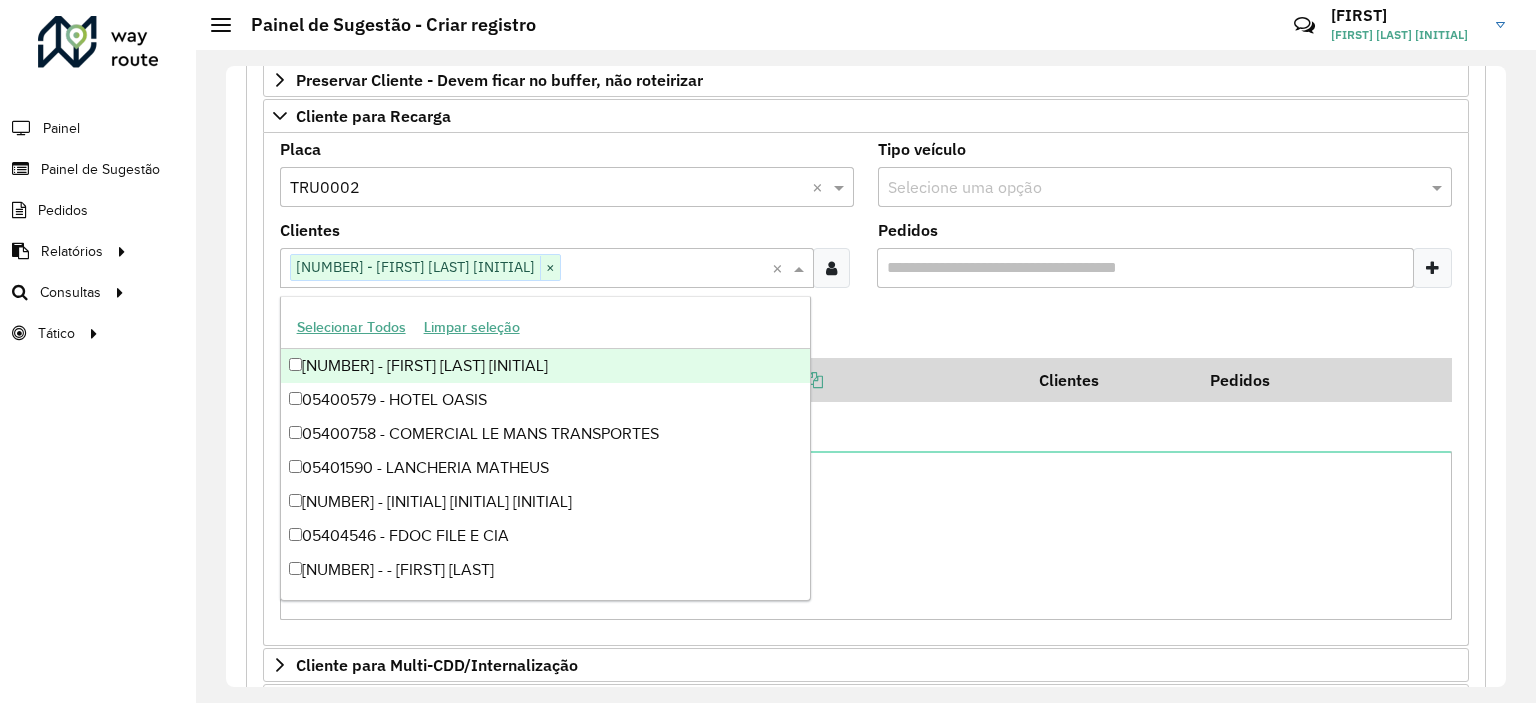 drag, startPoint x: 1132, startPoint y: 317, endPoint x: 872, endPoint y: 294, distance: 261.01532 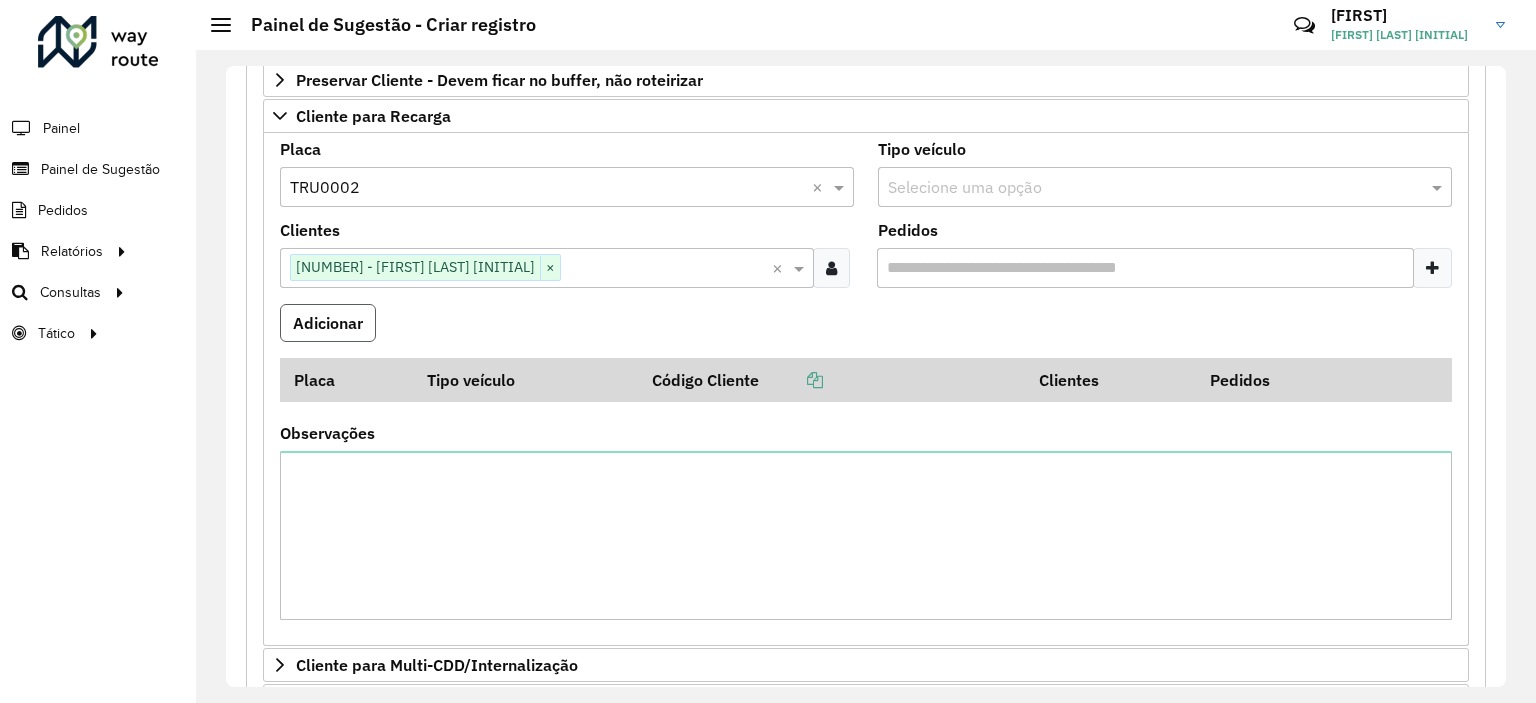 click on "Adicionar" at bounding box center [328, 323] 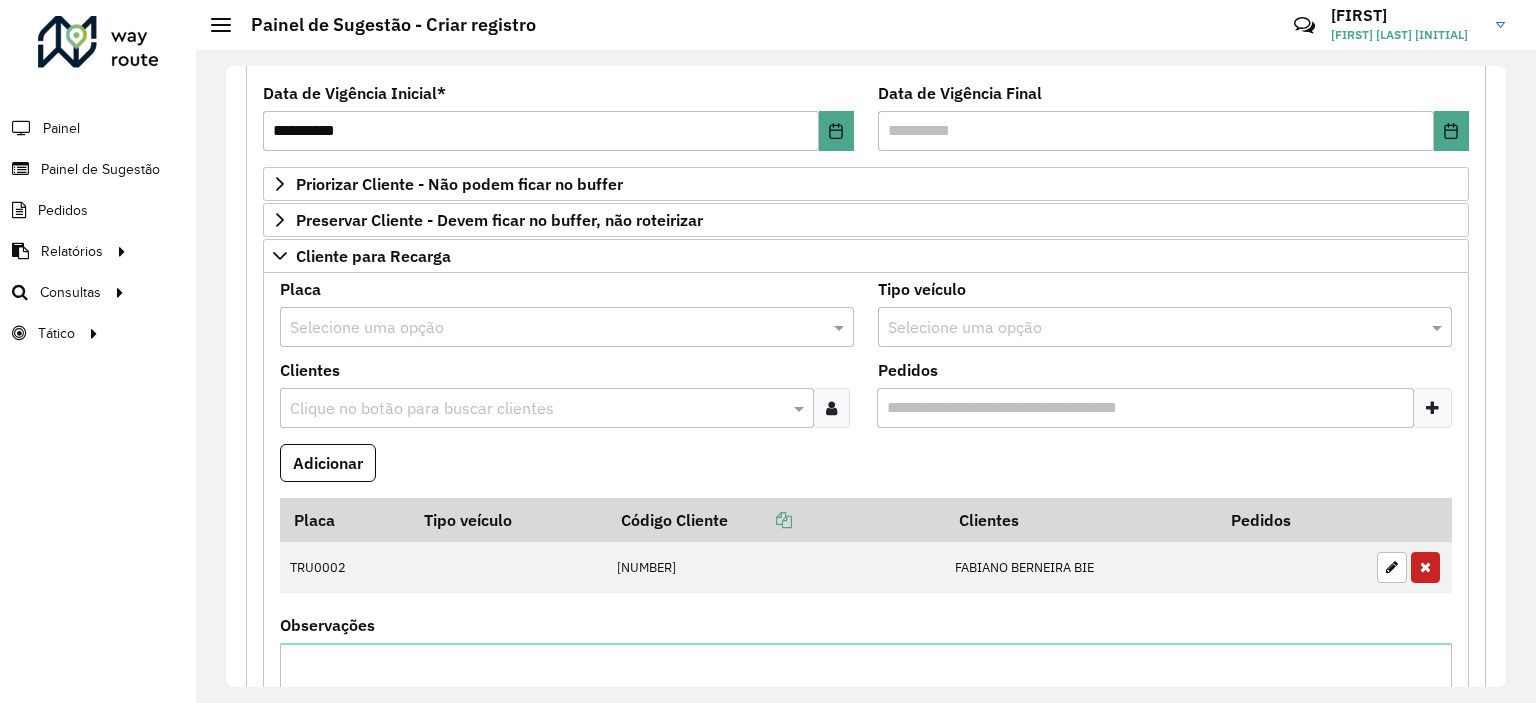 scroll, scrollTop: 0, scrollLeft: 0, axis: both 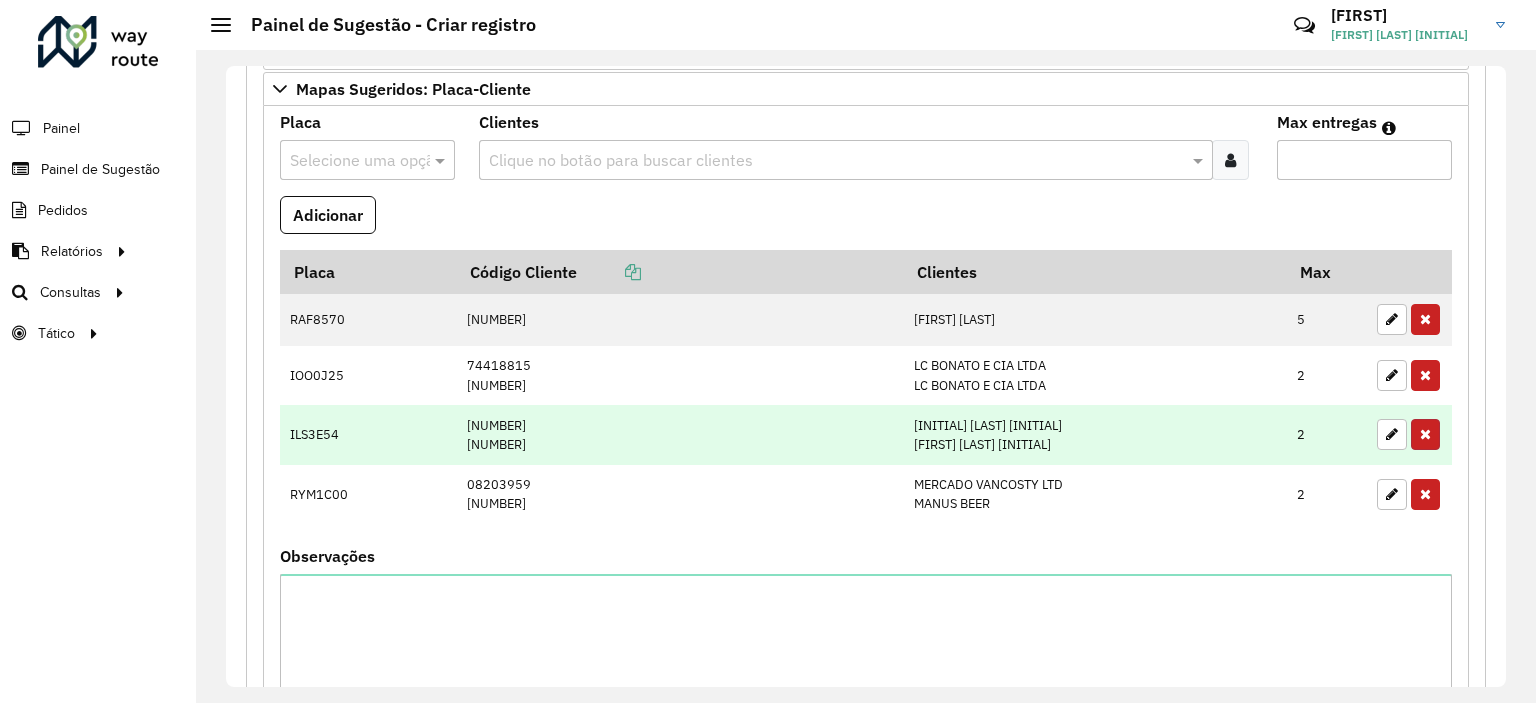 click at bounding box center [1425, 434] 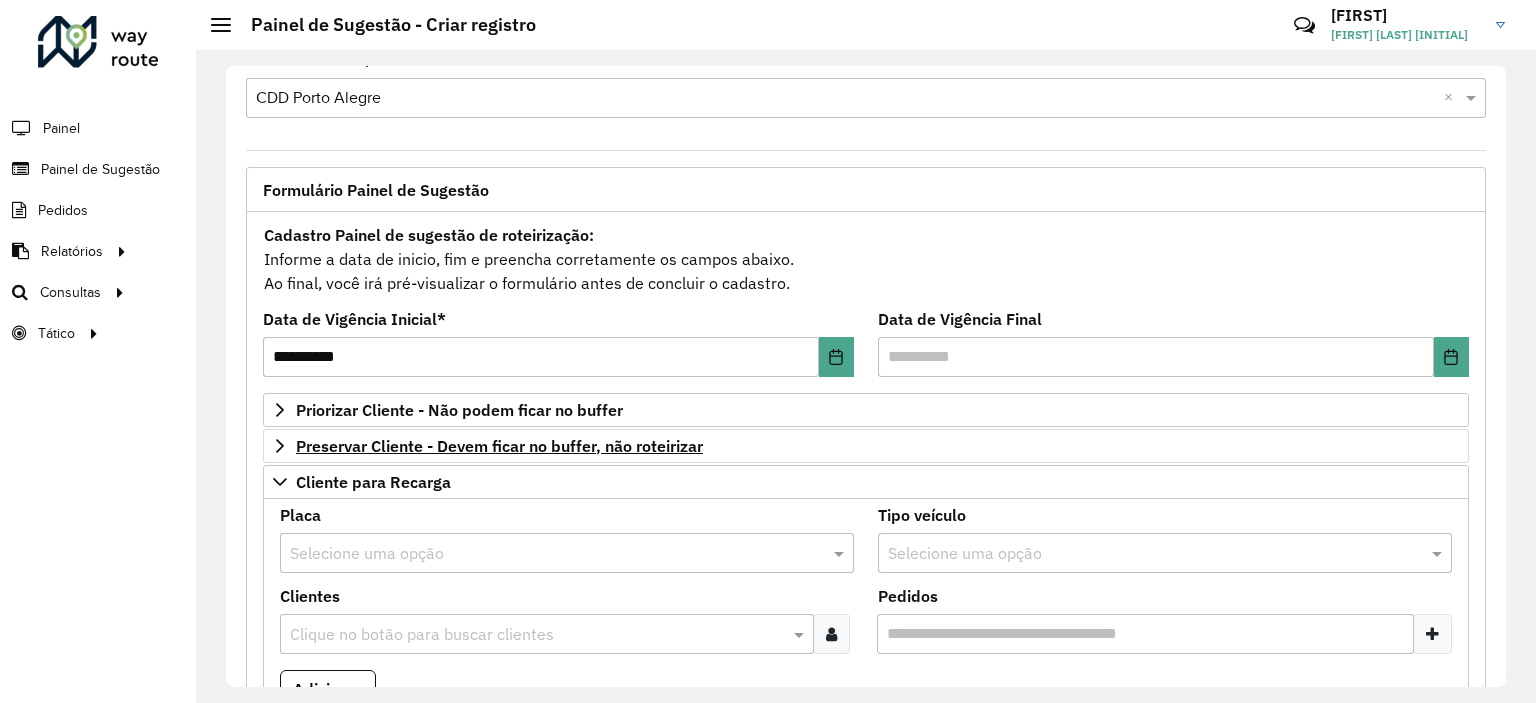 scroll, scrollTop: 0, scrollLeft: 0, axis: both 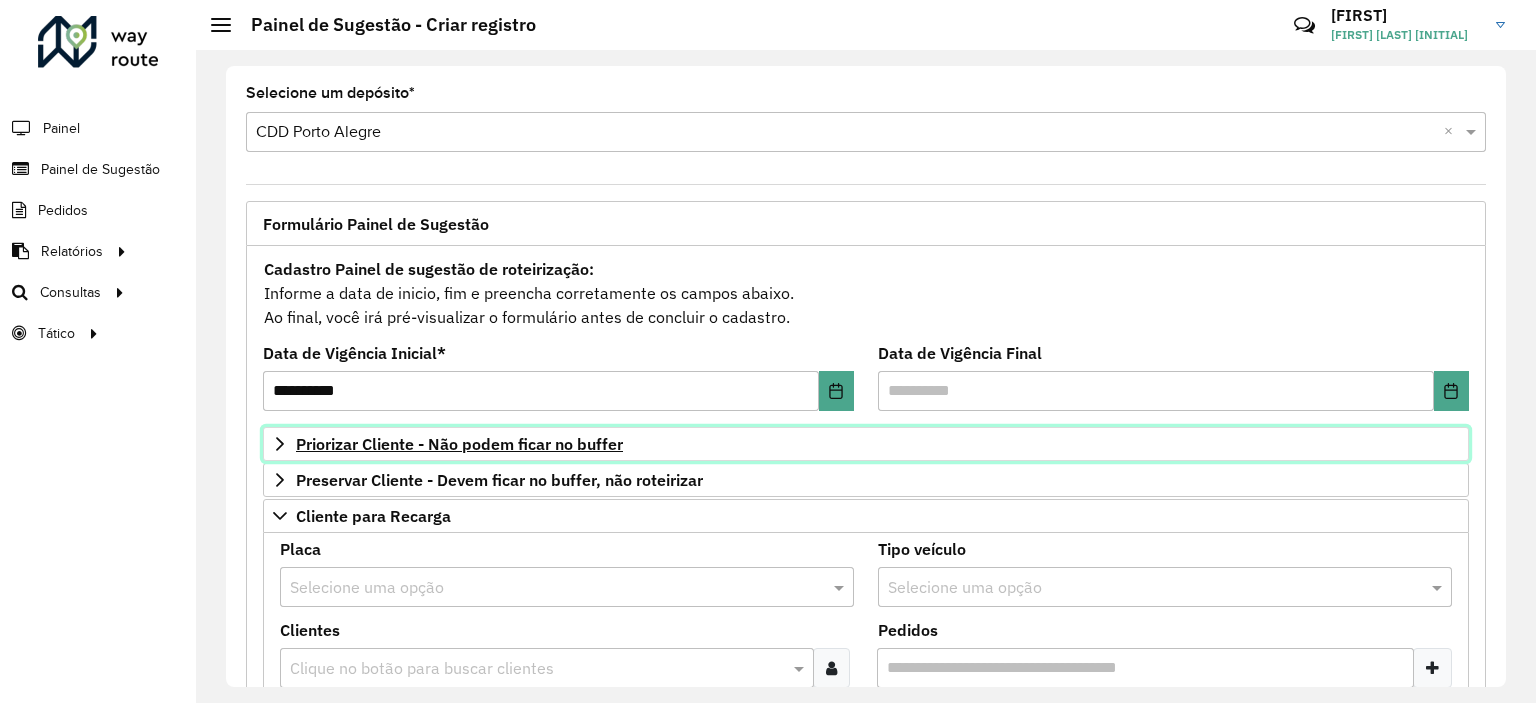 click on "Priorizar Cliente - Não podem ficar no buffer" at bounding box center (459, 444) 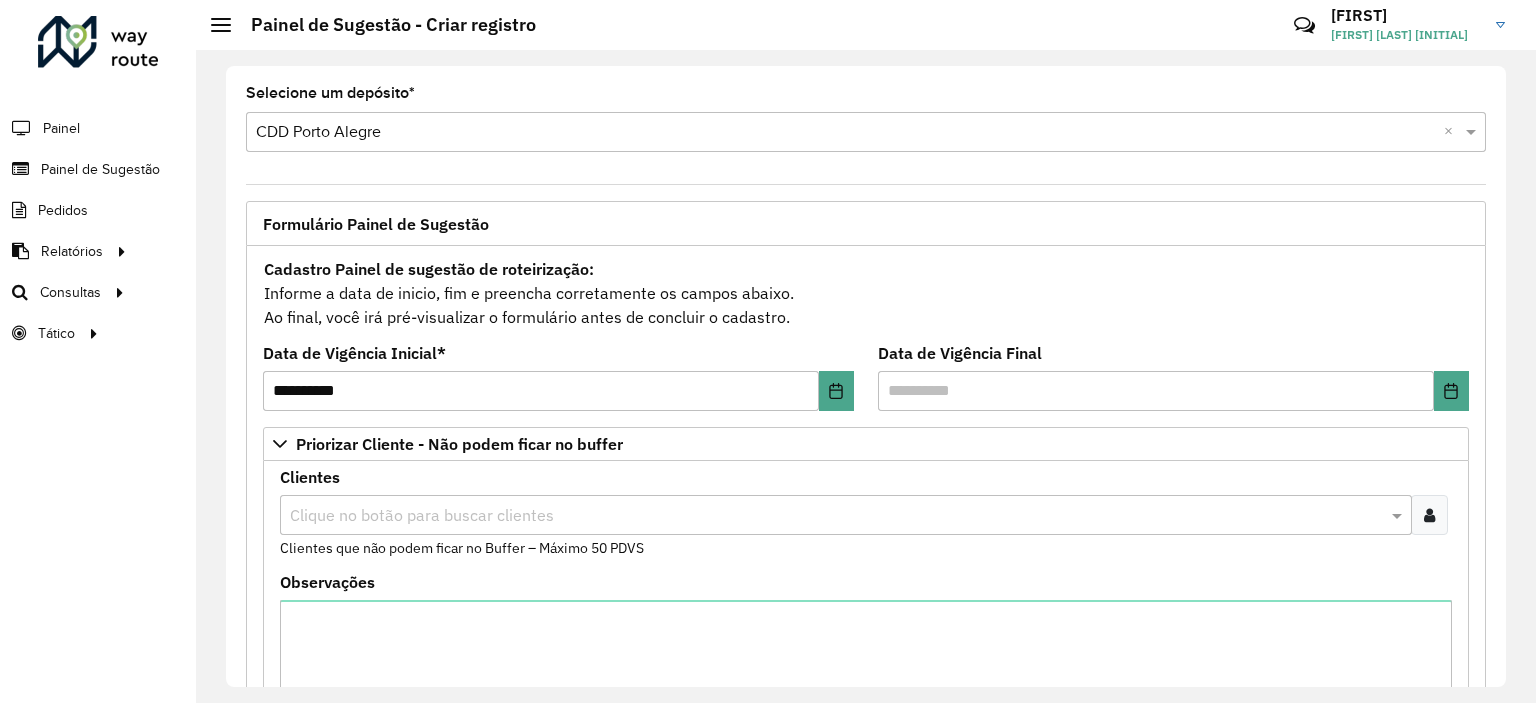 click at bounding box center (836, 516) 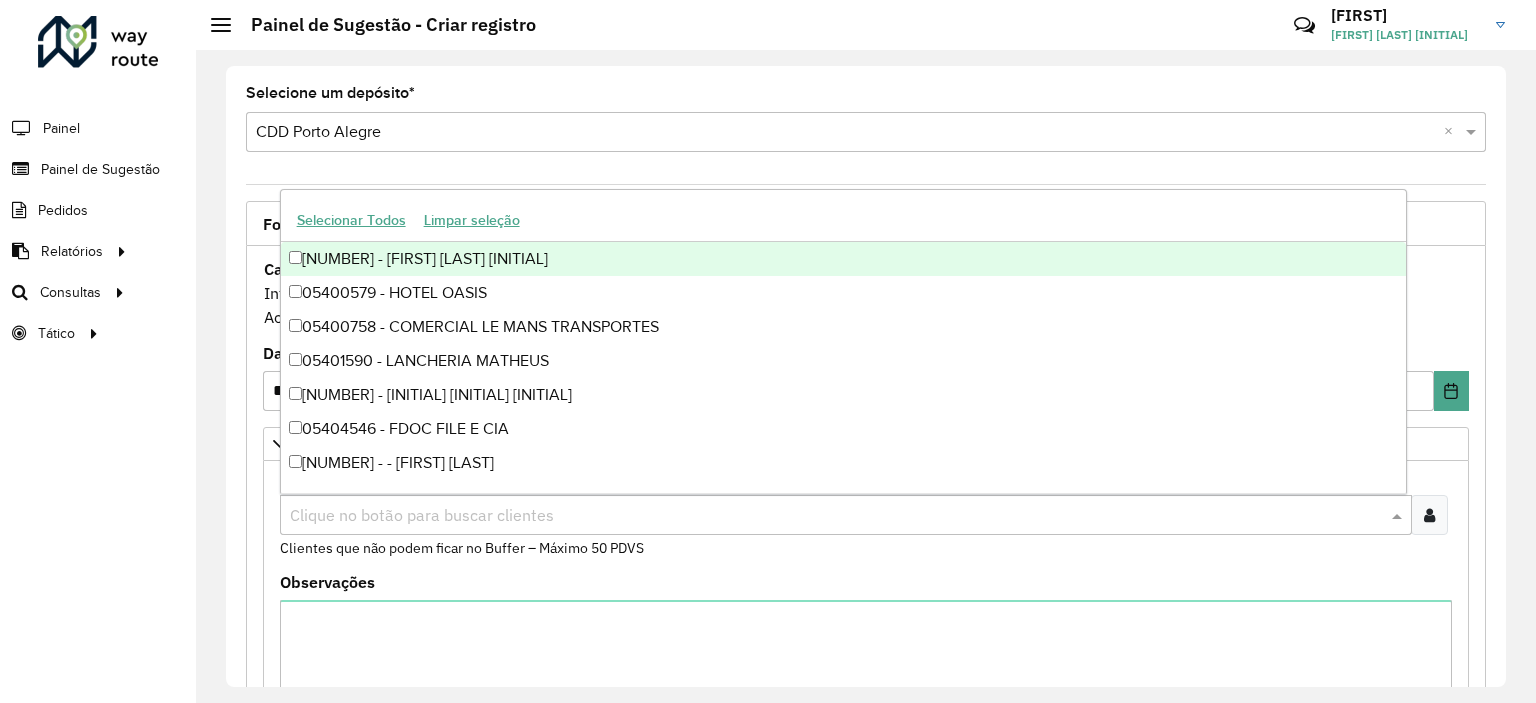 paste on "*****" 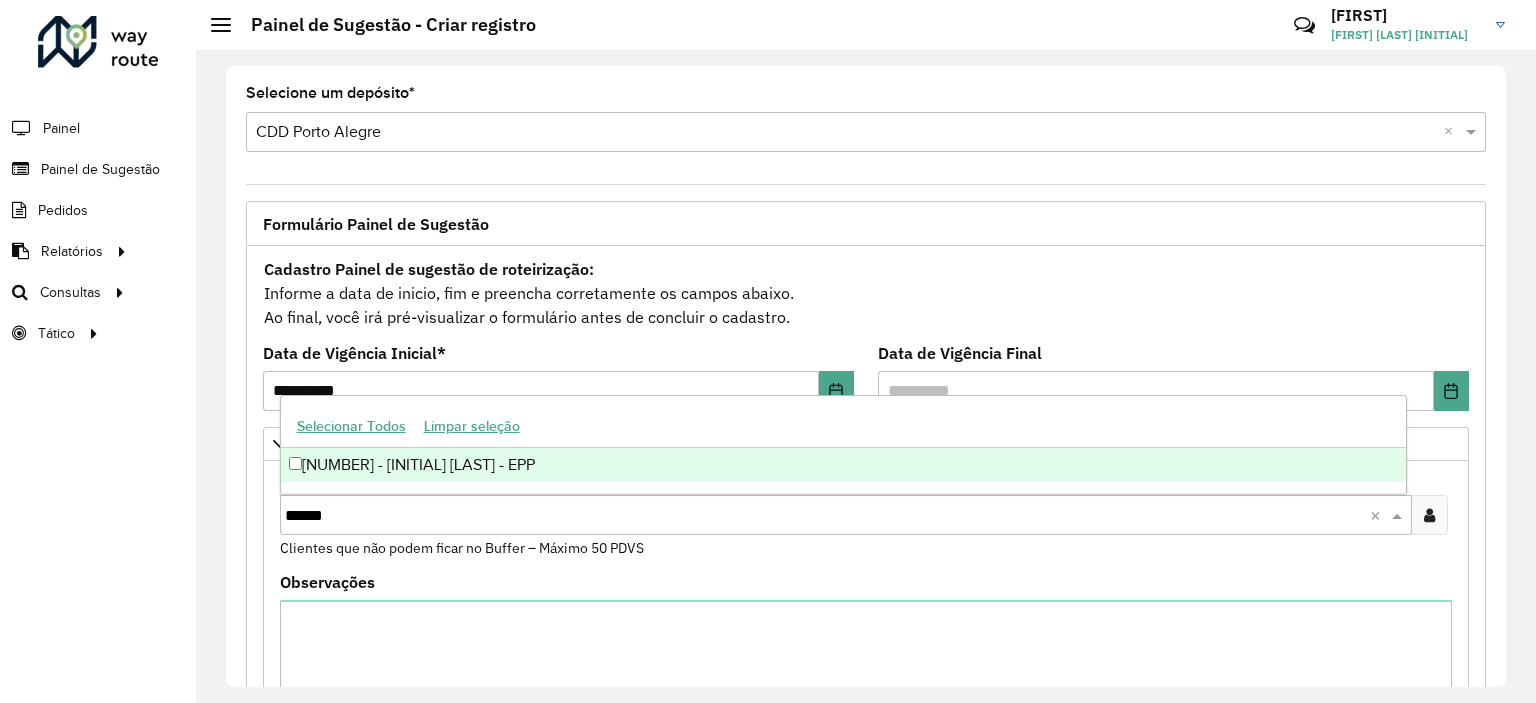 click on "[NUMBER] - [INITIAL] [LAST] - EPP" at bounding box center (843, 465) 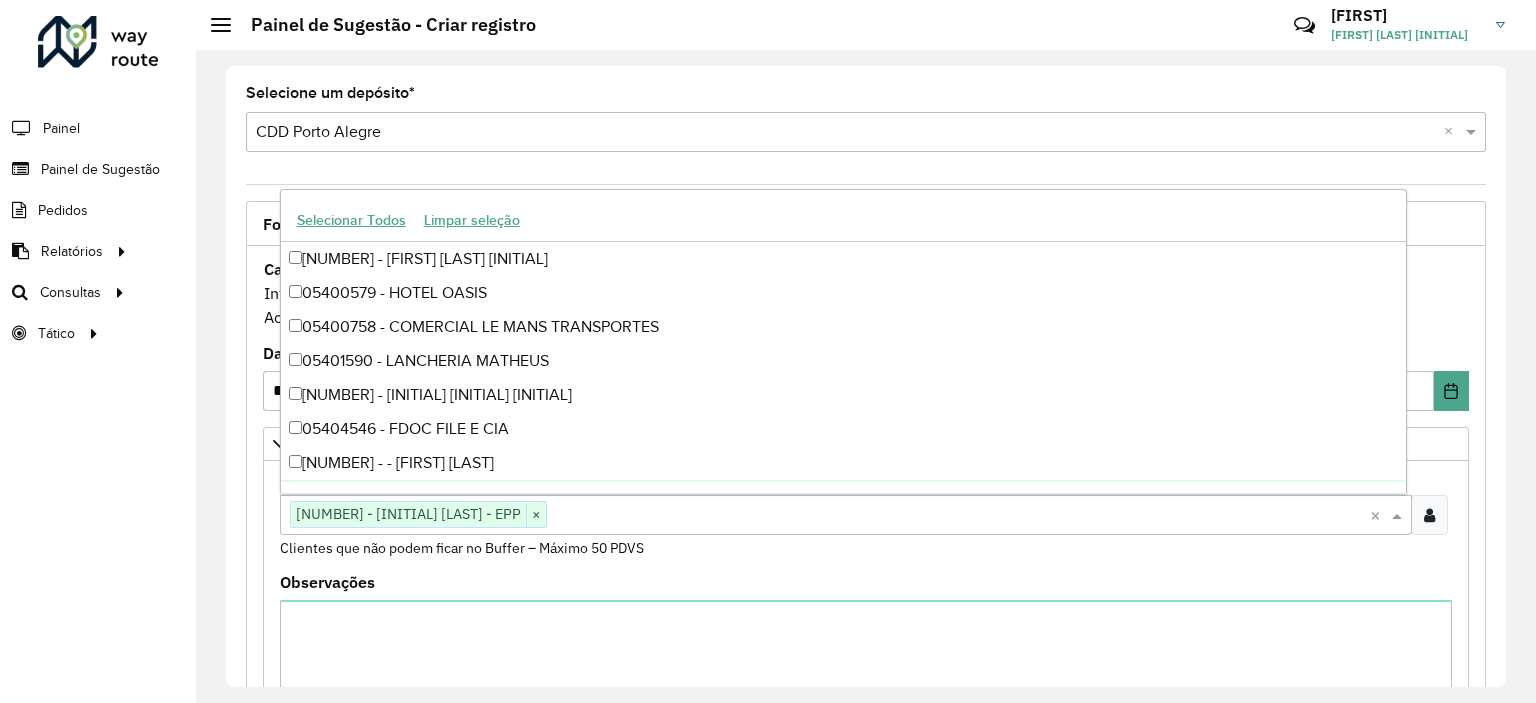 click on "Clientes  Clique no botão para buscar clientes [NUMBER] - [INITIAL] [LAST] - EPP × × Clientes que não podem ficar no Buffer – Máximo 50 PDVS" at bounding box center [866, 522] 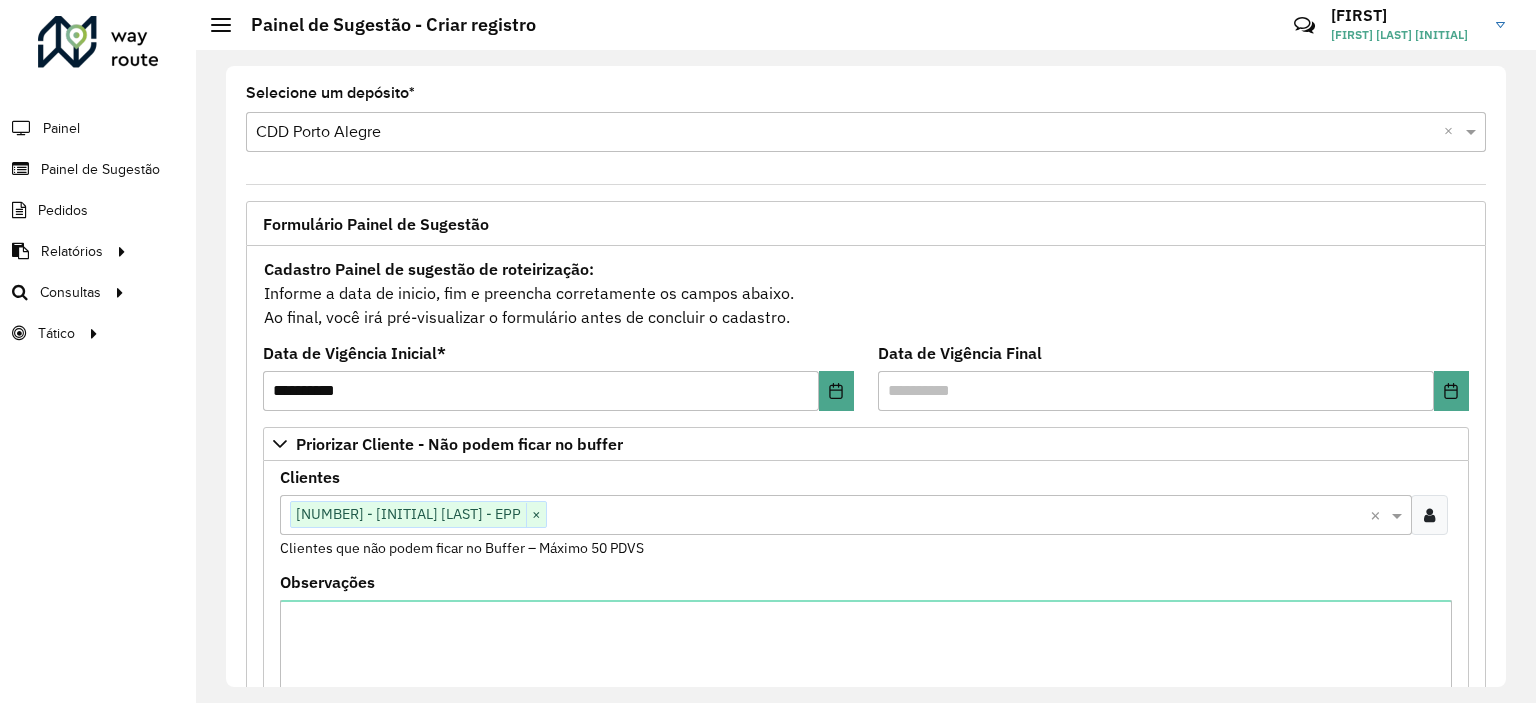 click at bounding box center [958, 516] 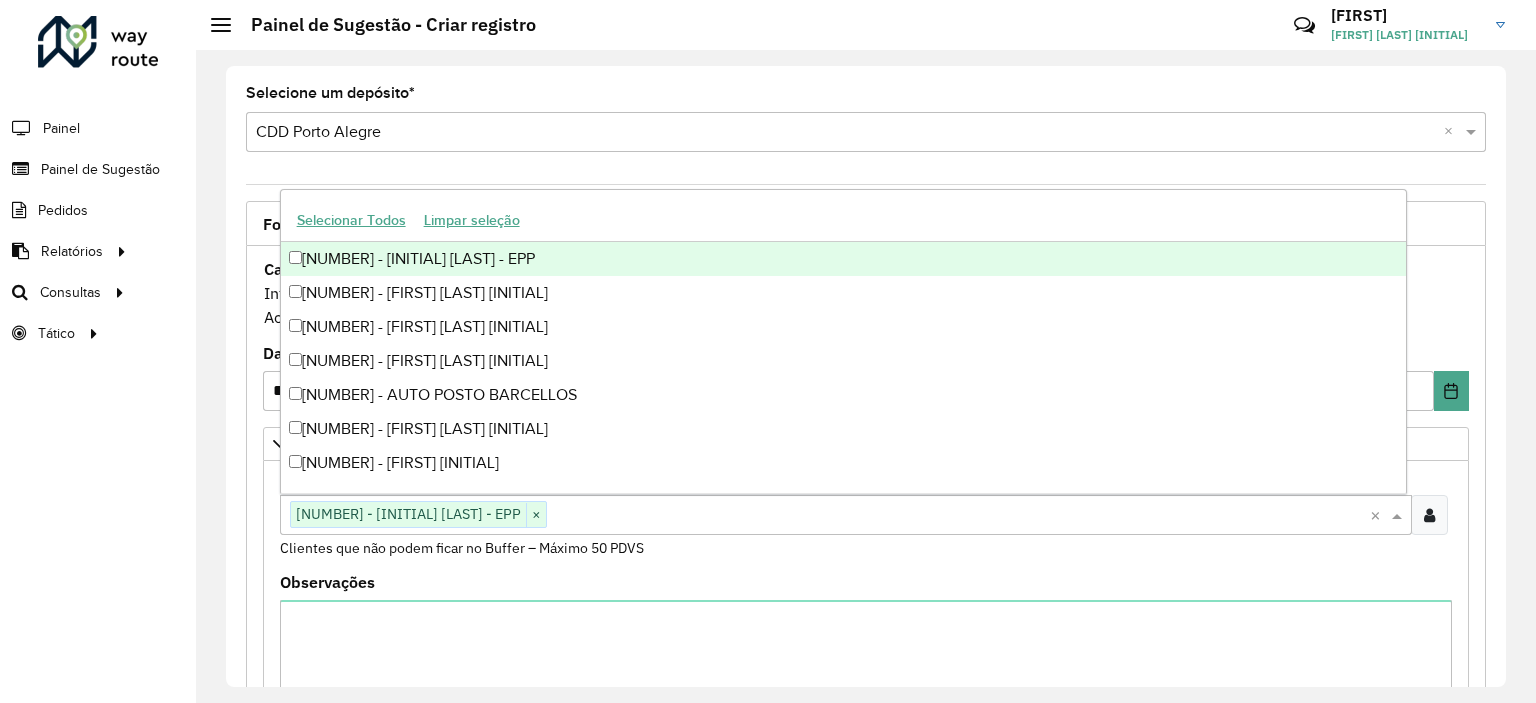 paste on "****" 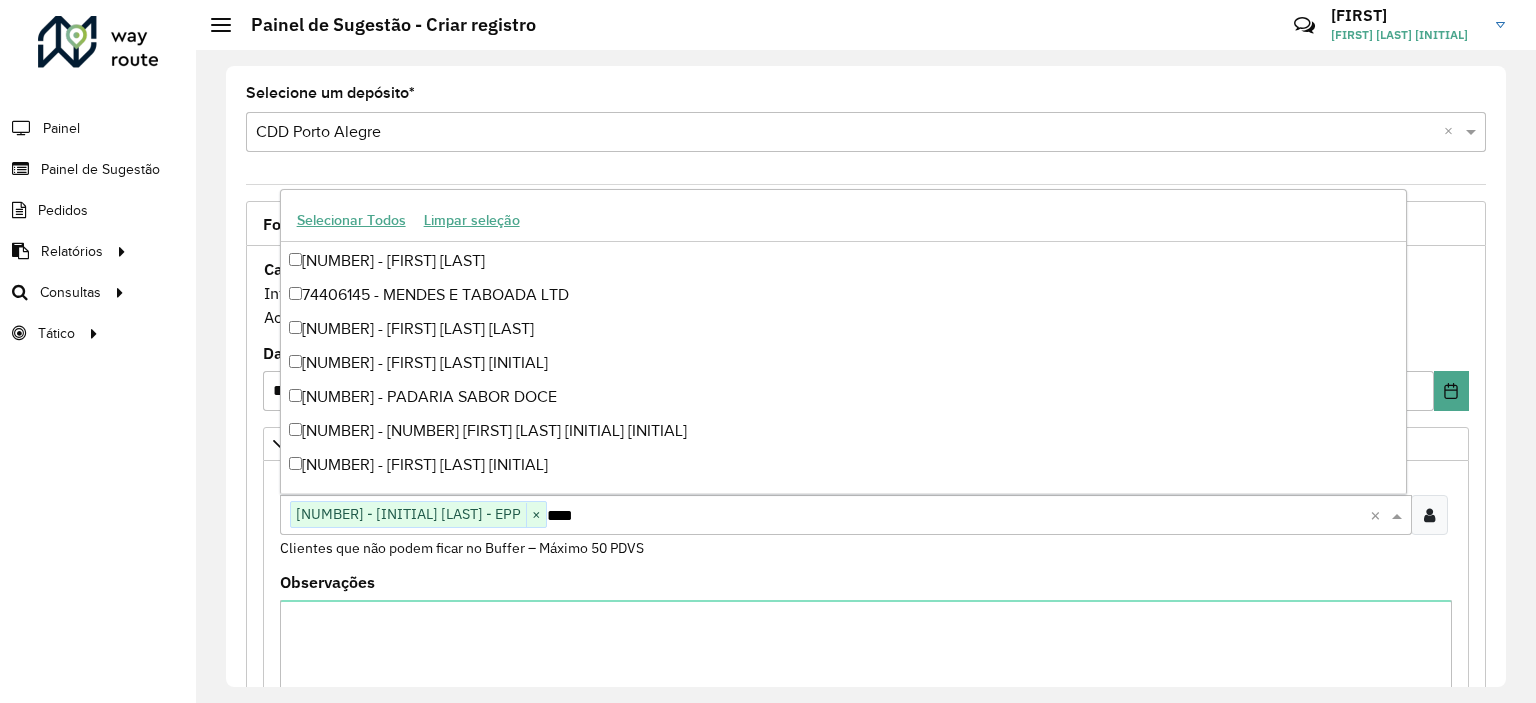 scroll, scrollTop: 236, scrollLeft: 0, axis: vertical 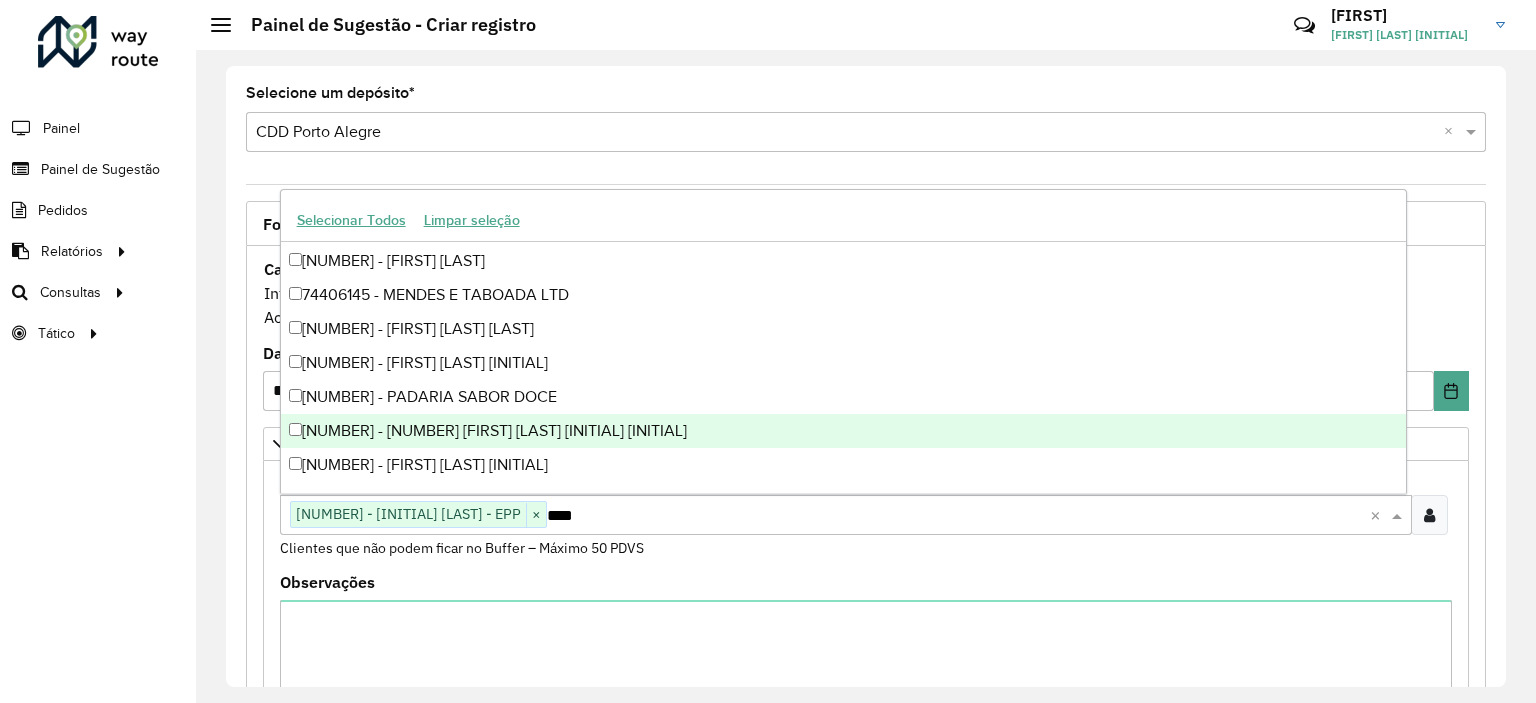 type on "****" 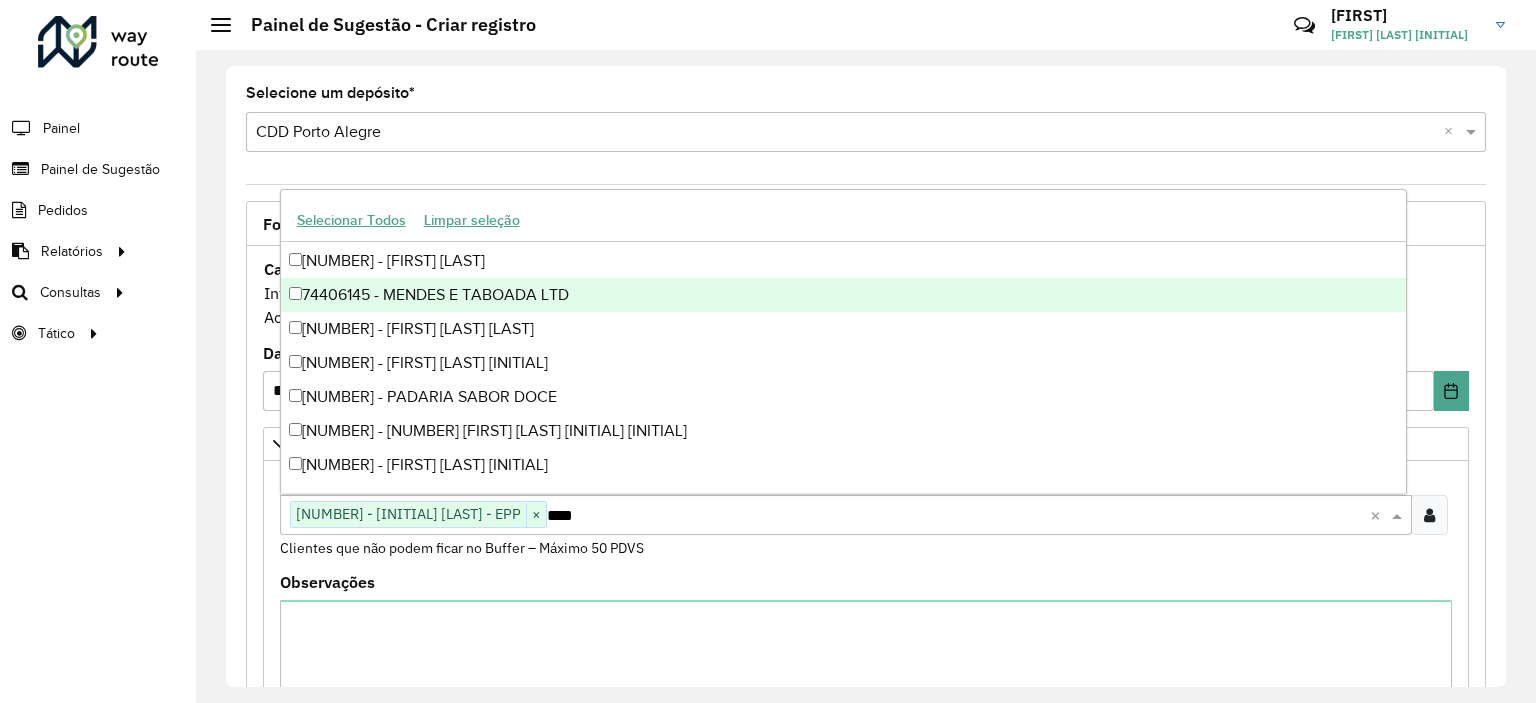 click on "74406145 - MENDES E TABOADA LTD" at bounding box center (843, 295) 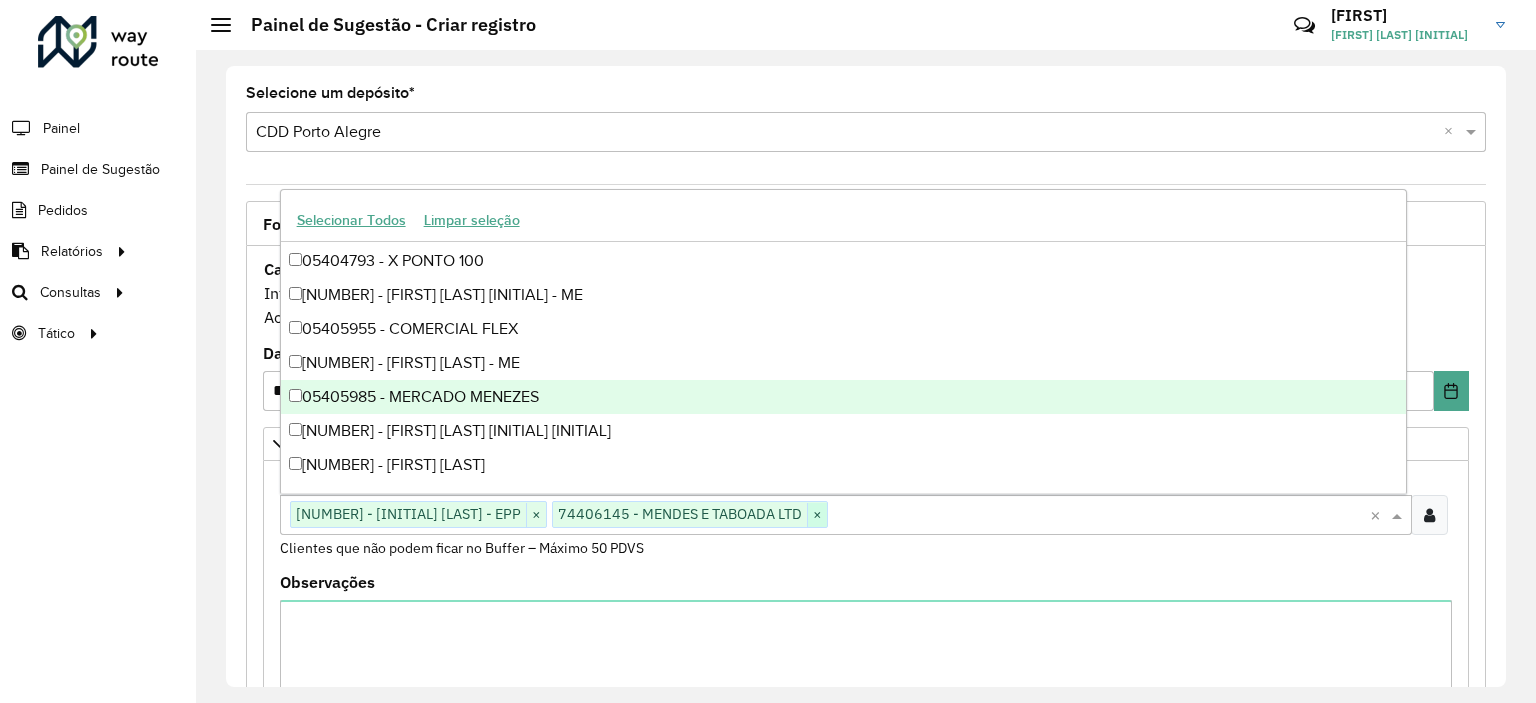 click on "×" at bounding box center [817, 515] 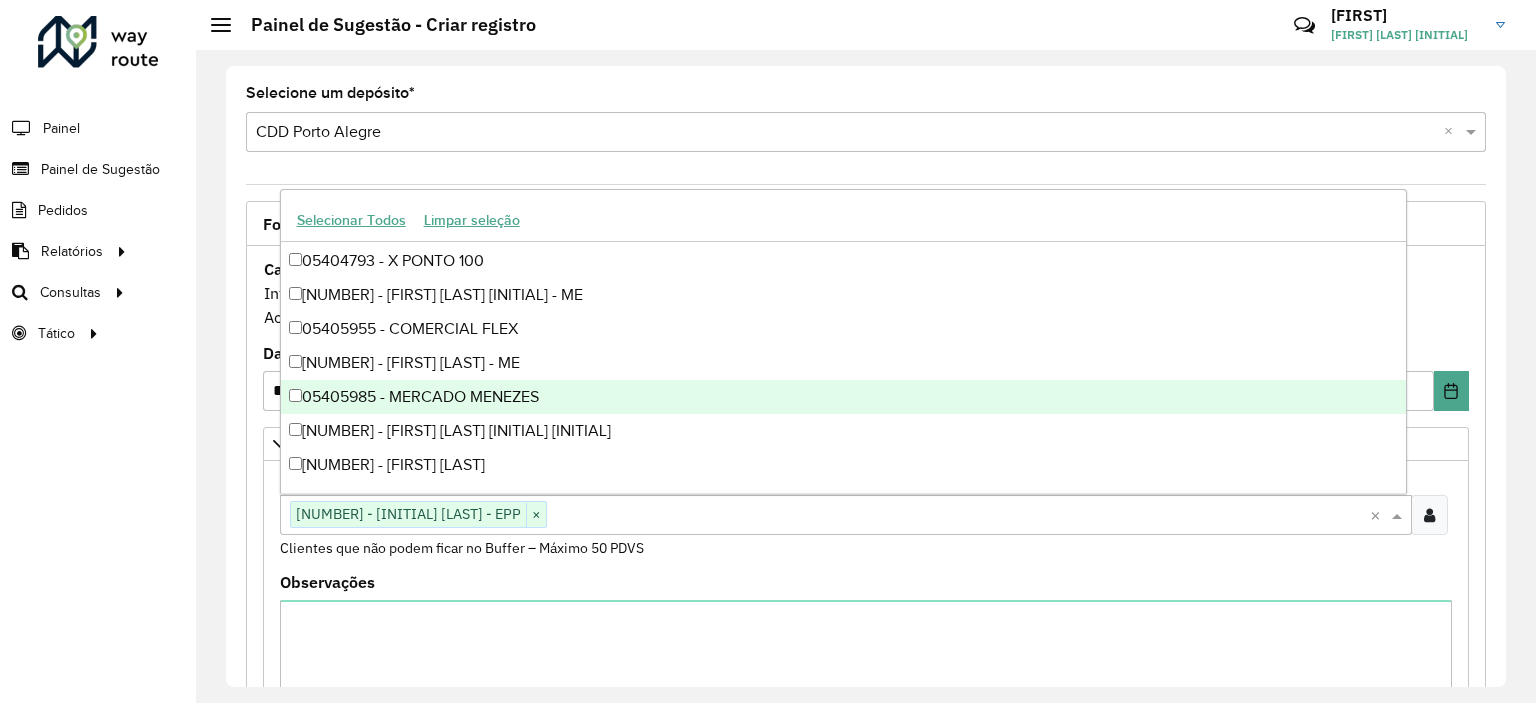 paste on "*****" 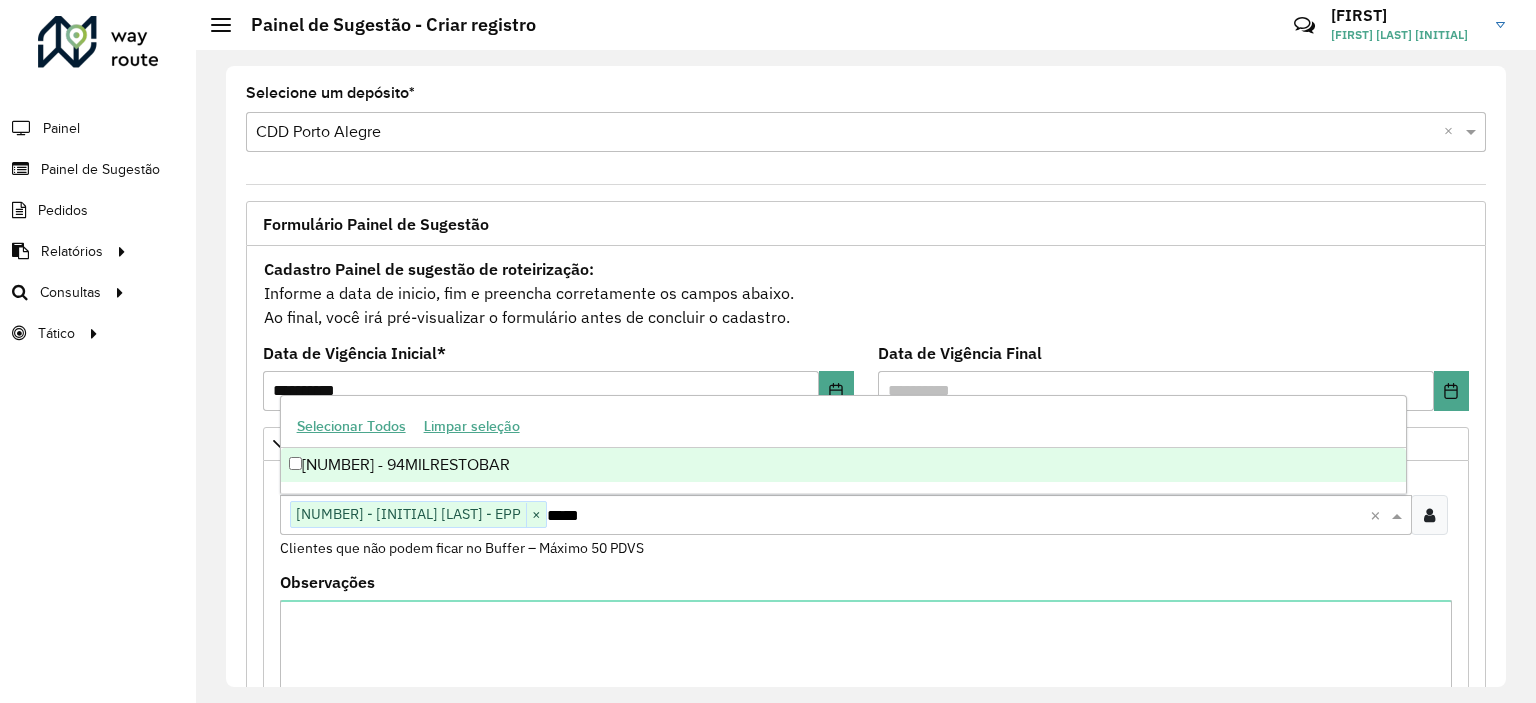 scroll, scrollTop: 0, scrollLeft: 0, axis: both 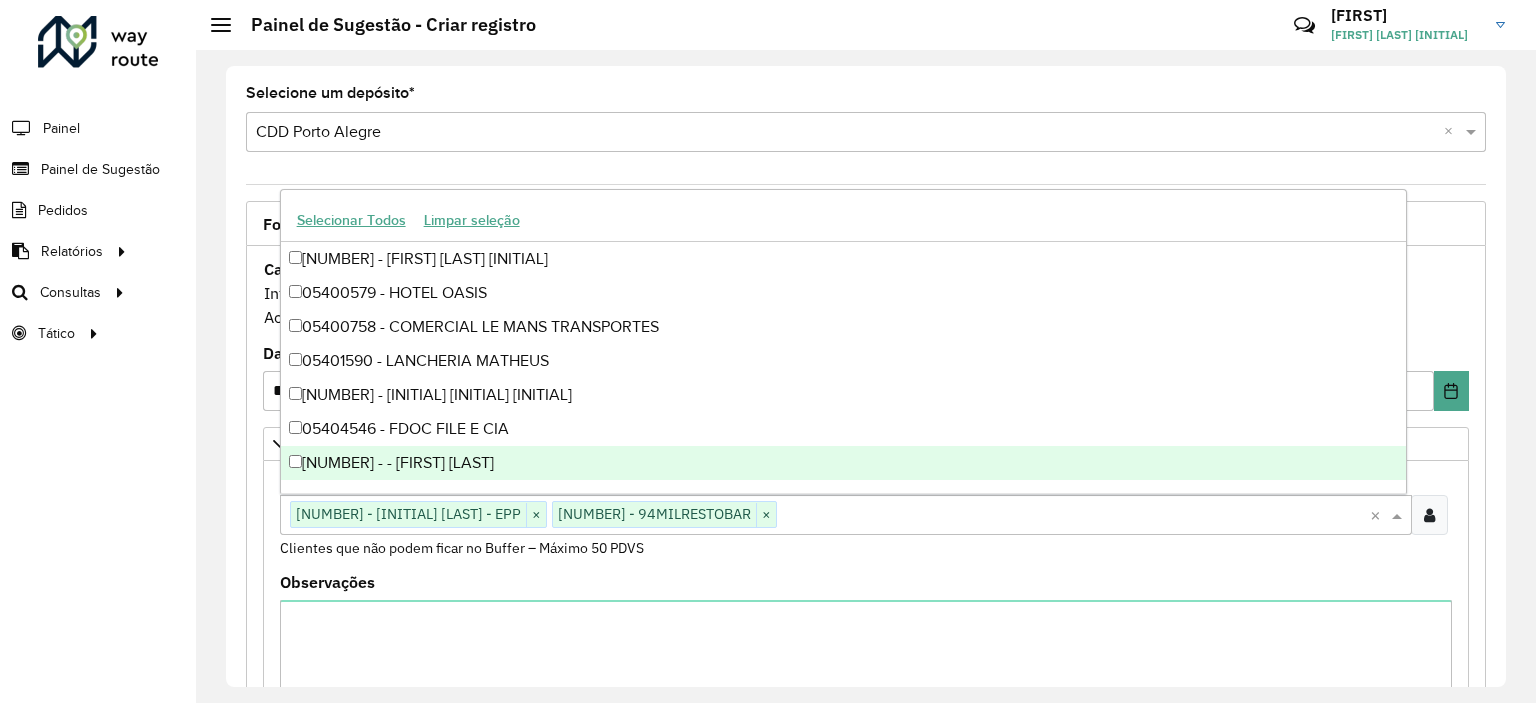 paste on "*****" 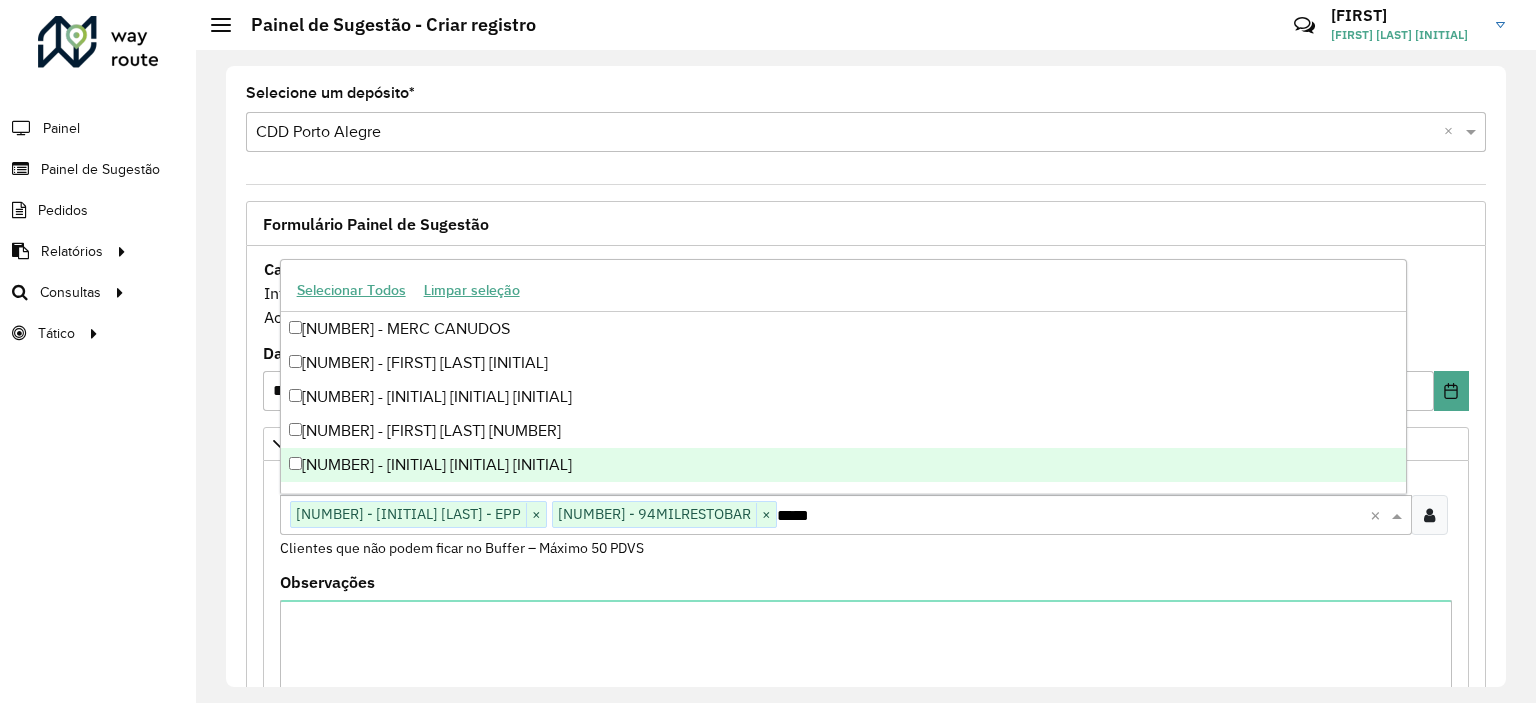 click on "[NUMBER] - [INITIAL] [INITIAL] [INITIAL]" at bounding box center (843, 465) 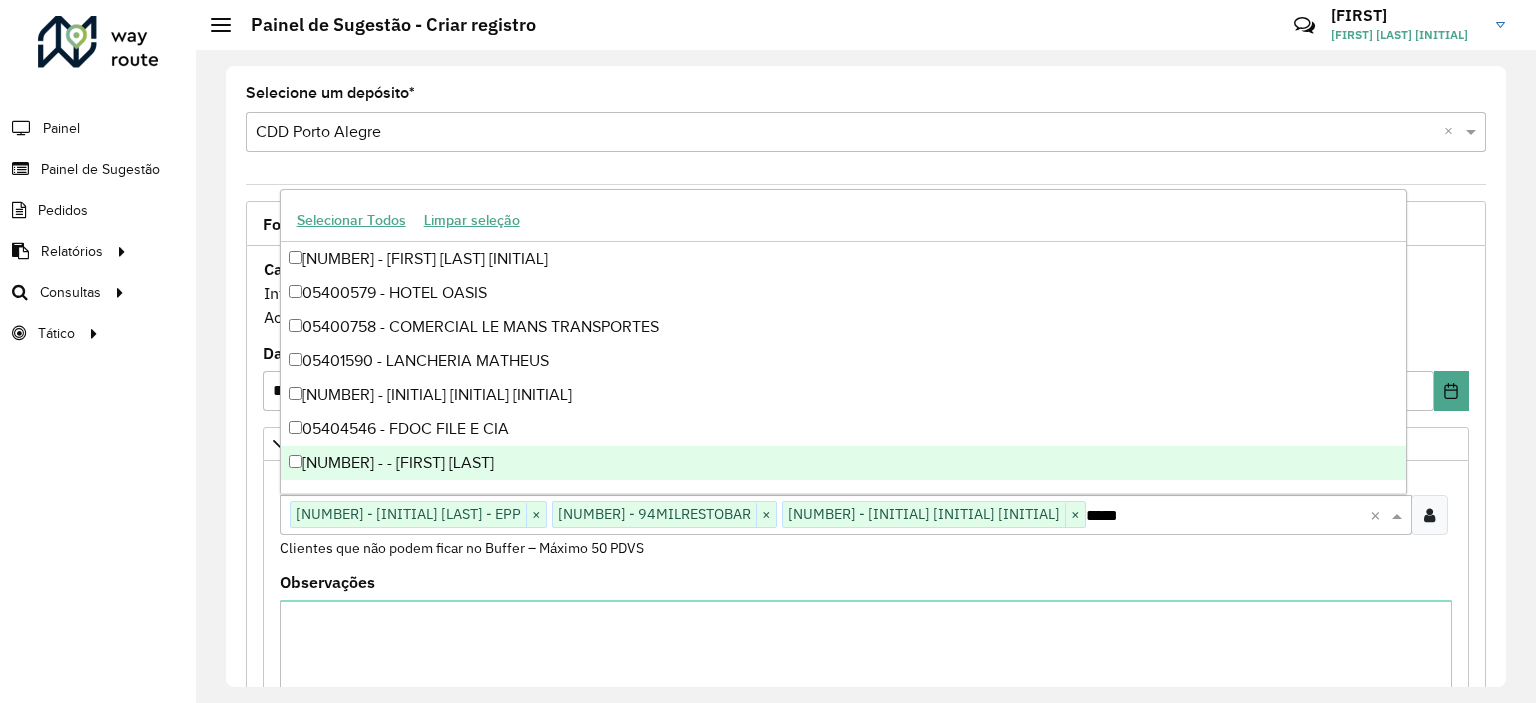 type 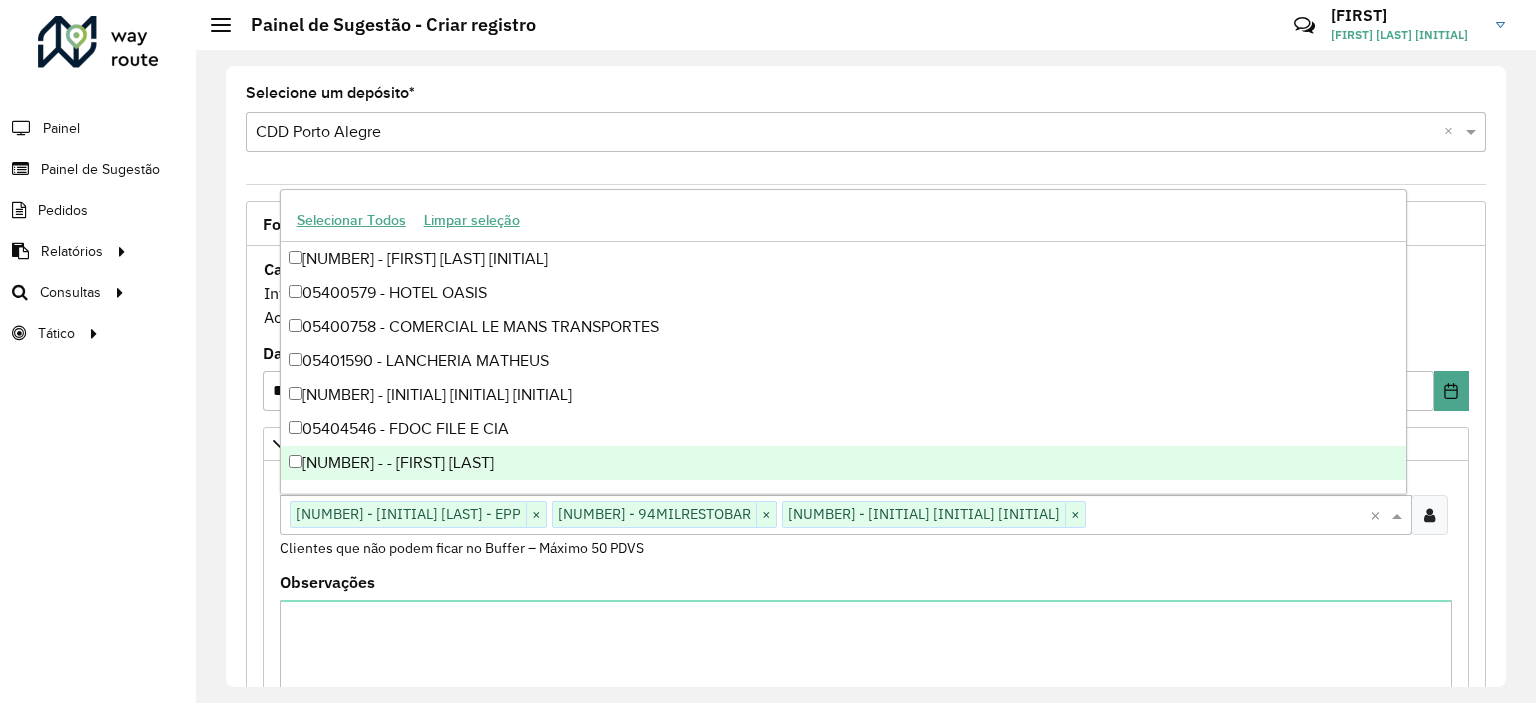 click on "Clientes  Clique no botão para buscar clientes [NUMBER] - [INITIAL] [LAST] - EPP × [NUMBER] - [INITIAL] [INITIAL] [INITIAL] × × Clientes que não podem ficar no Buffer – Máximo 50 PDVS" at bounding box center (866, 514) 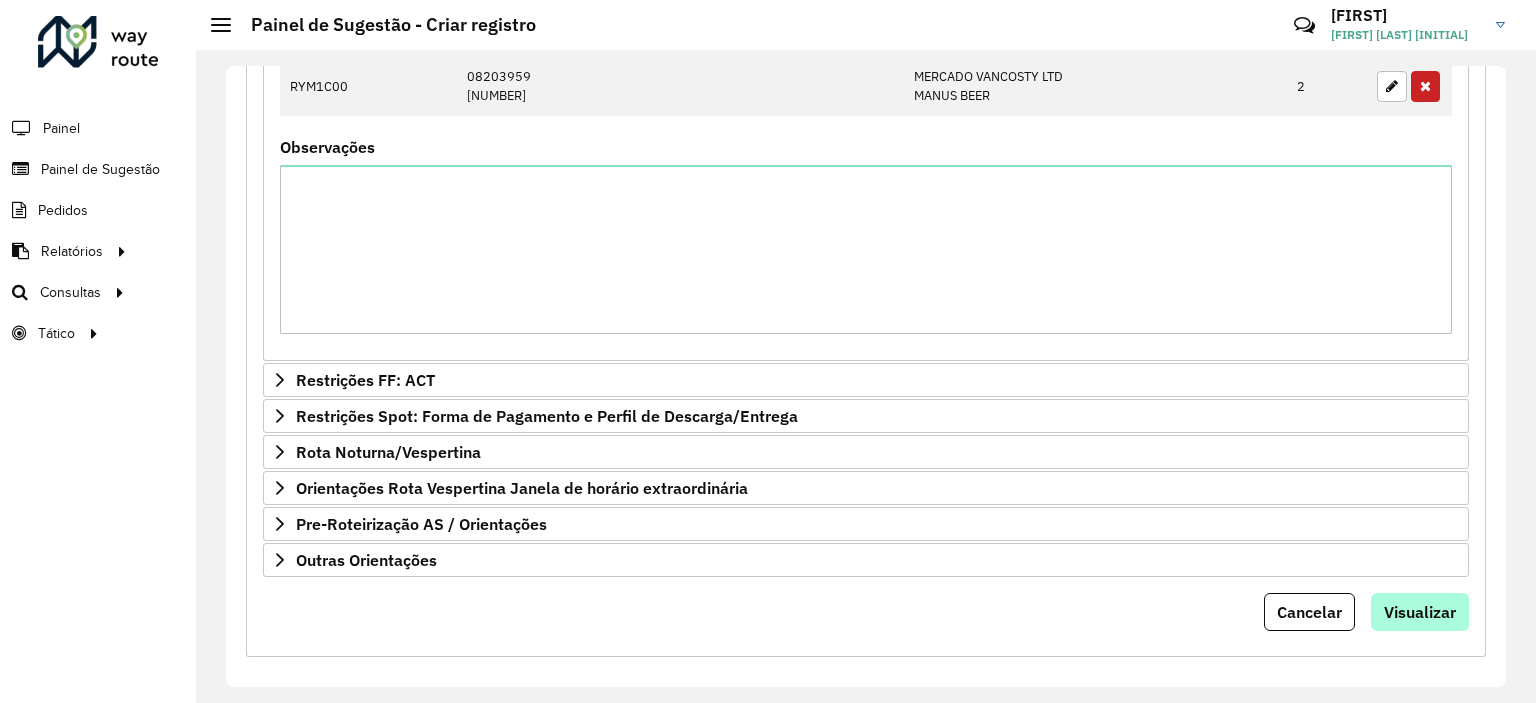 scroll, scrollTop: 1788, scrollLeft: 0, axis: vertical 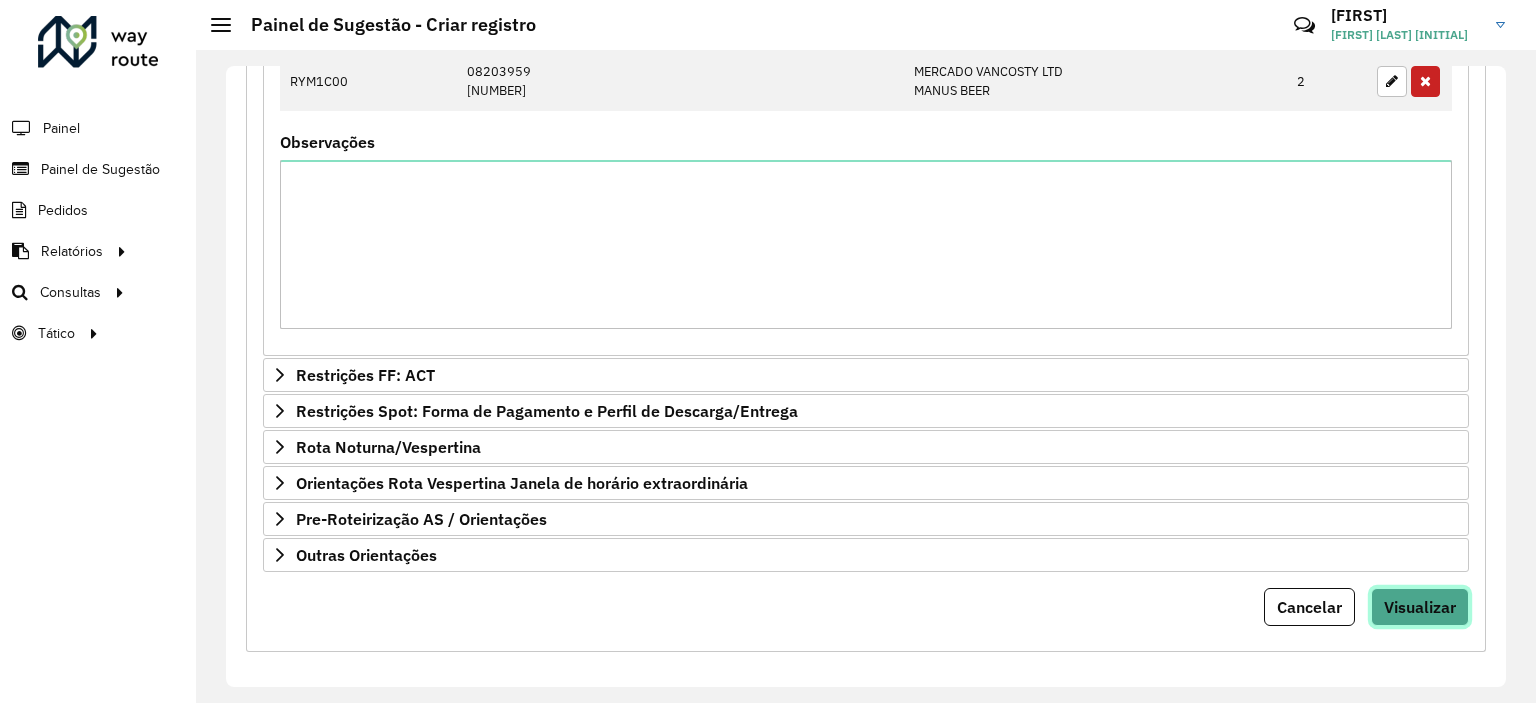 click on "Visualizar" at bounding box center [1420, 607] 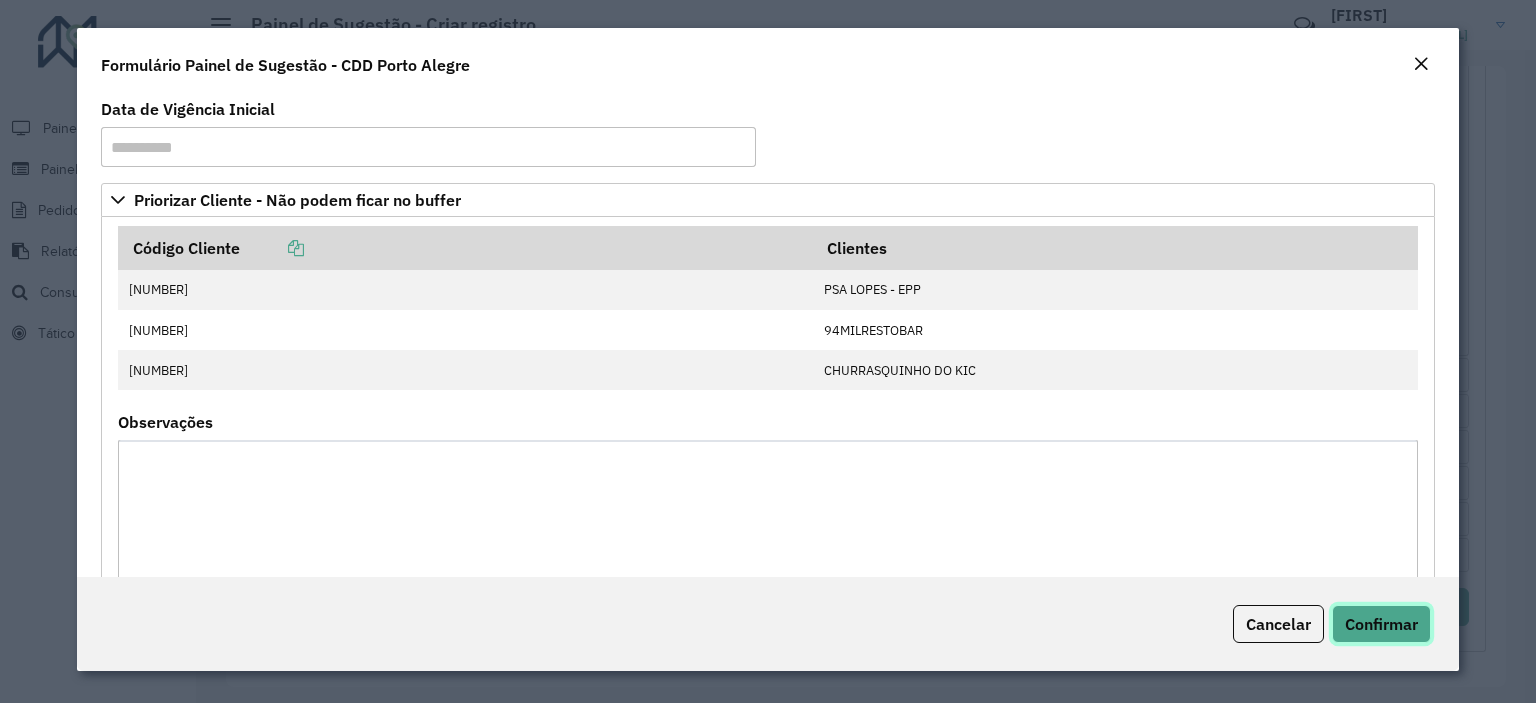 click on "Confirmar" 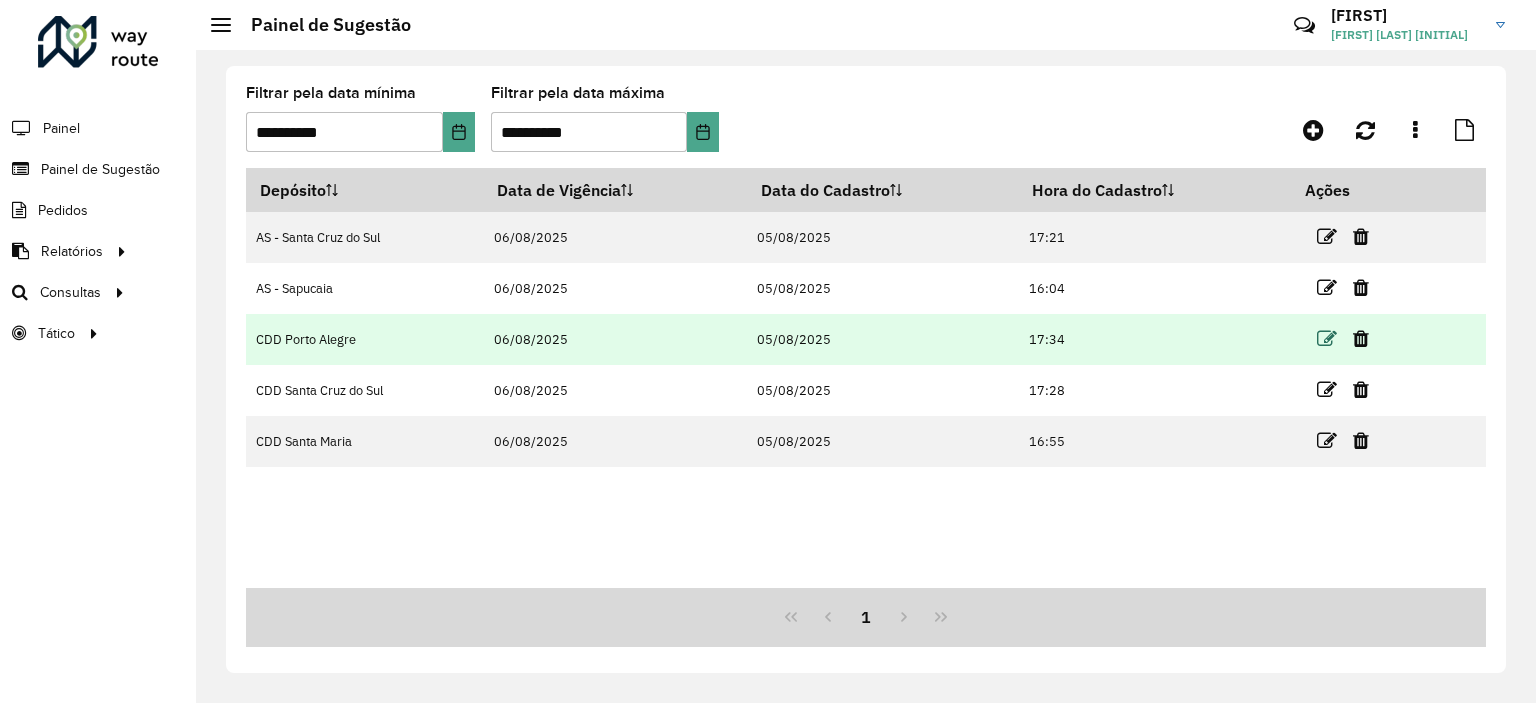 click at bounding box center [1327, 339] 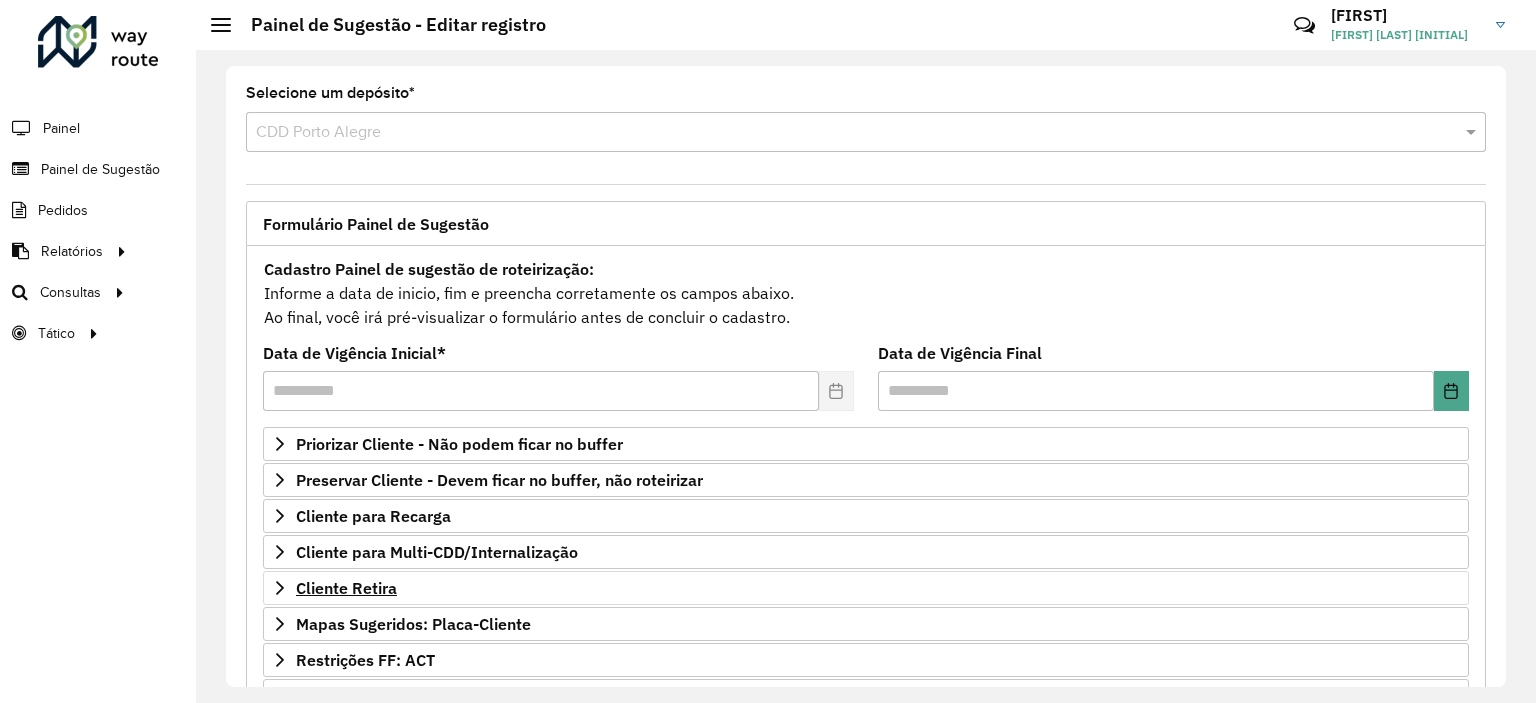 scroll, scrollTop: 200, scrollLeft: 0, axis: vertical 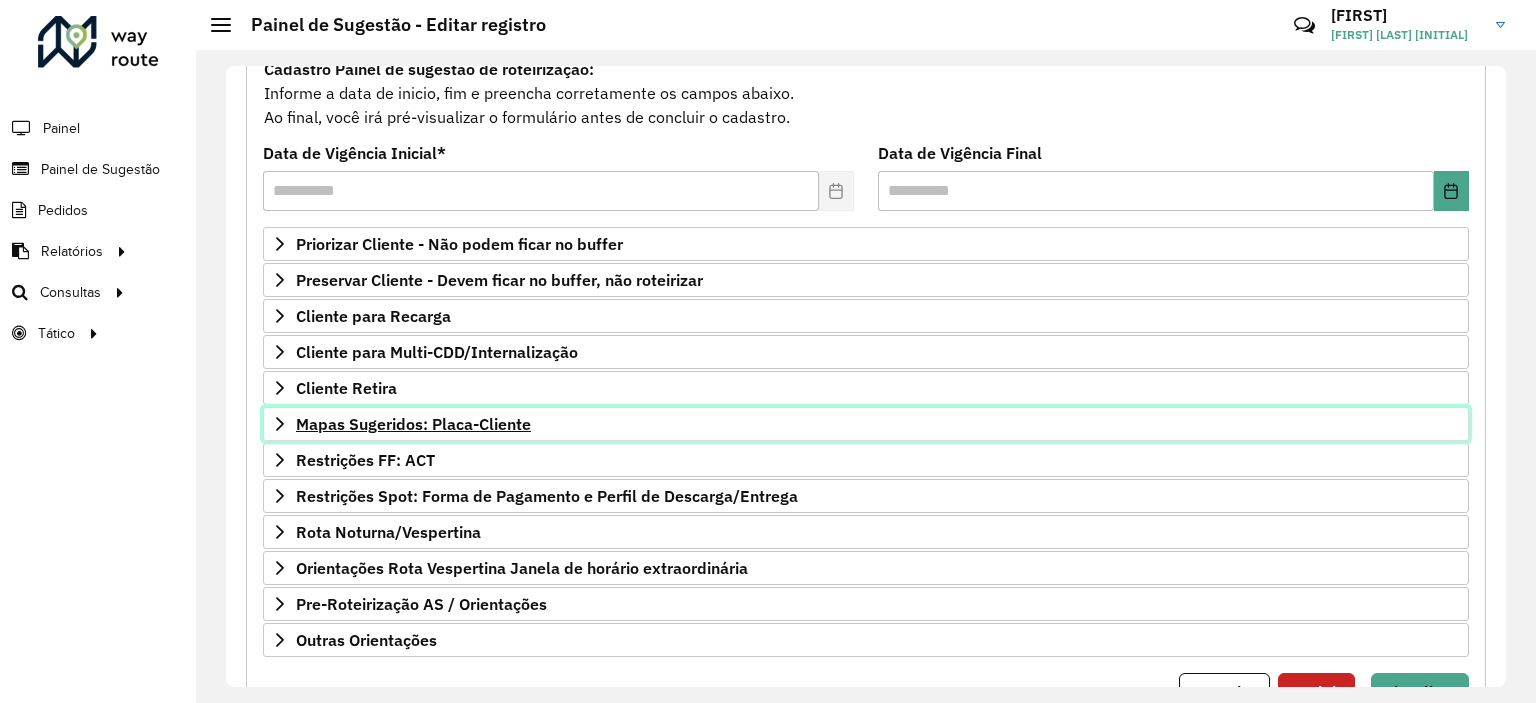 click on "Mapas Sugeridos: Placa-Cliente" at bounding box center [413, 424] 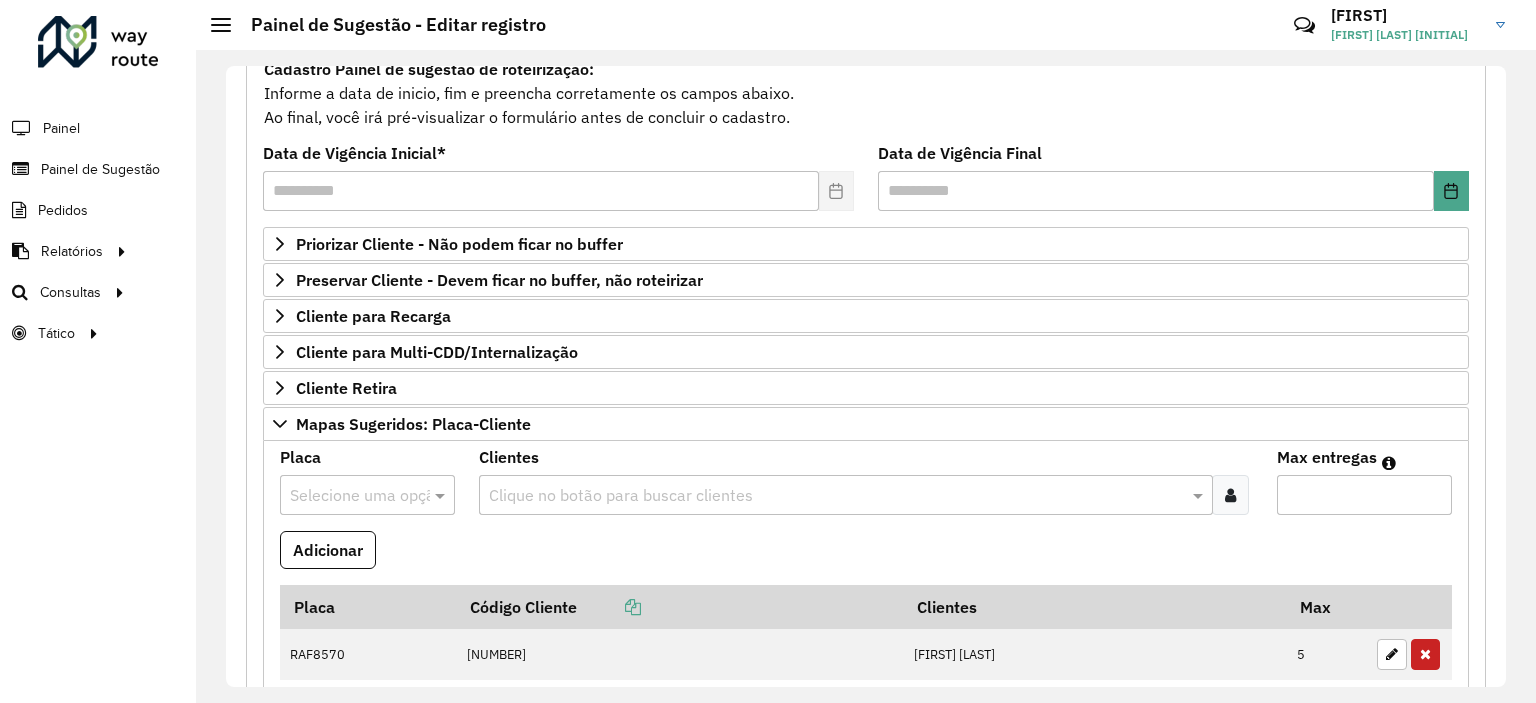 click at bounding box center [347, 496] 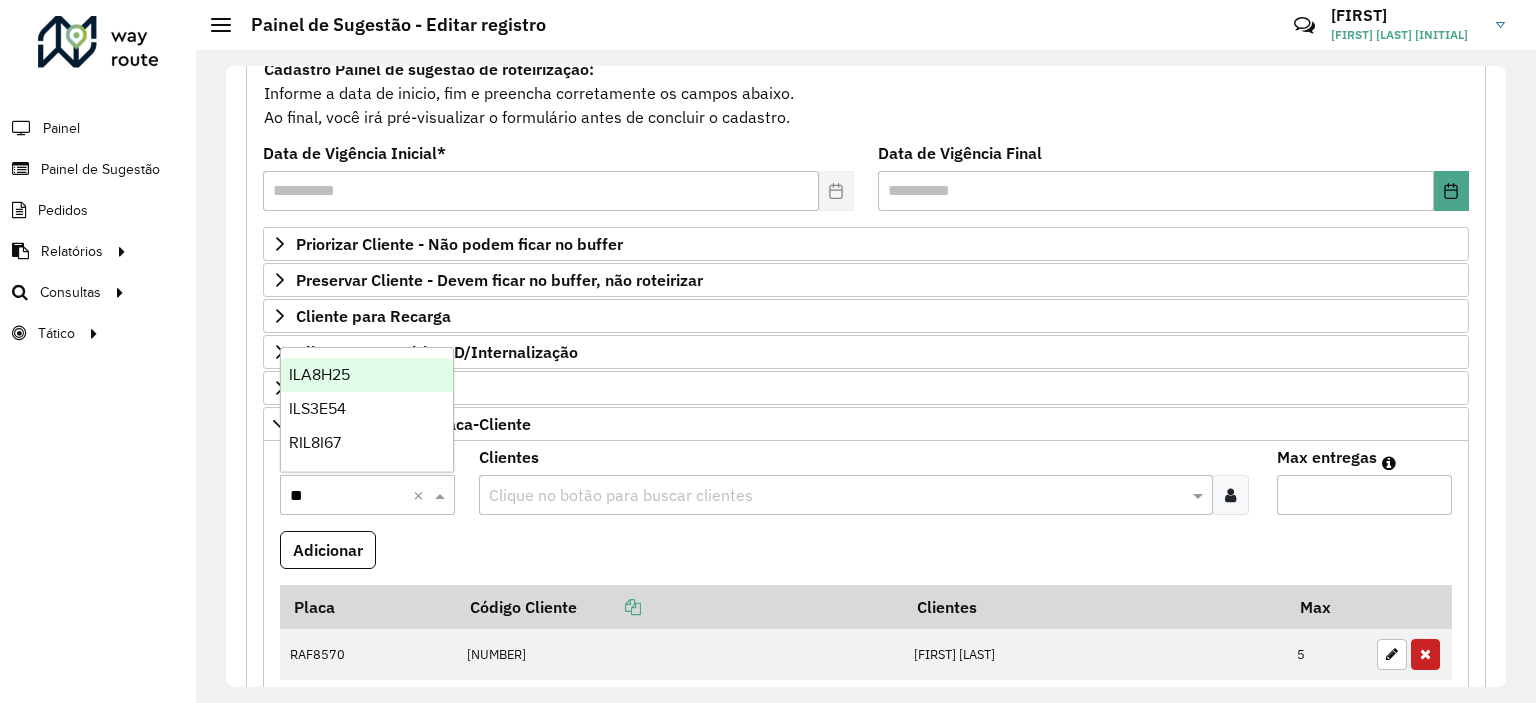 type on "***" 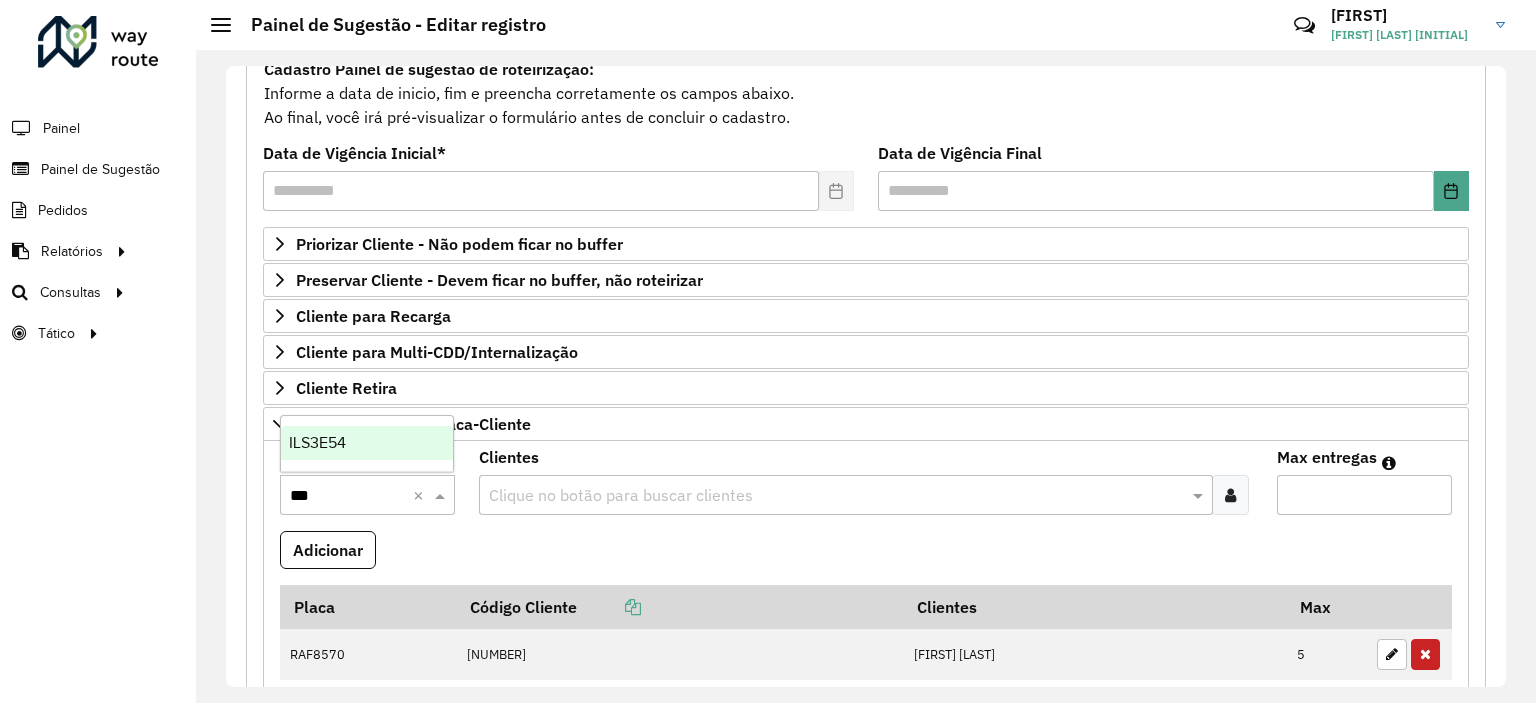 click on "***" at bounding box center (347, 496) 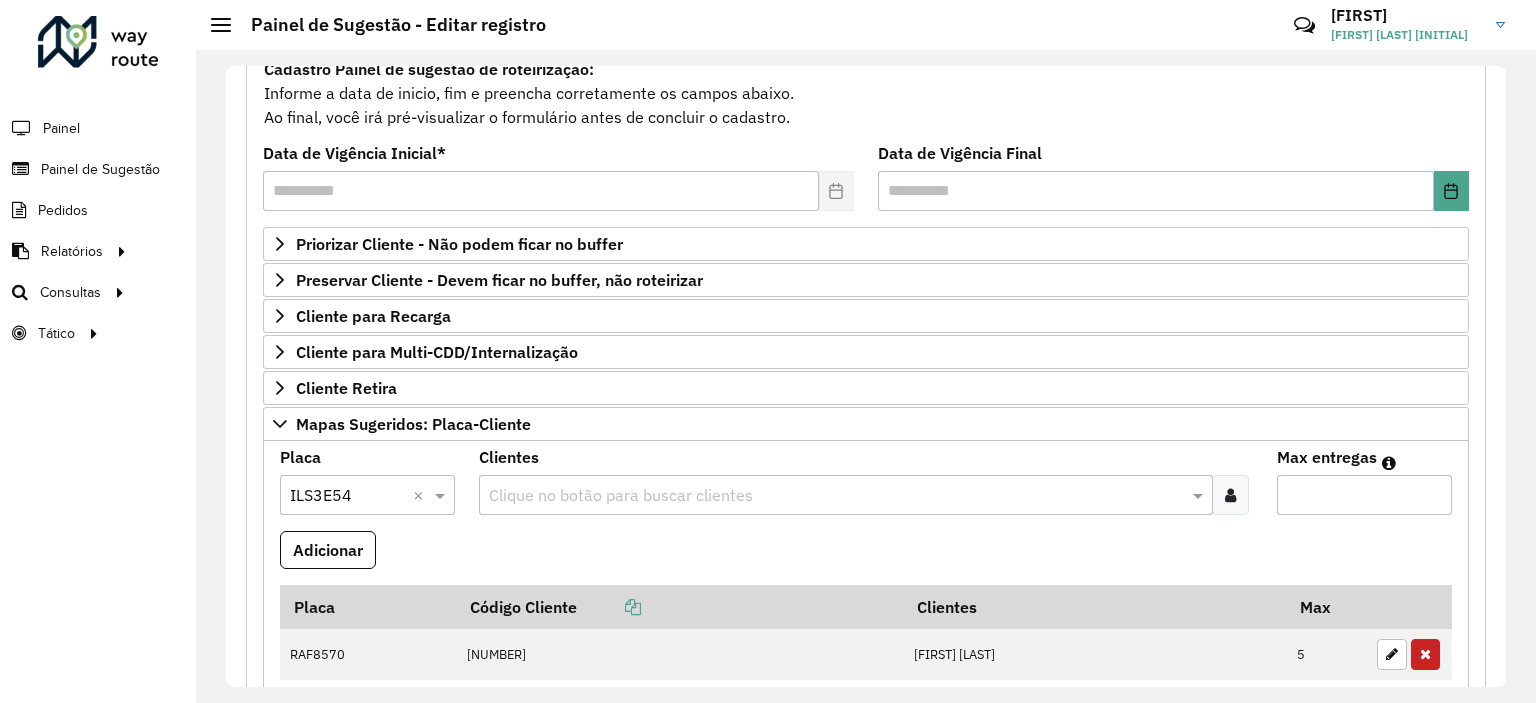click at bounding box center [835, 496] 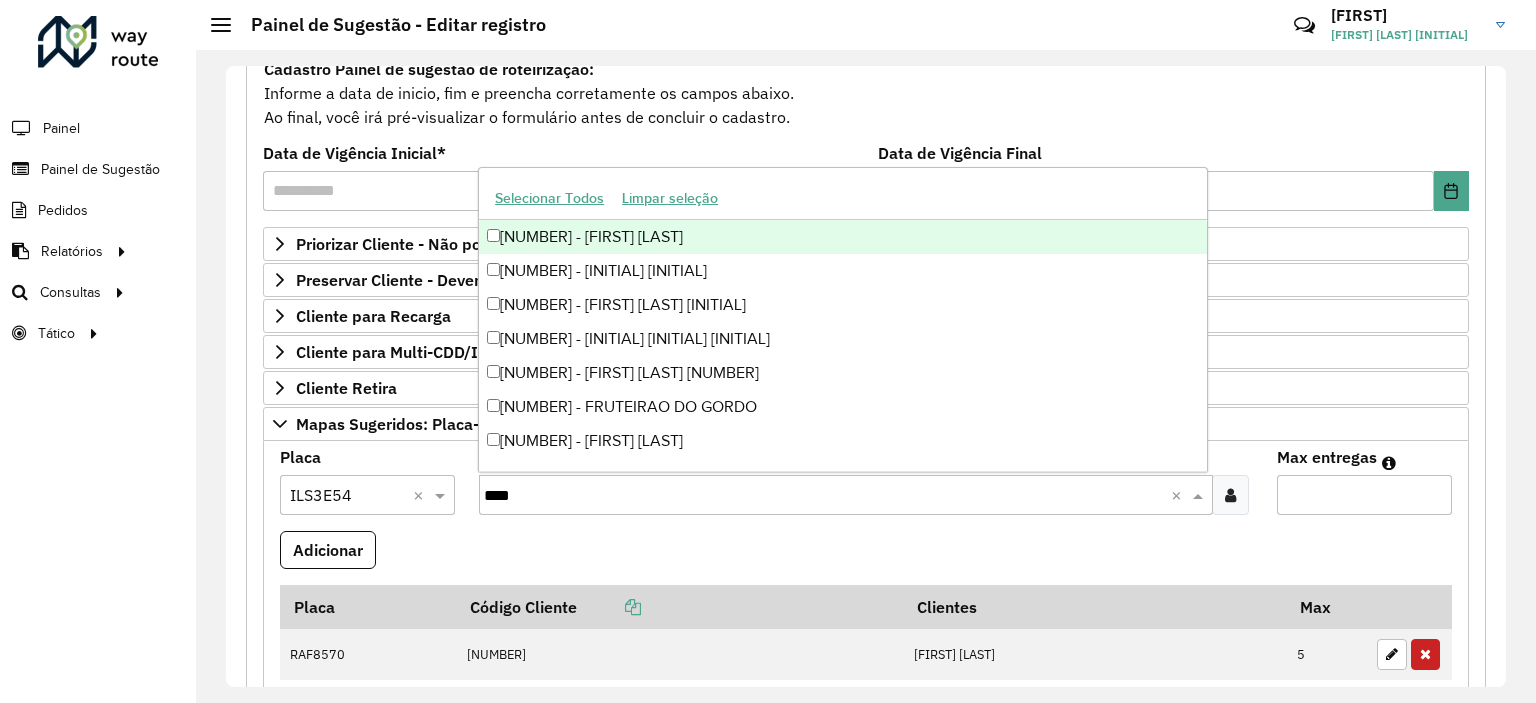 type on "*****" 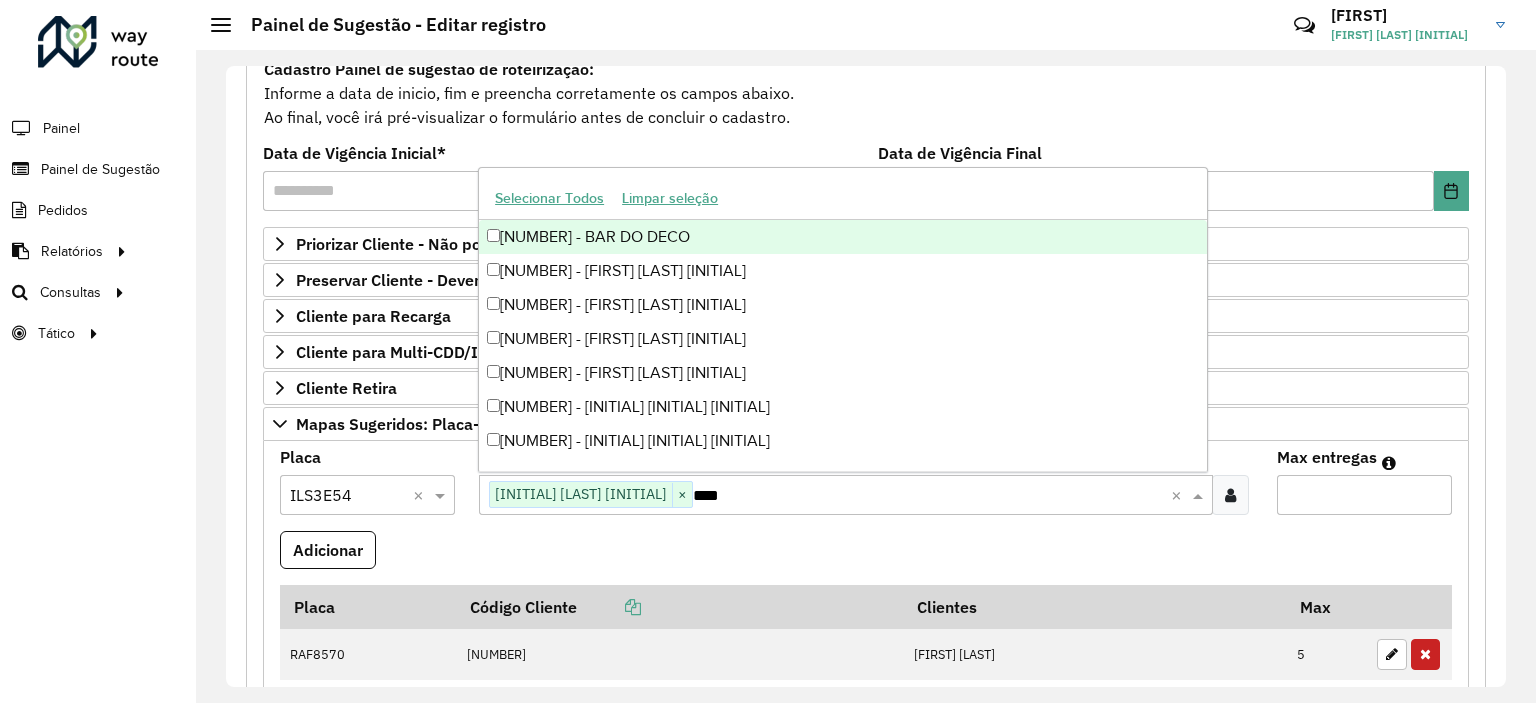 type on "*****" 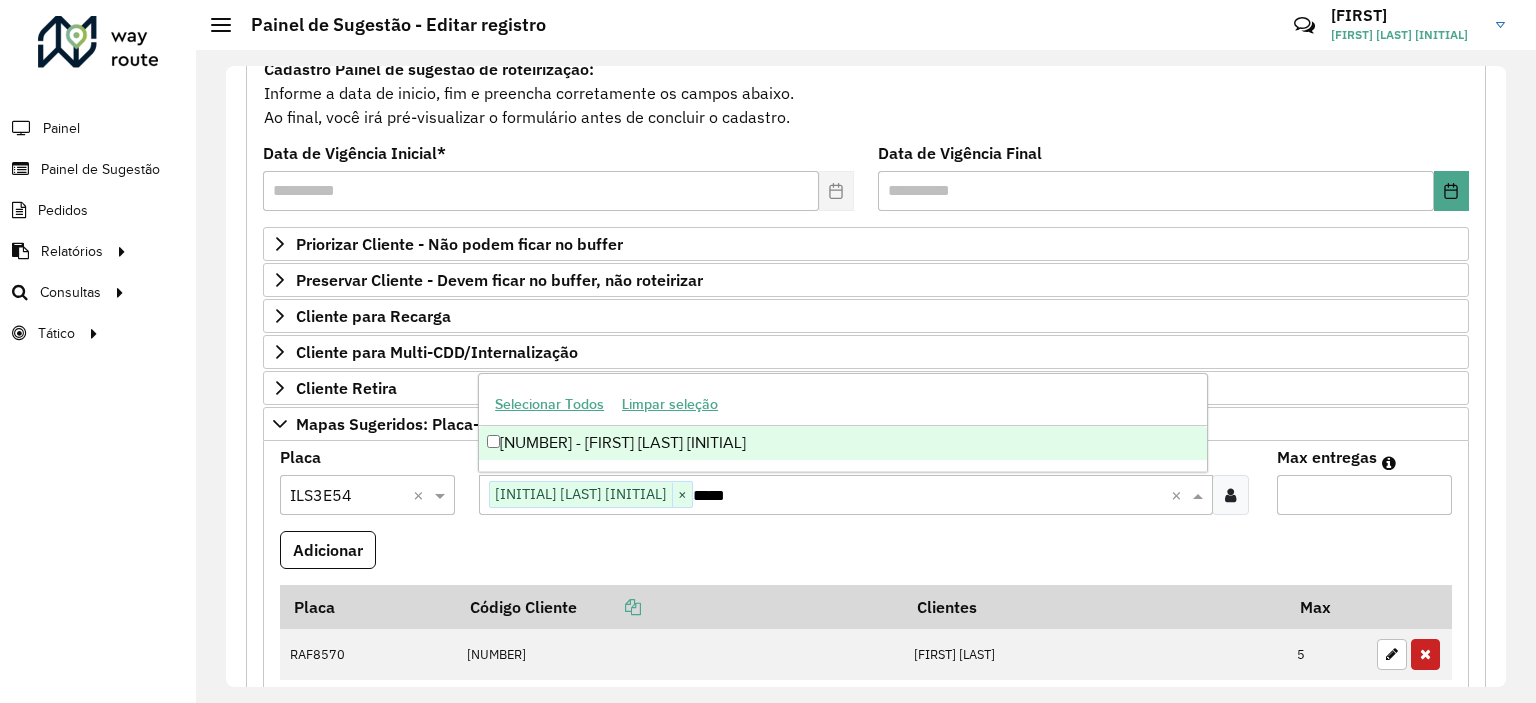 click on "[NUMBER] - [FIRST] [LAST] [INITIAL]" at bounding box center (843, 443) 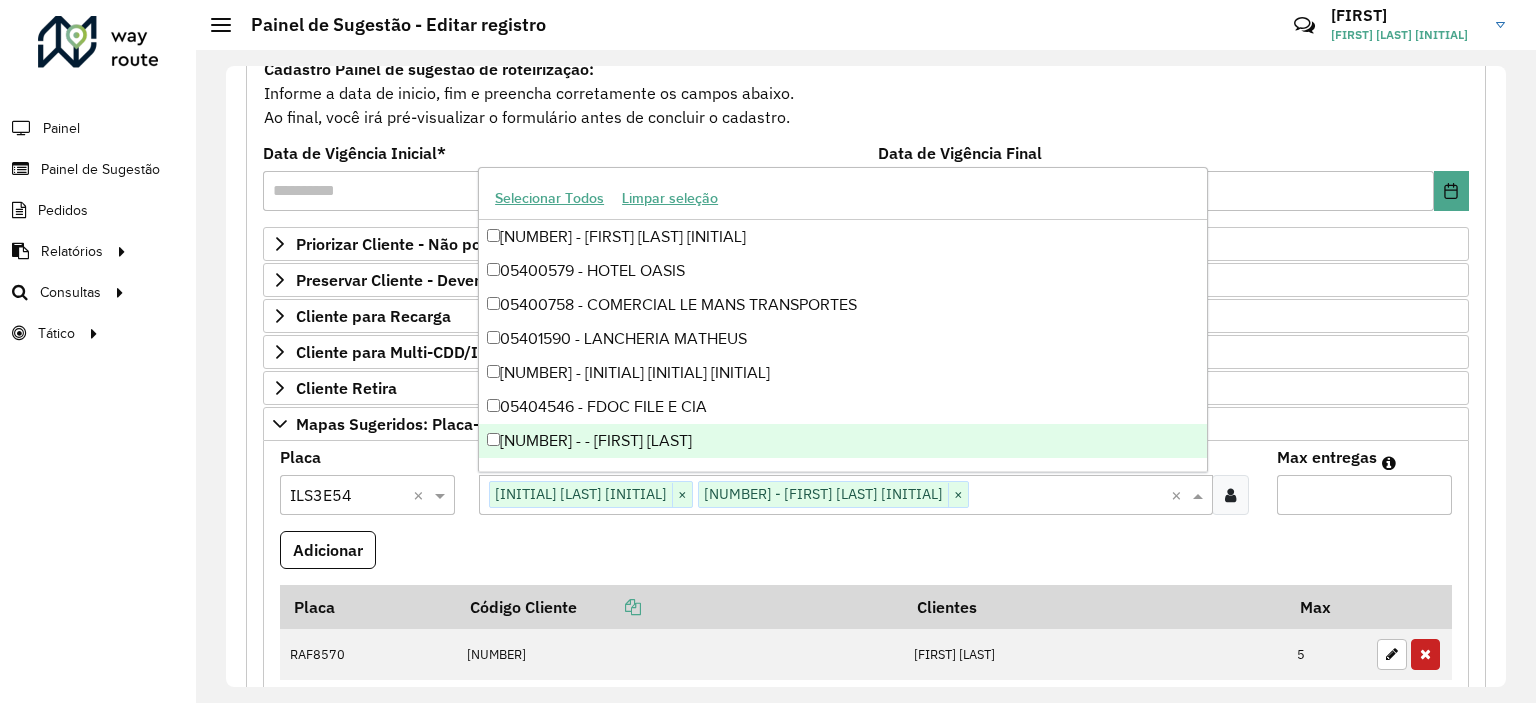 click on "Max entregas" at bounding box center (1364, 495) 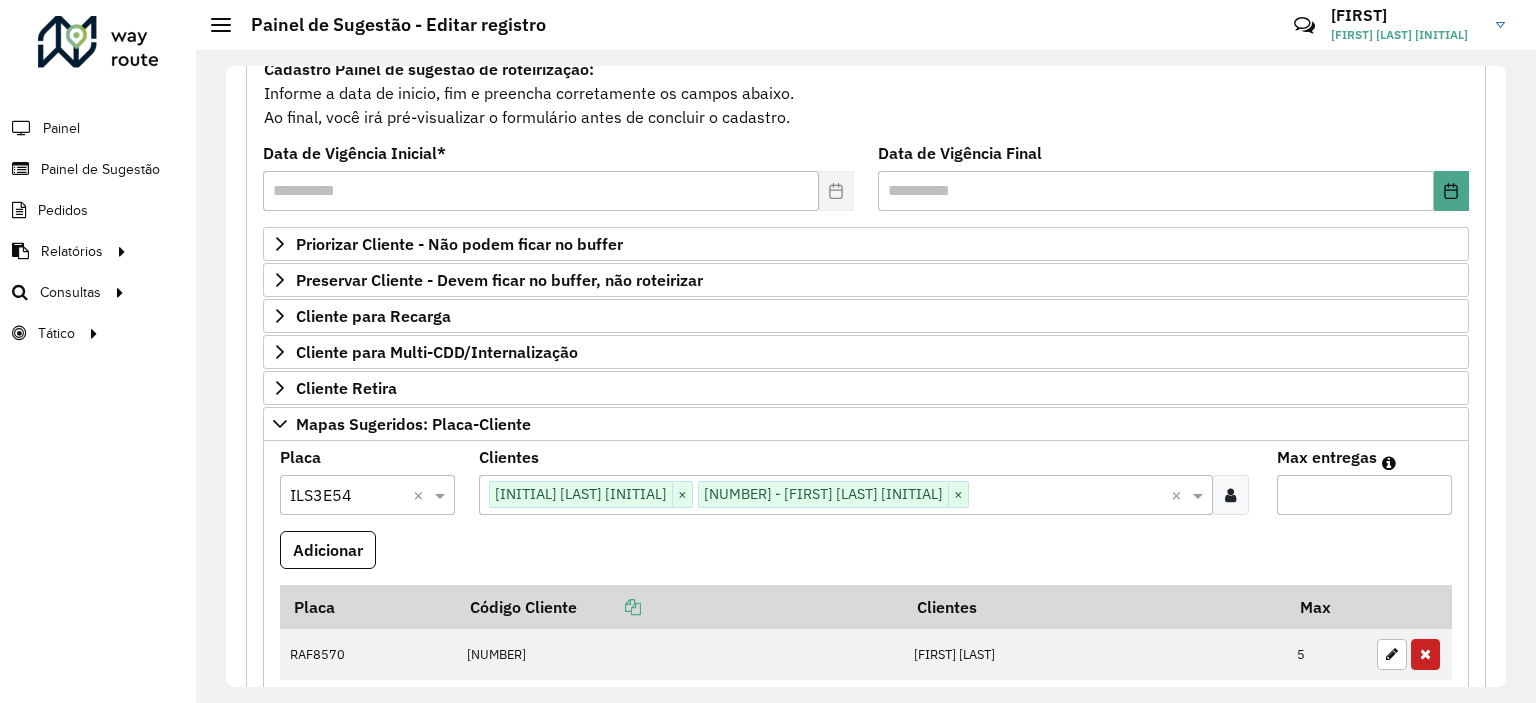 type on "*" 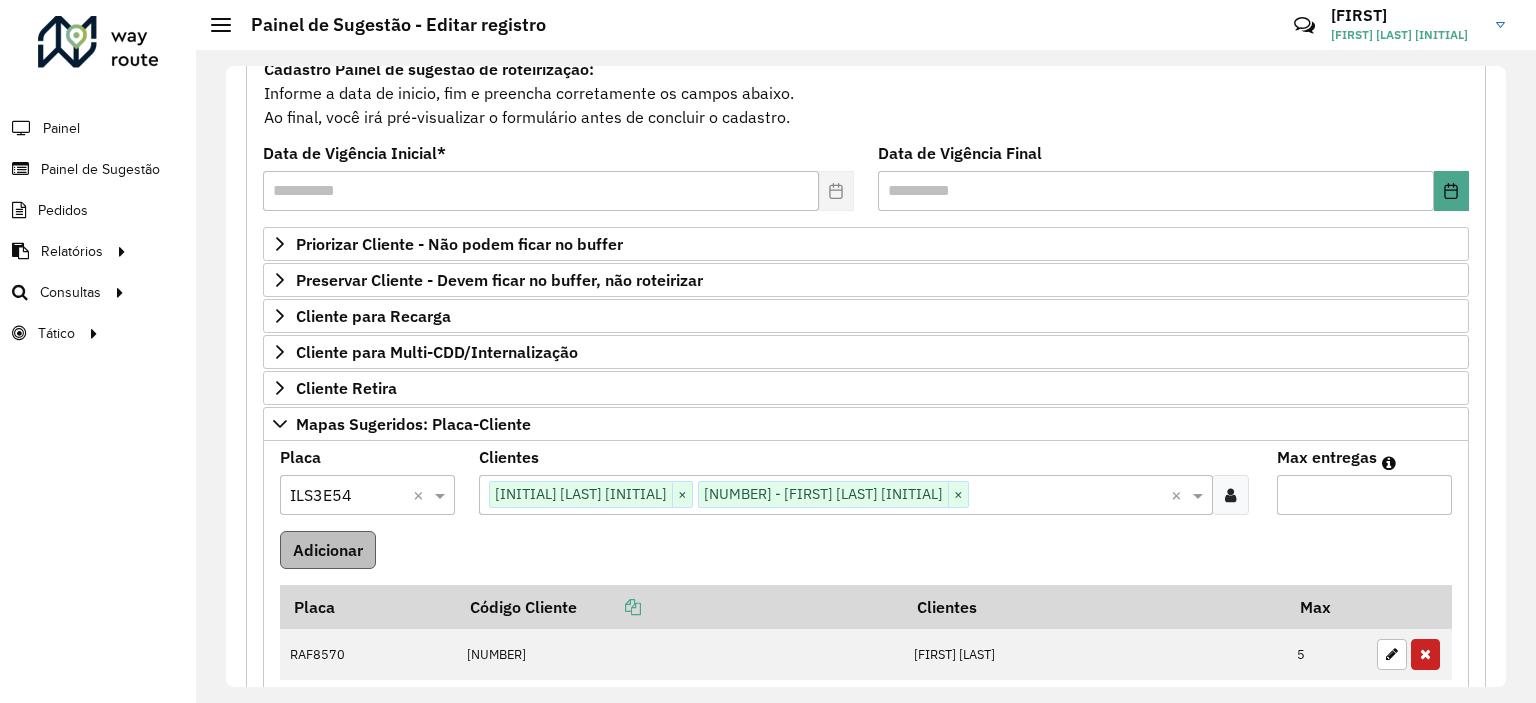 type on "*" 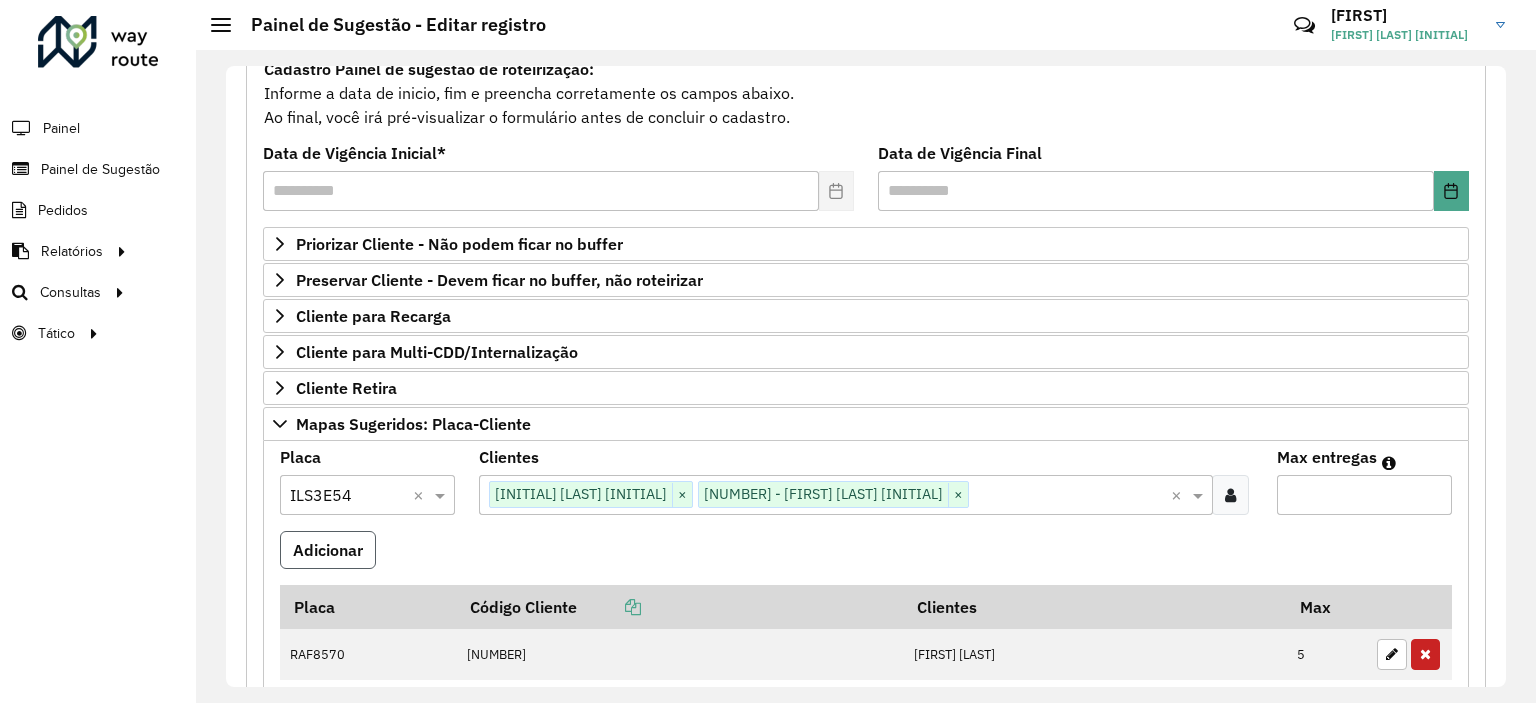 click on "Adicionar" at bounding box center (328, 550) 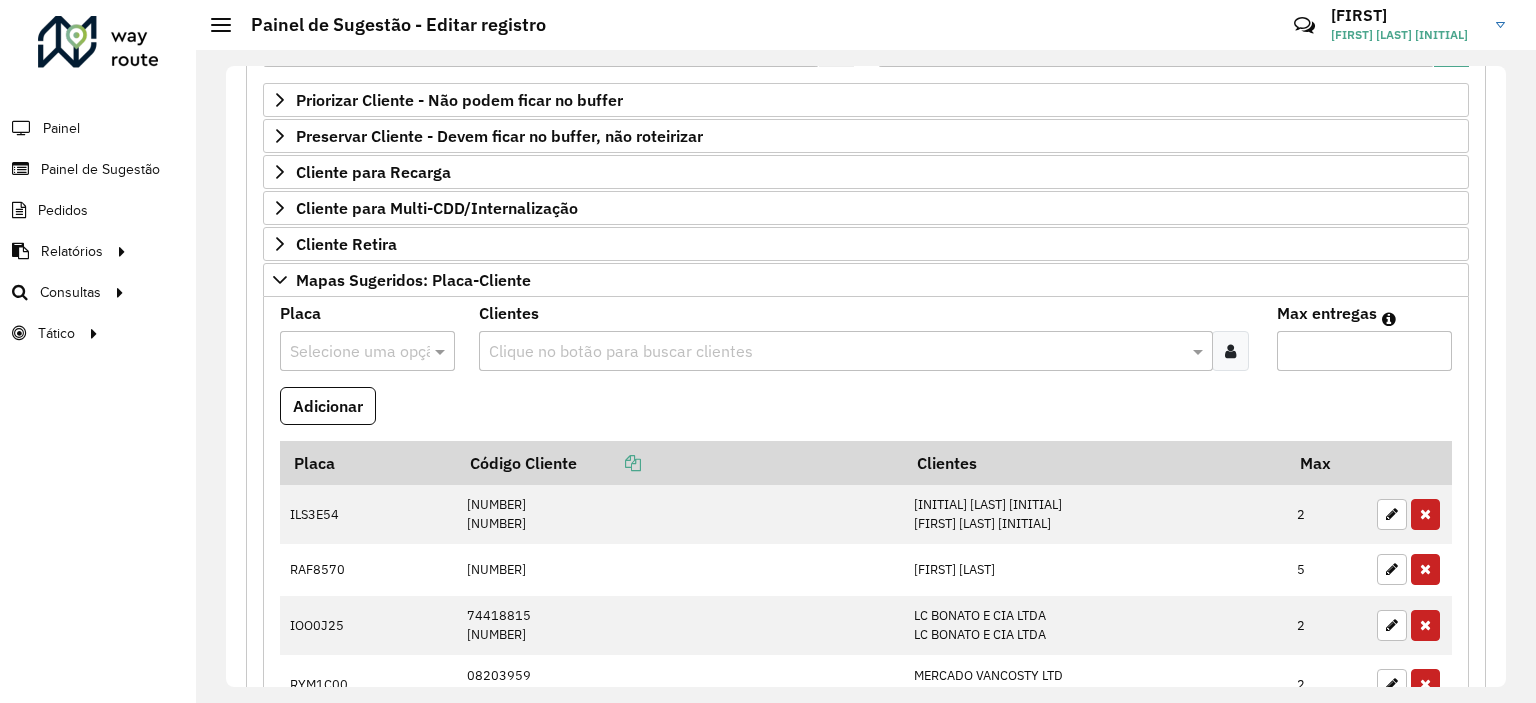 scroll, scrollTop: 600, scrollLeft: 0, axis: vertical 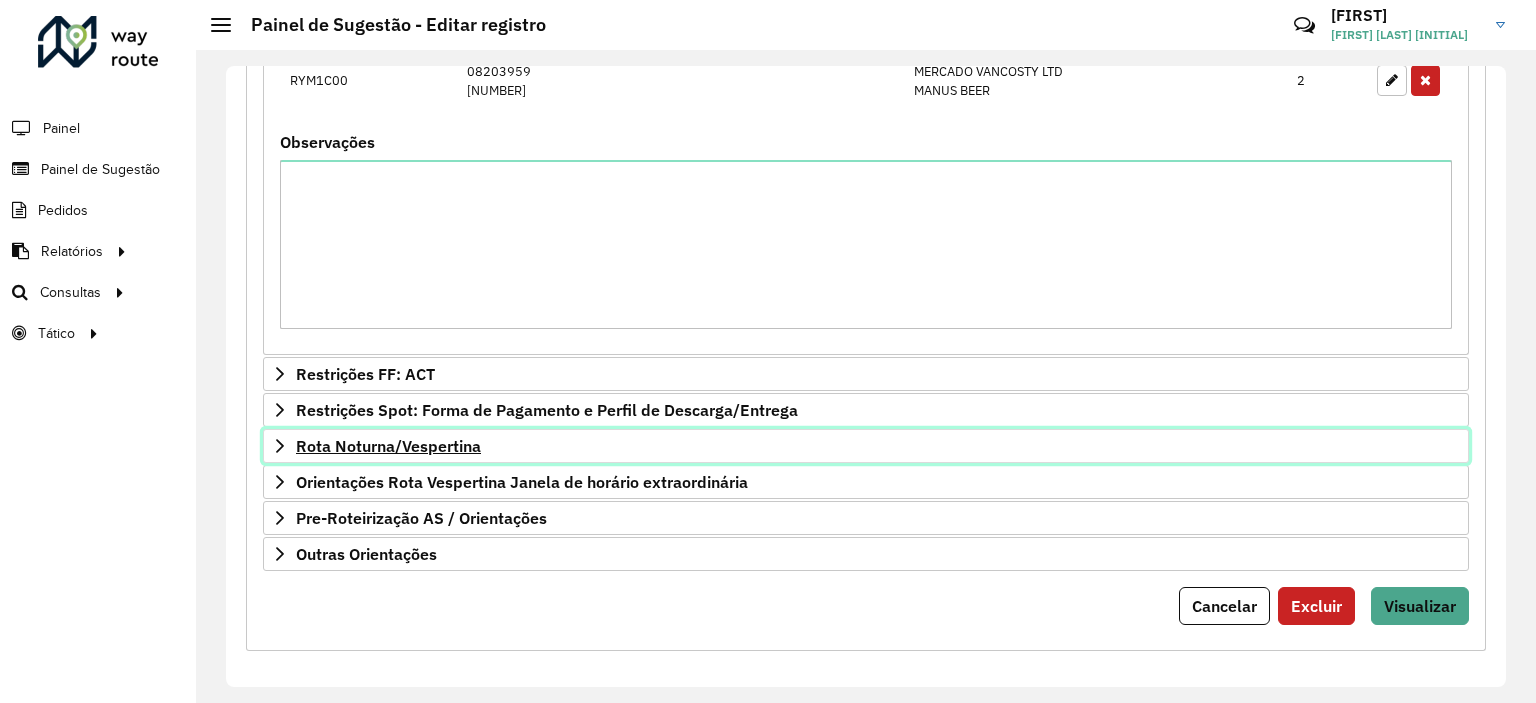 click on "Rota Noturna/Vespertina" at bounding box center (388, 446) 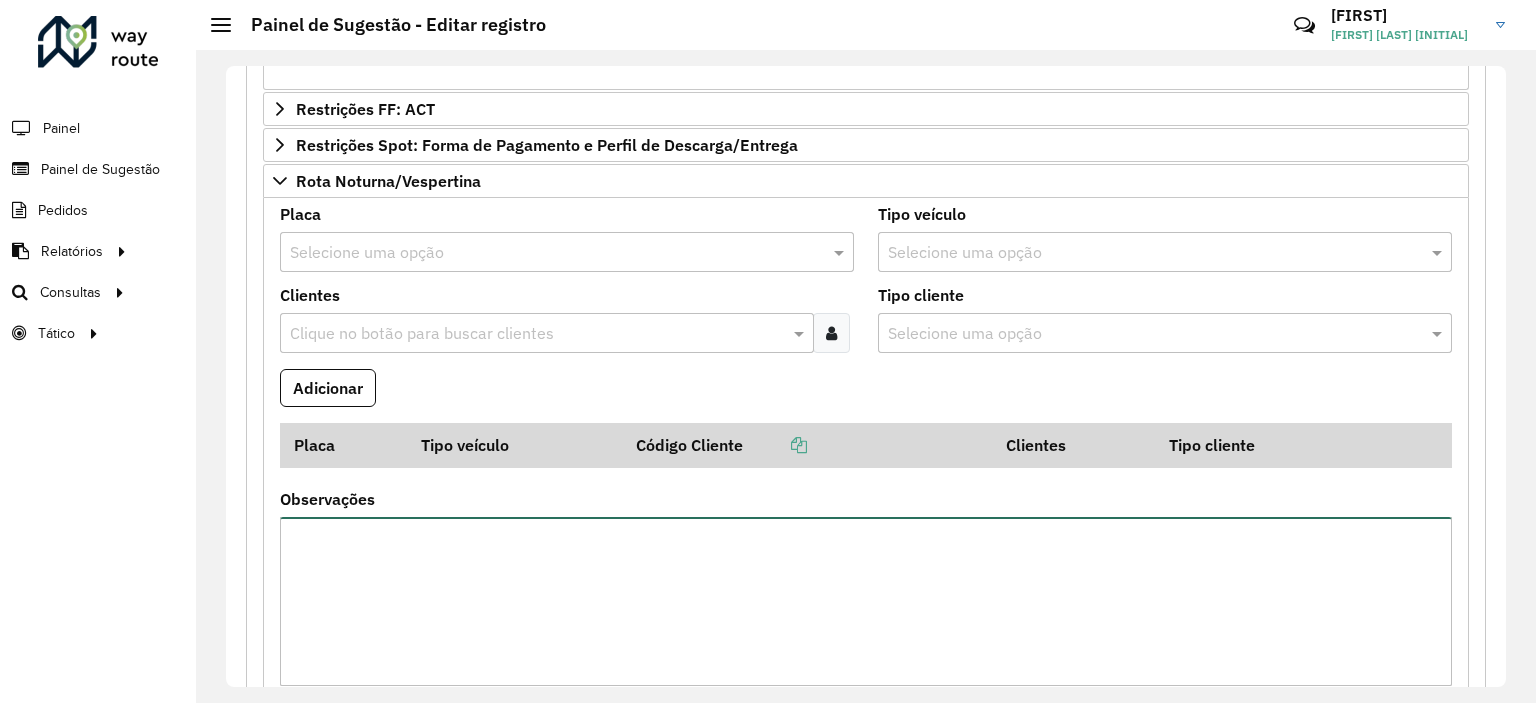 scroll, scrollTop: 1248, scrollLeft: 0, axis: vertical 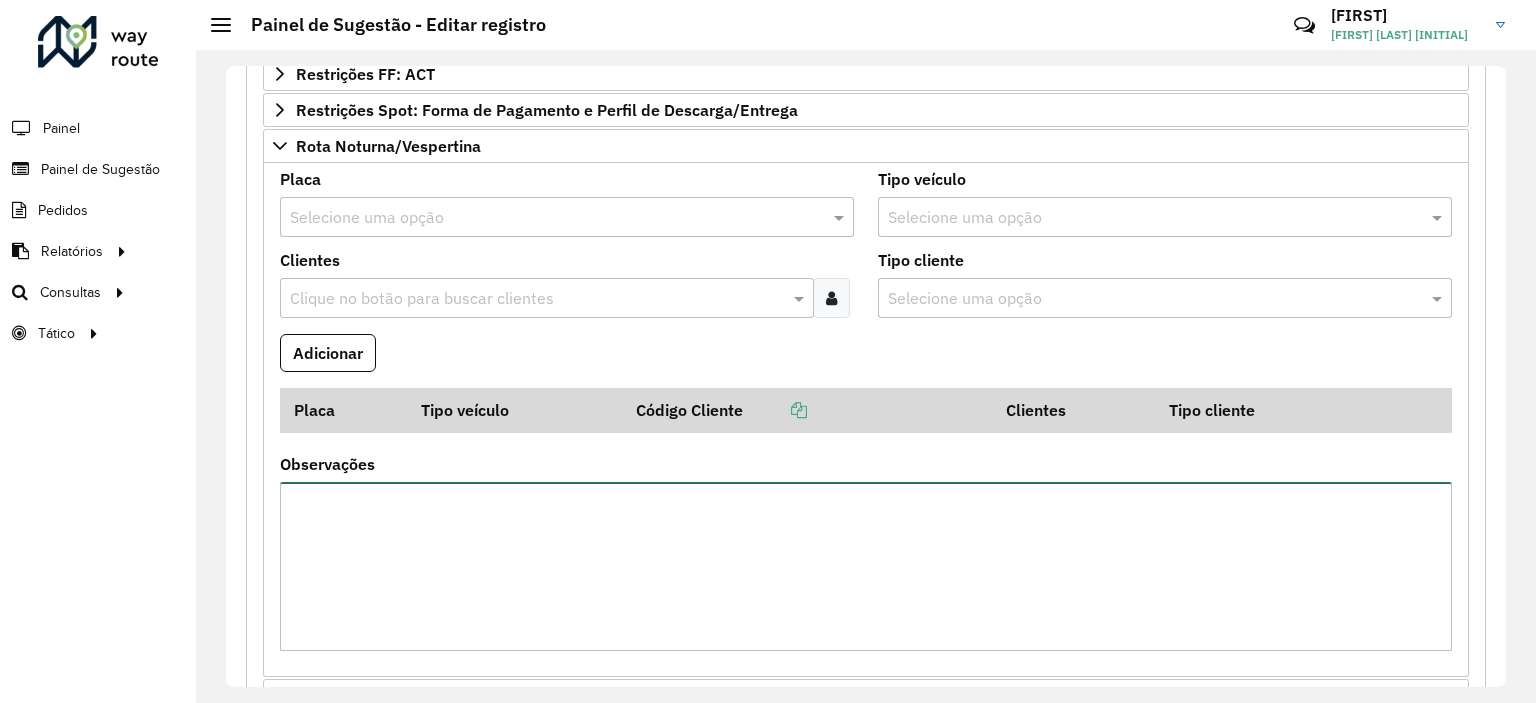 click on "Observações" at bounding box center [866, 566] 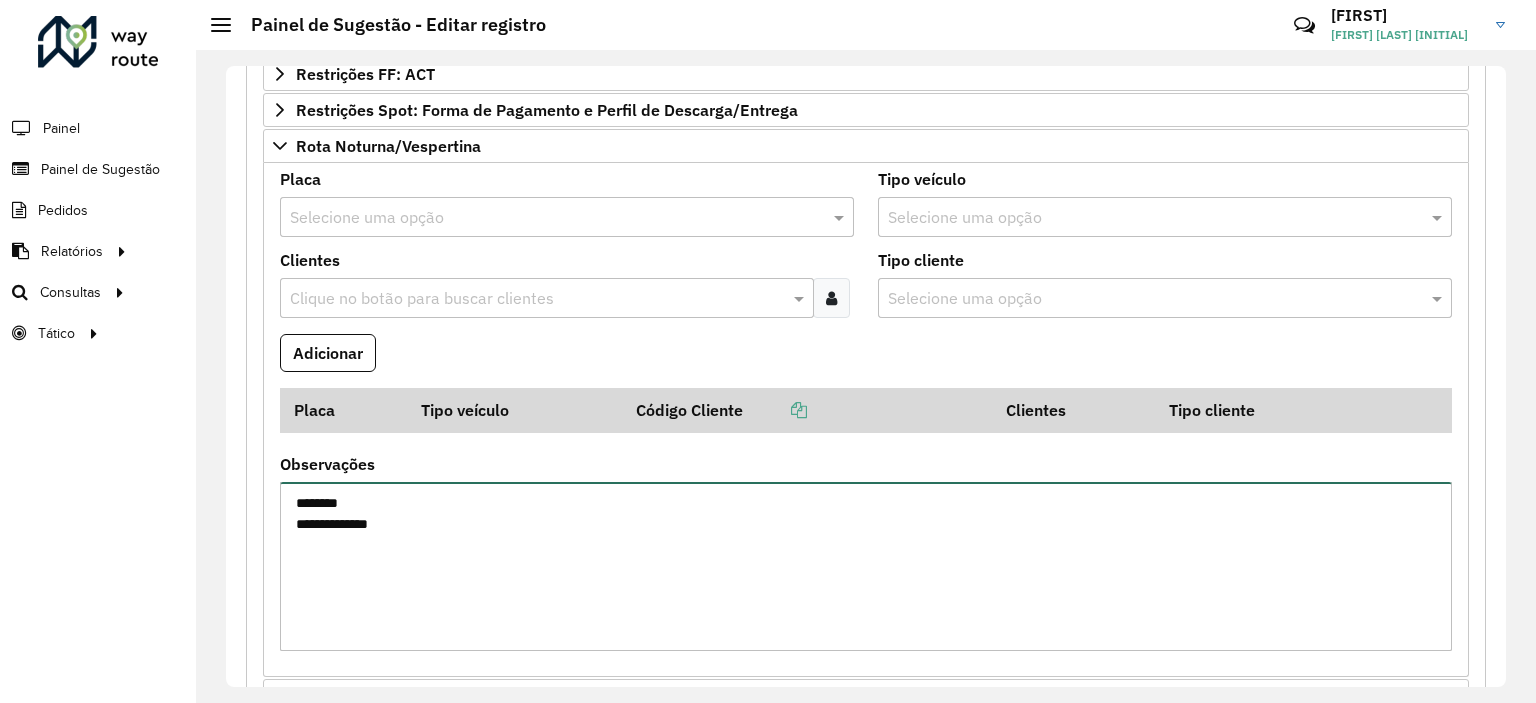 type on "**********" 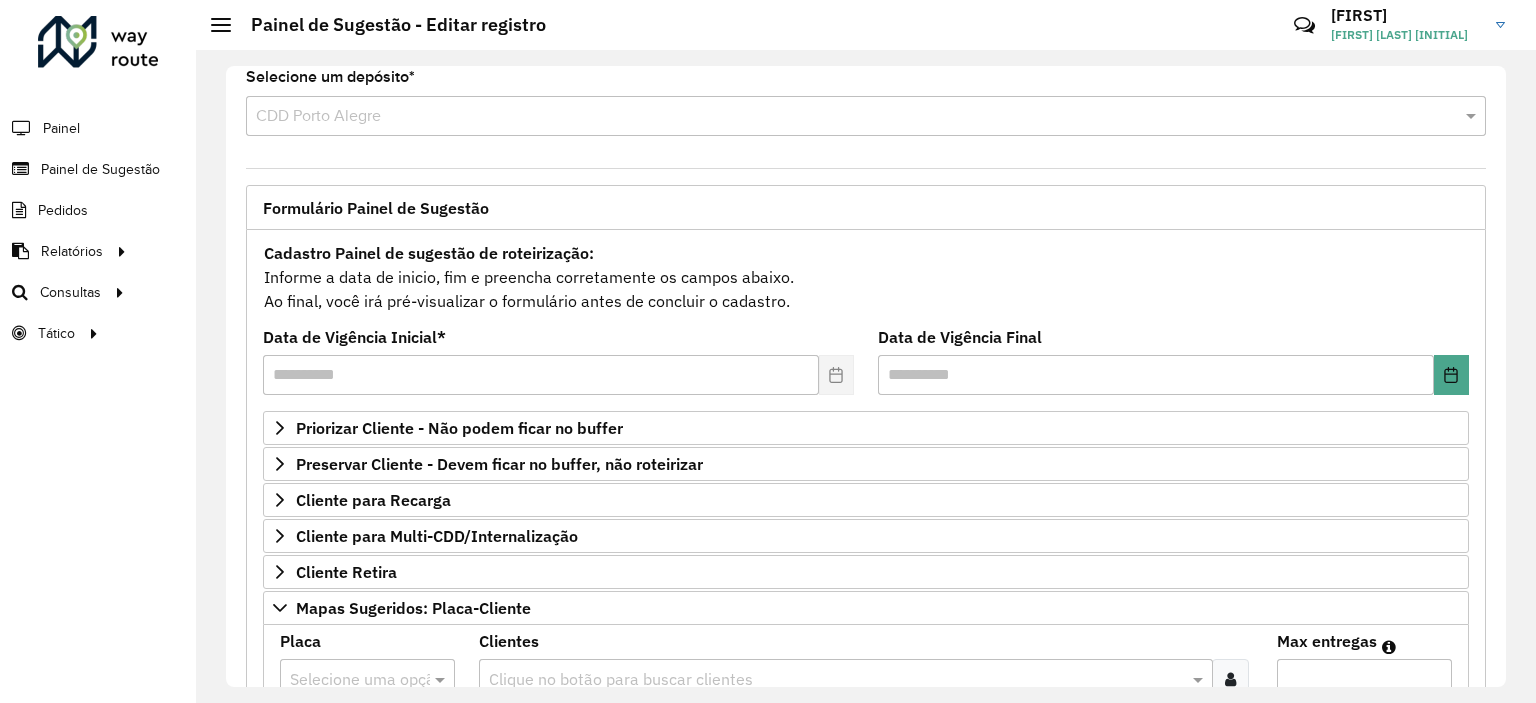 scroll, scrollTop: 0, scrollLeft: 0, axis: both 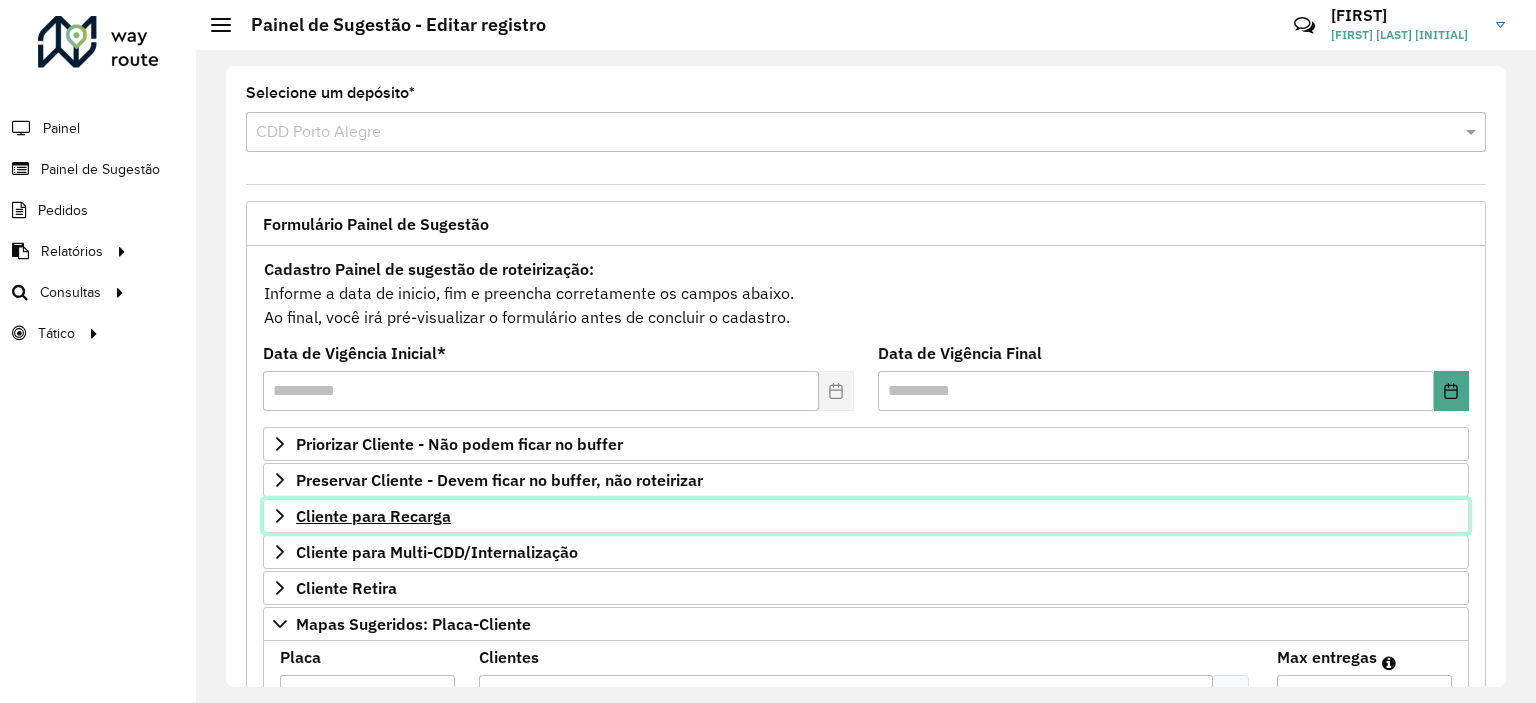 click on "Cliente para Recarga" at bounding box center [373, 516] 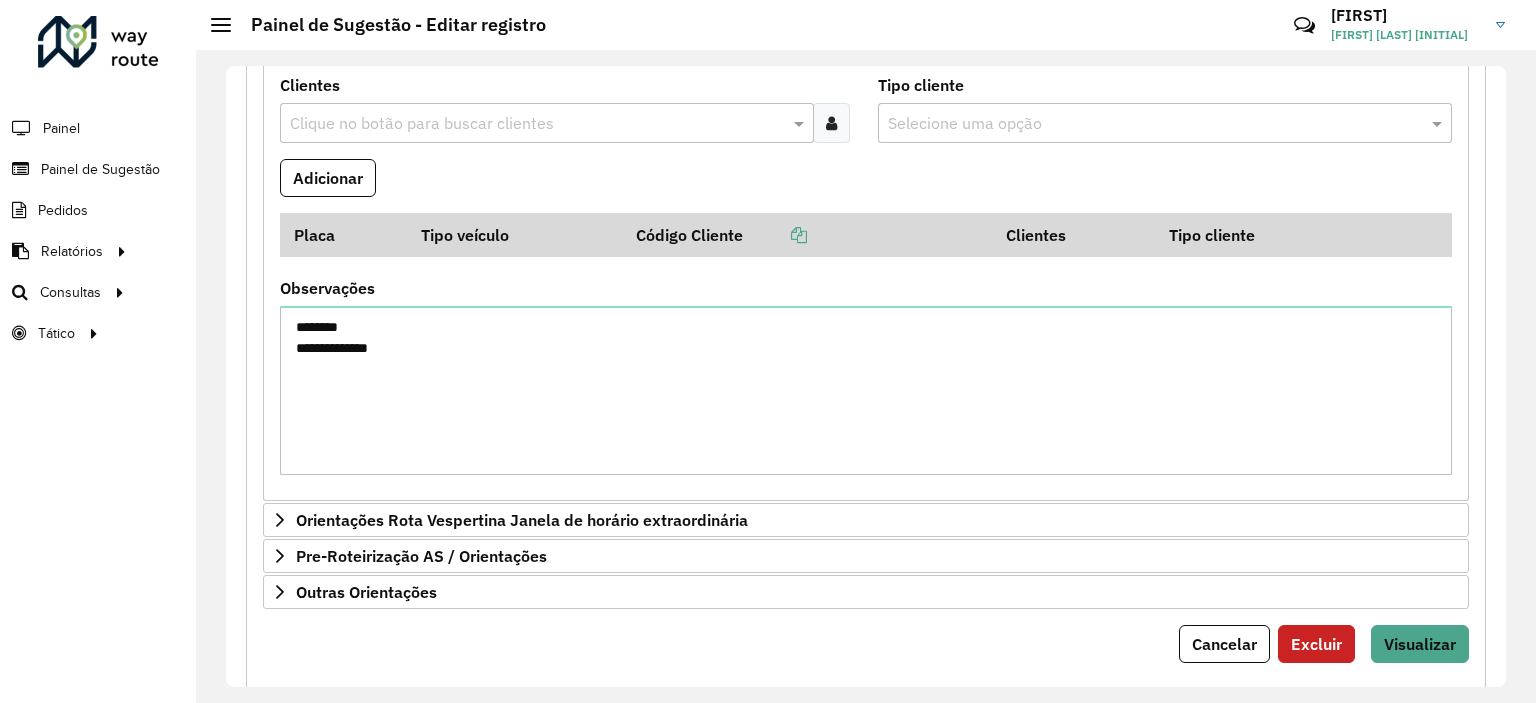 scroll, scrollTop: 2026, scrollLeft: 0, axis: vertical 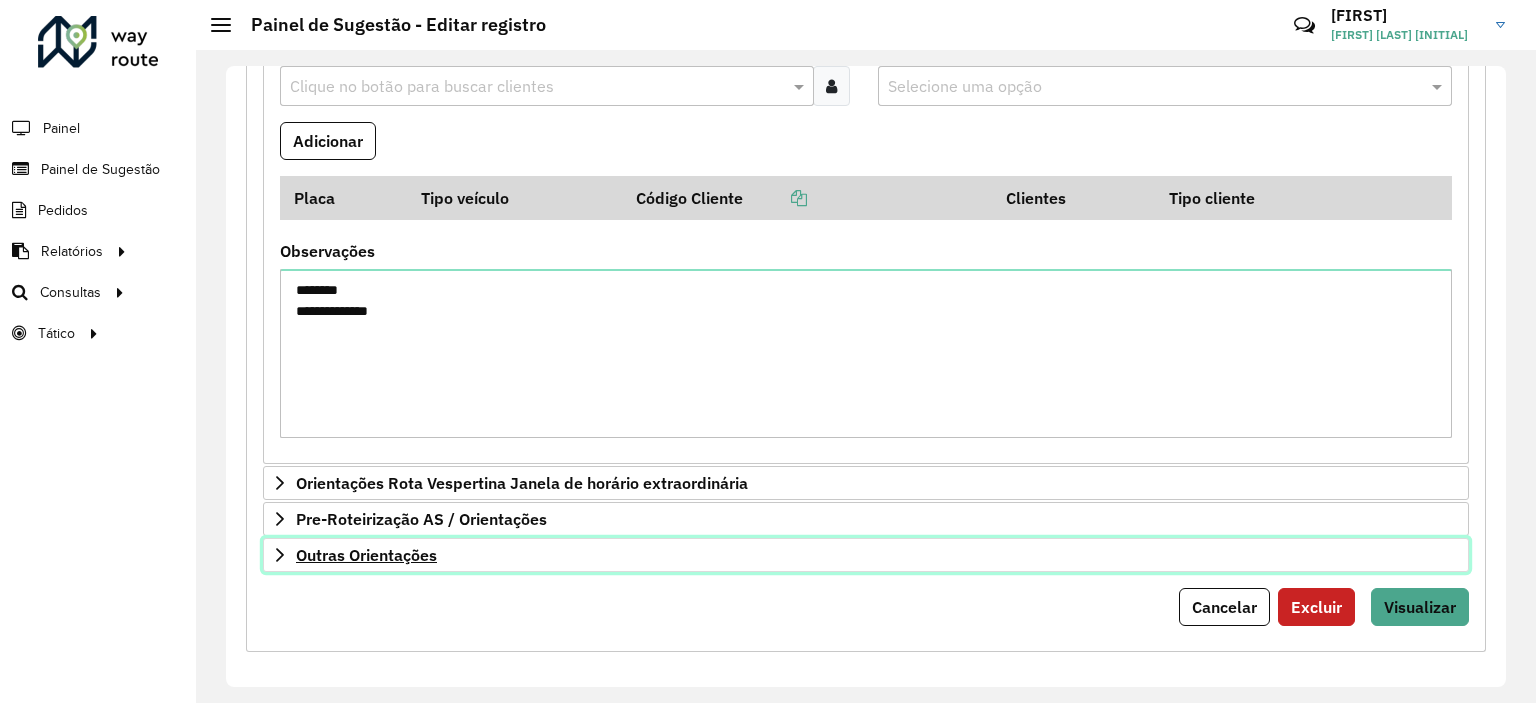click on "Outras Orientações" at bounding box center (866, 555) 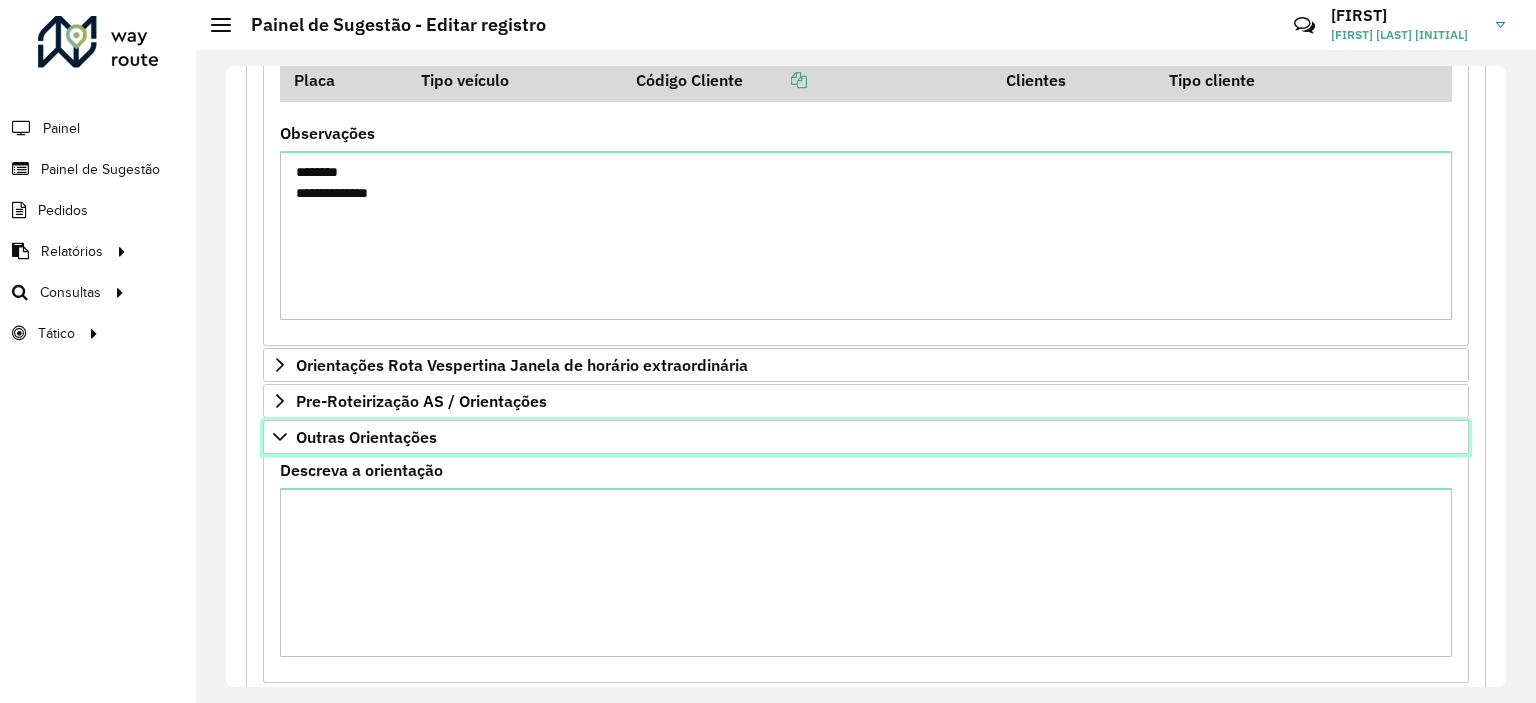 scroll, scrollTop: 2256, scrollLeft: 0, axis: vertical 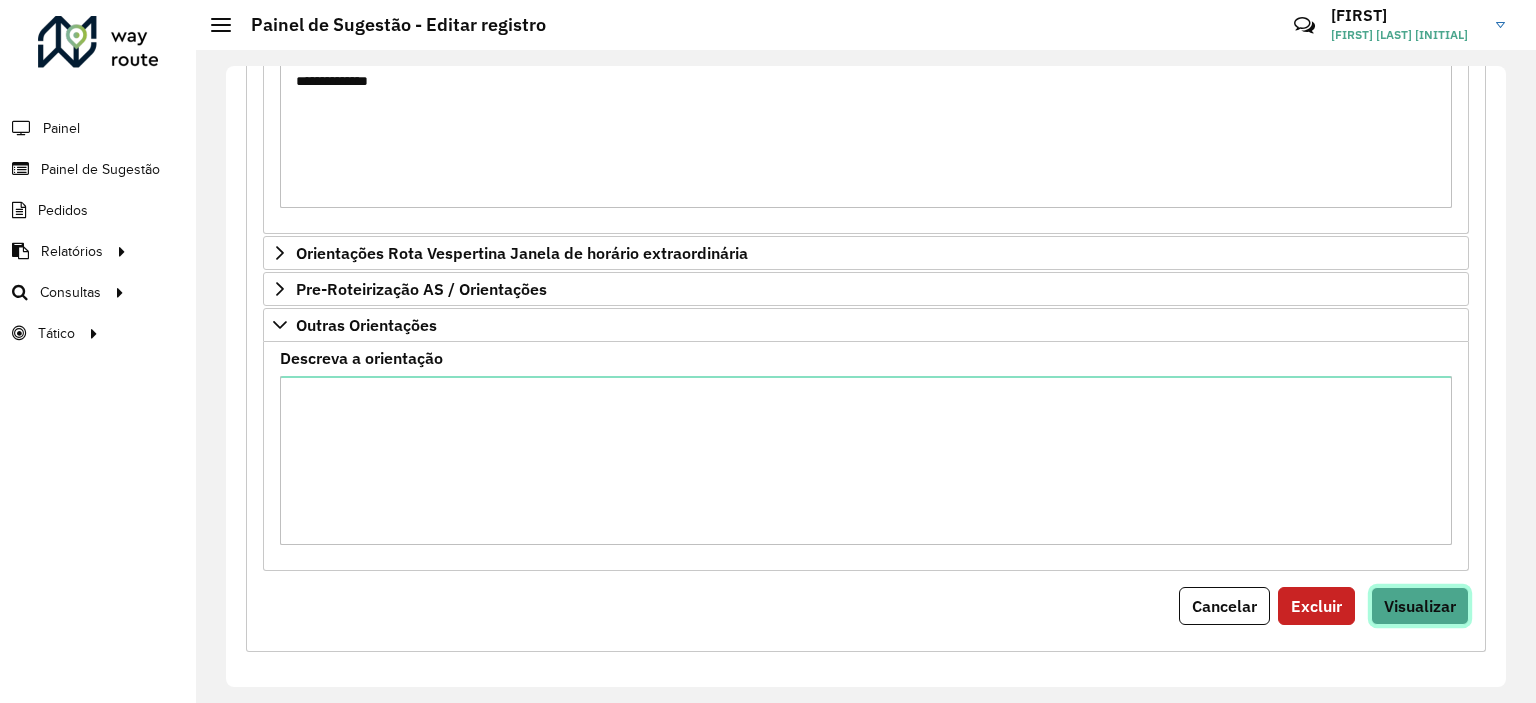 click on "Visualizar" at bounding box center (1420, 606) 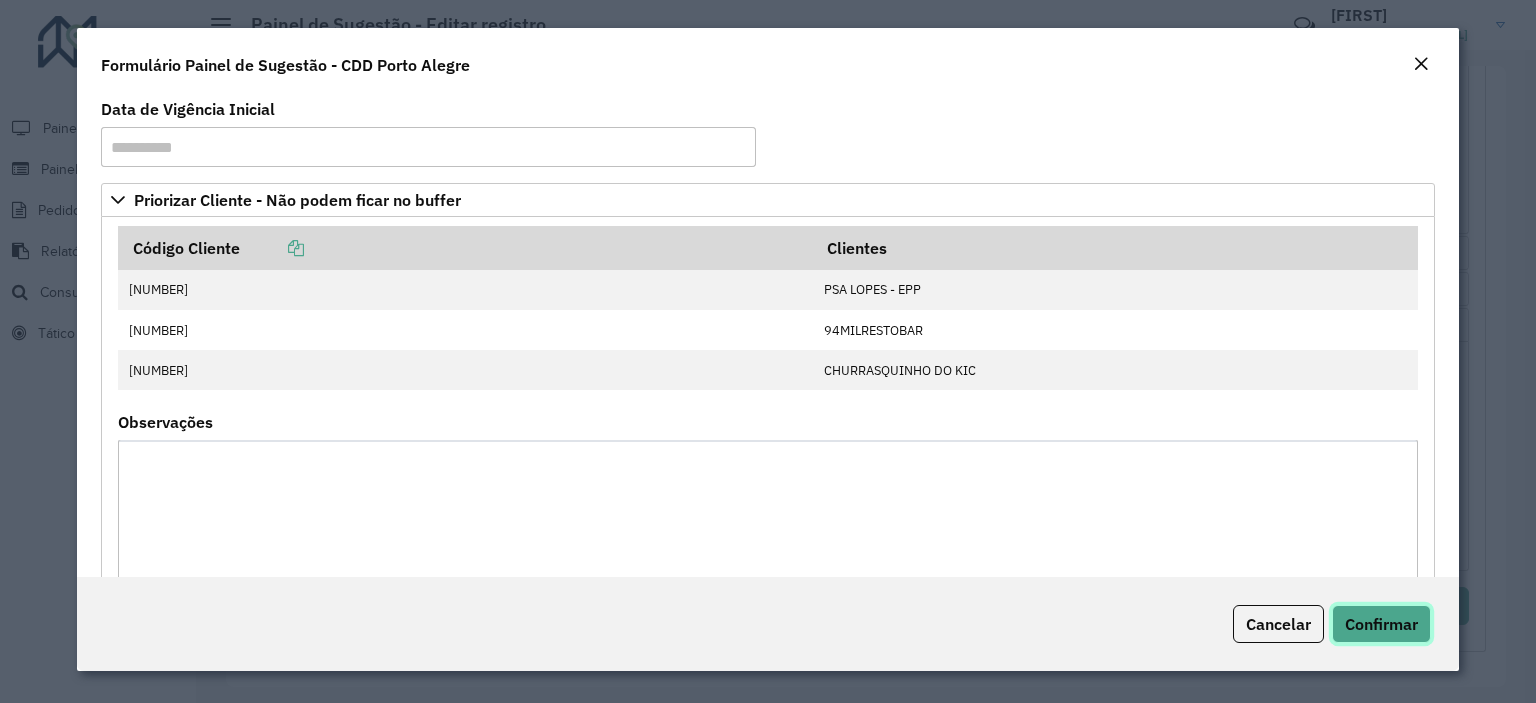 click on "Confirmar" 